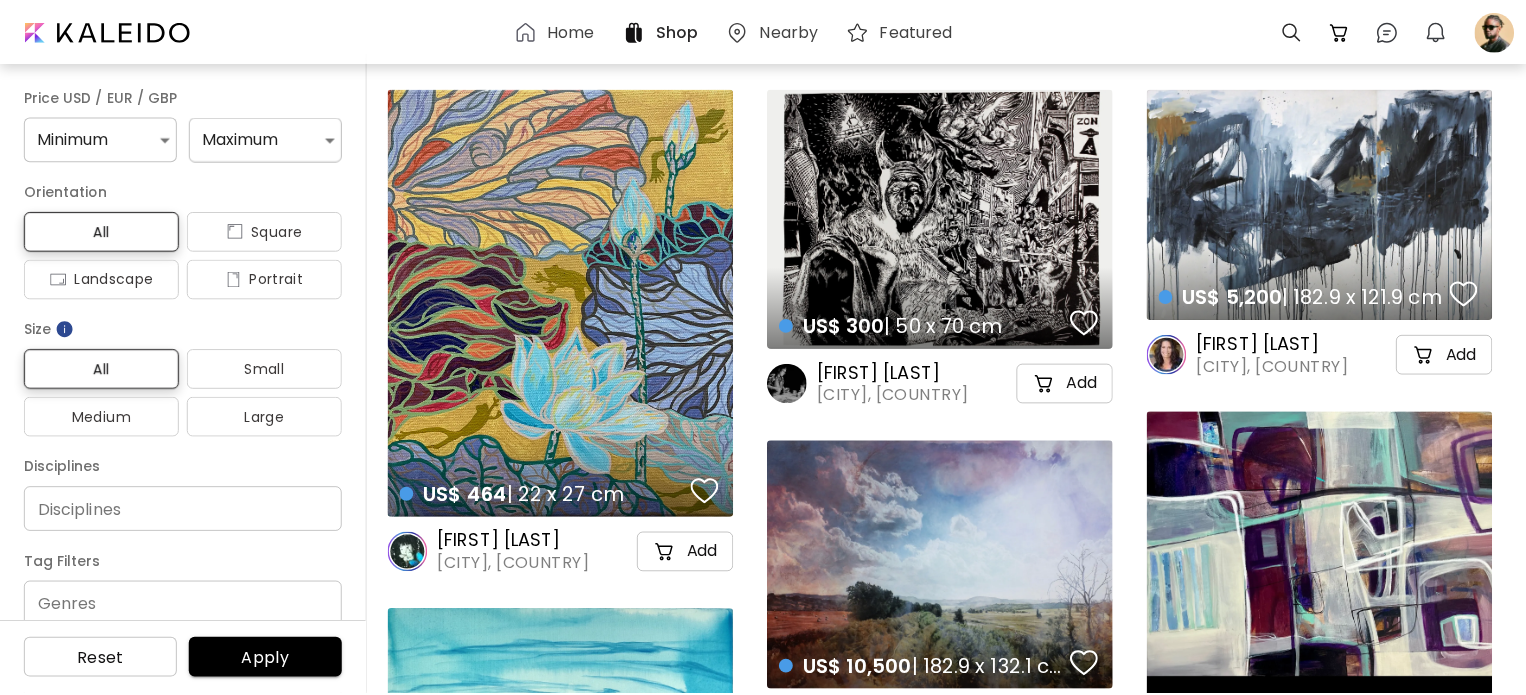 scroll, scrollTop: 0, scrollLeft: 0, axis: both 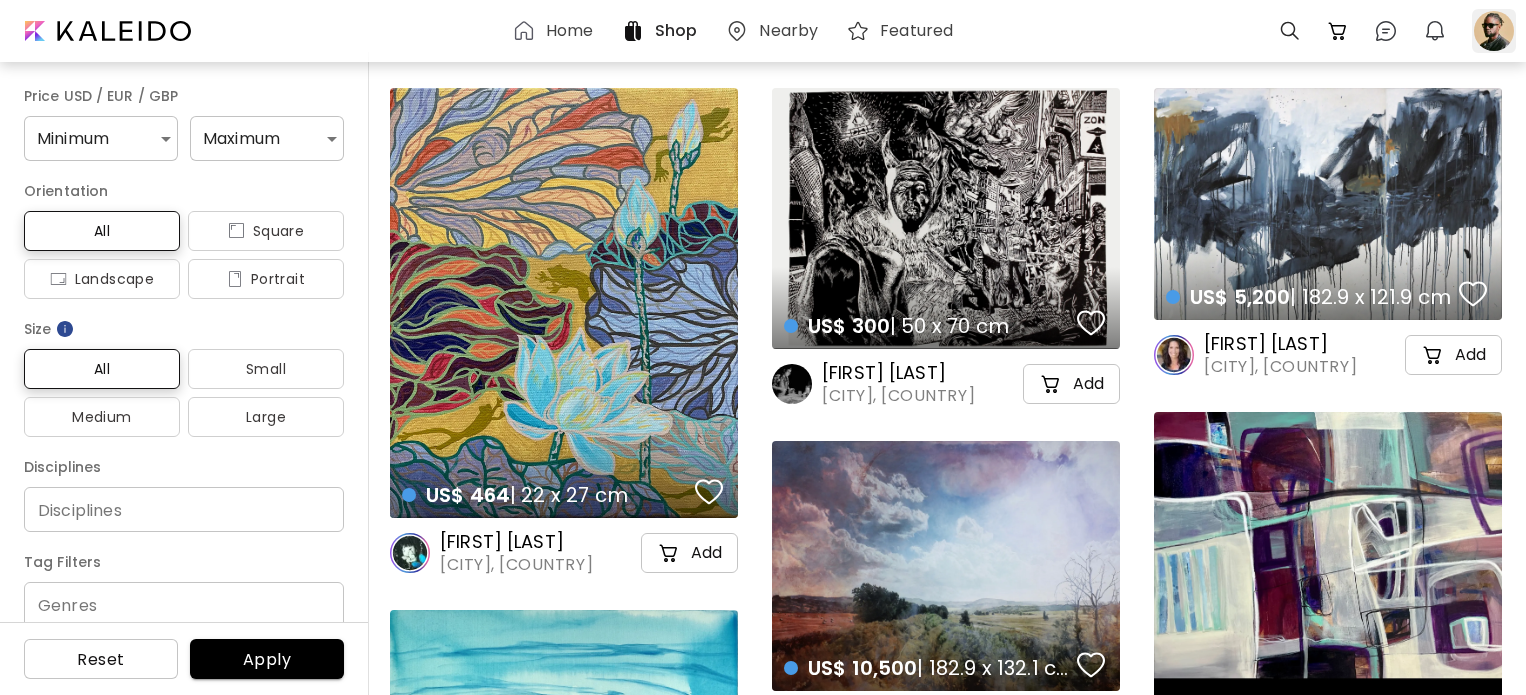 click at bounding box center [1494, 31] 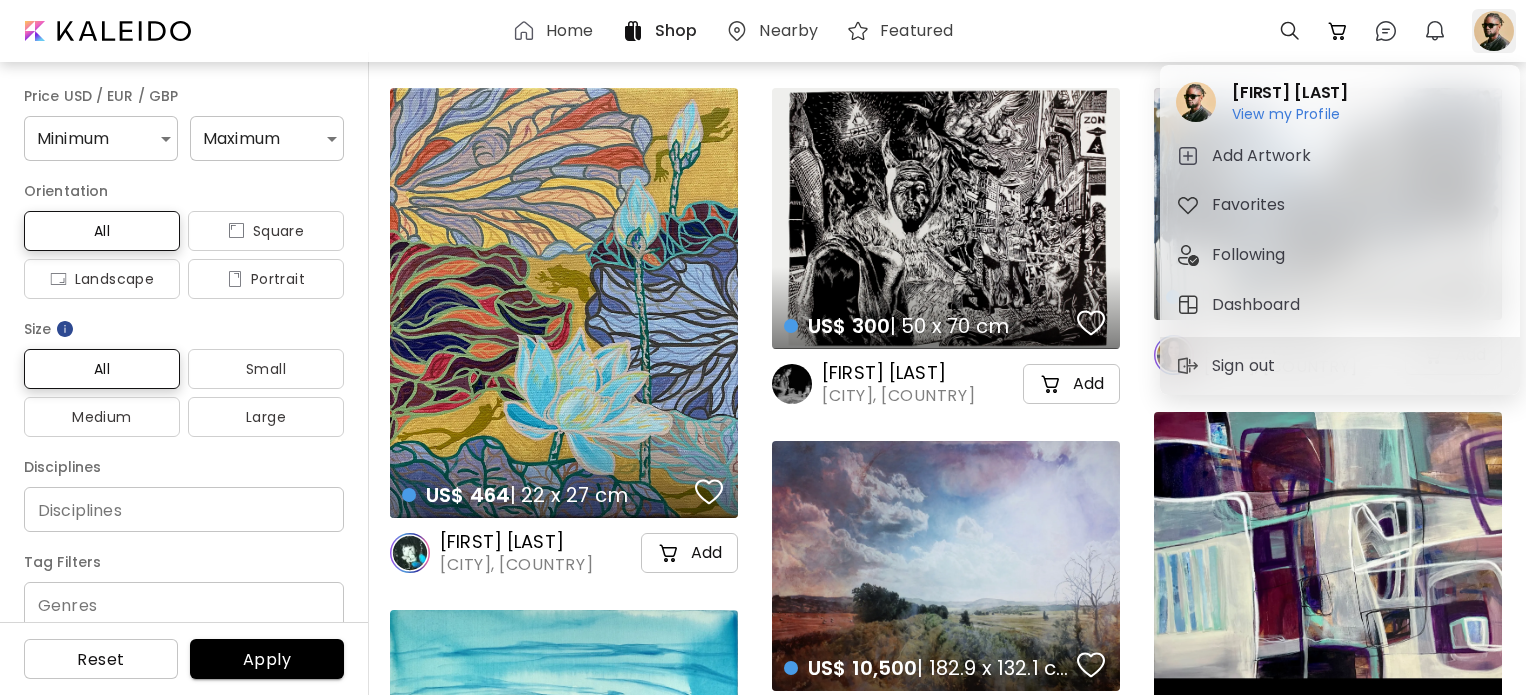 click at bounding box center (763, 347) 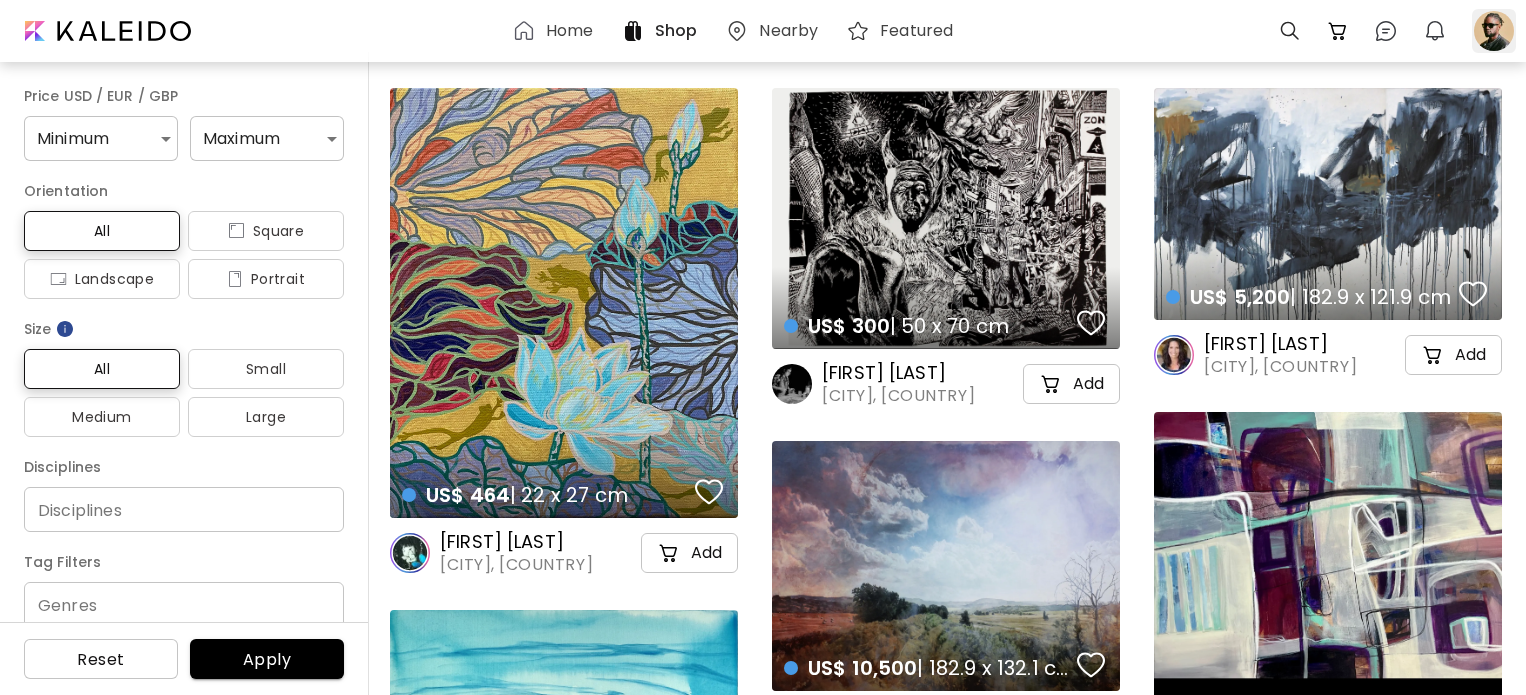 click at bounding box center (1494, 31) 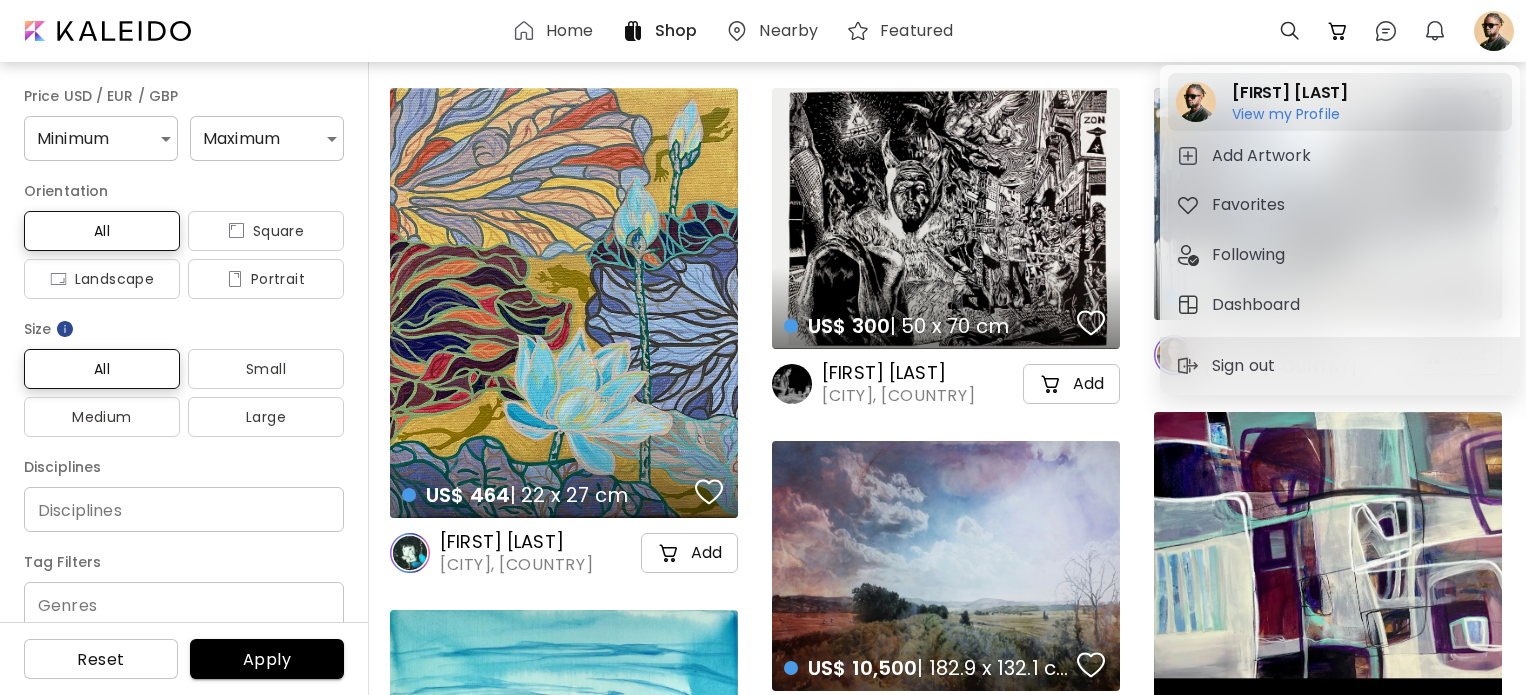 click on "[FIRST] [LAST] View my Profile View my Profile" at bounding box center (1340, 102) 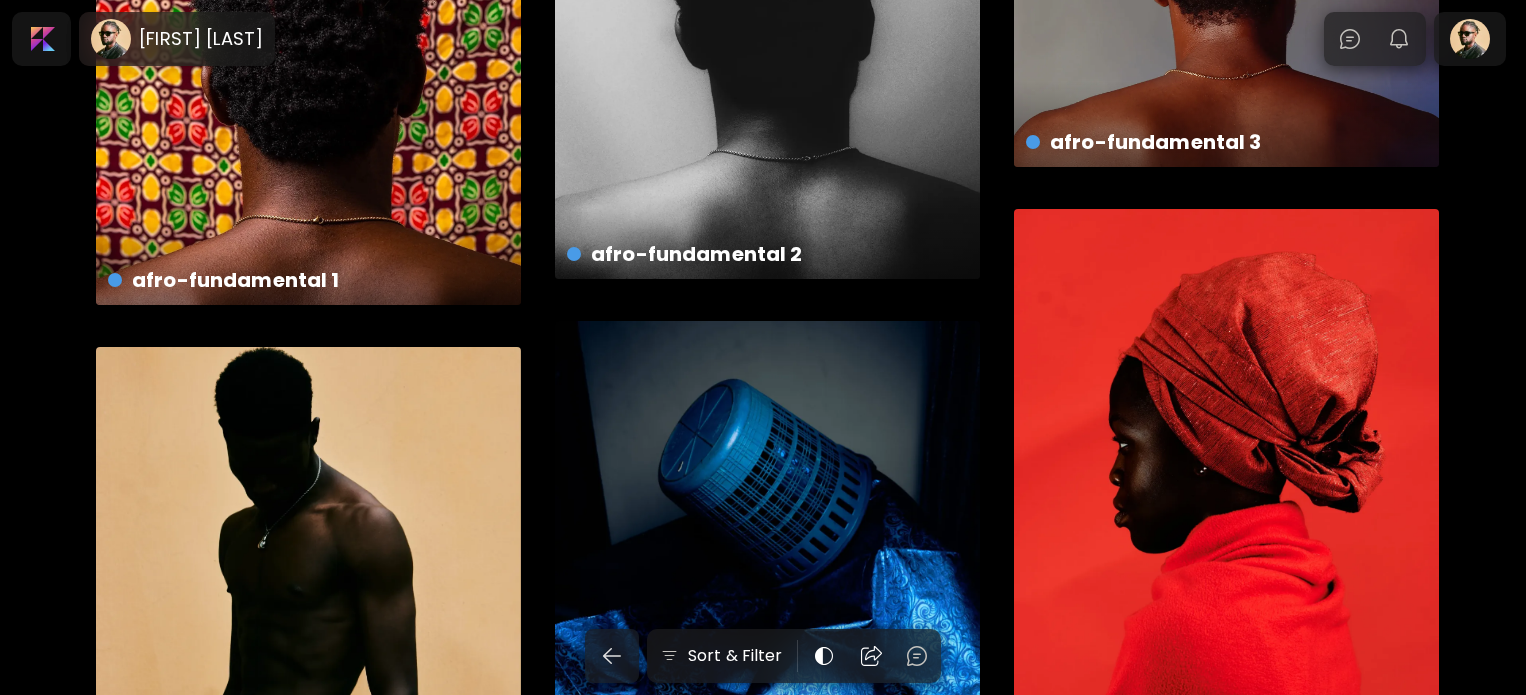 scroll, scrollTop: 310, scrollLeft: 0, axis: vertical 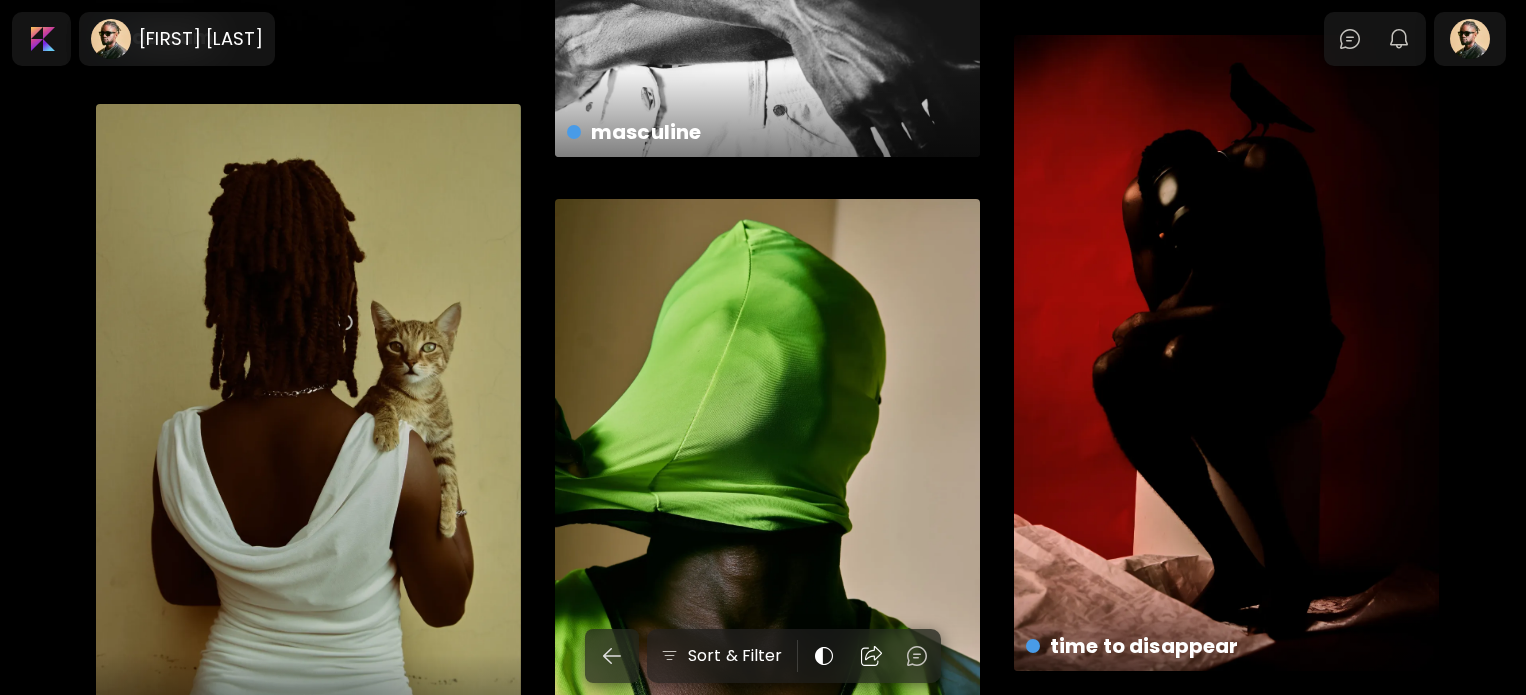 drag, startPoint x: 1524, startPoint y: 322, endPoint x: 1535, endPoint y: 321, distance: 11.045361 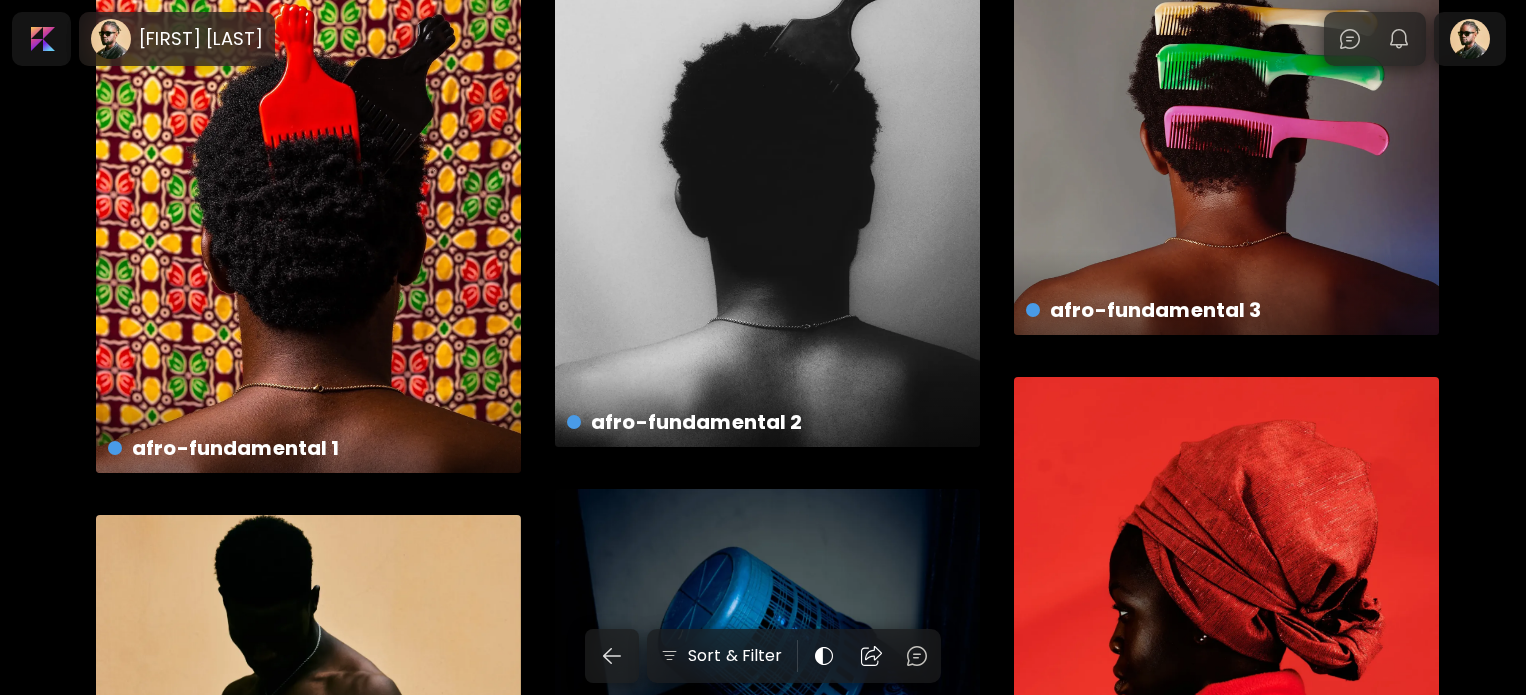 scroll, scrollTop: 128, scrollLeft: 0, axis: vertical 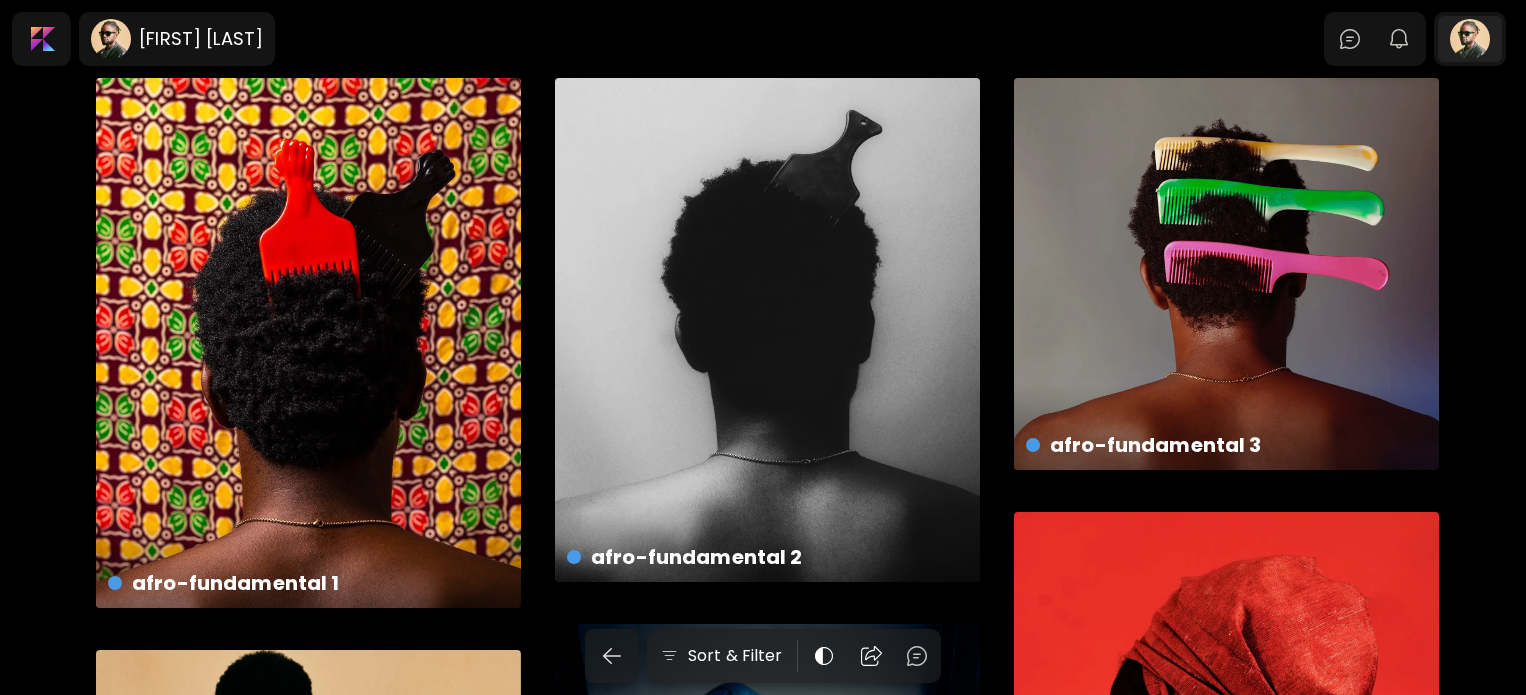 click at bounding box center [1470, 39] 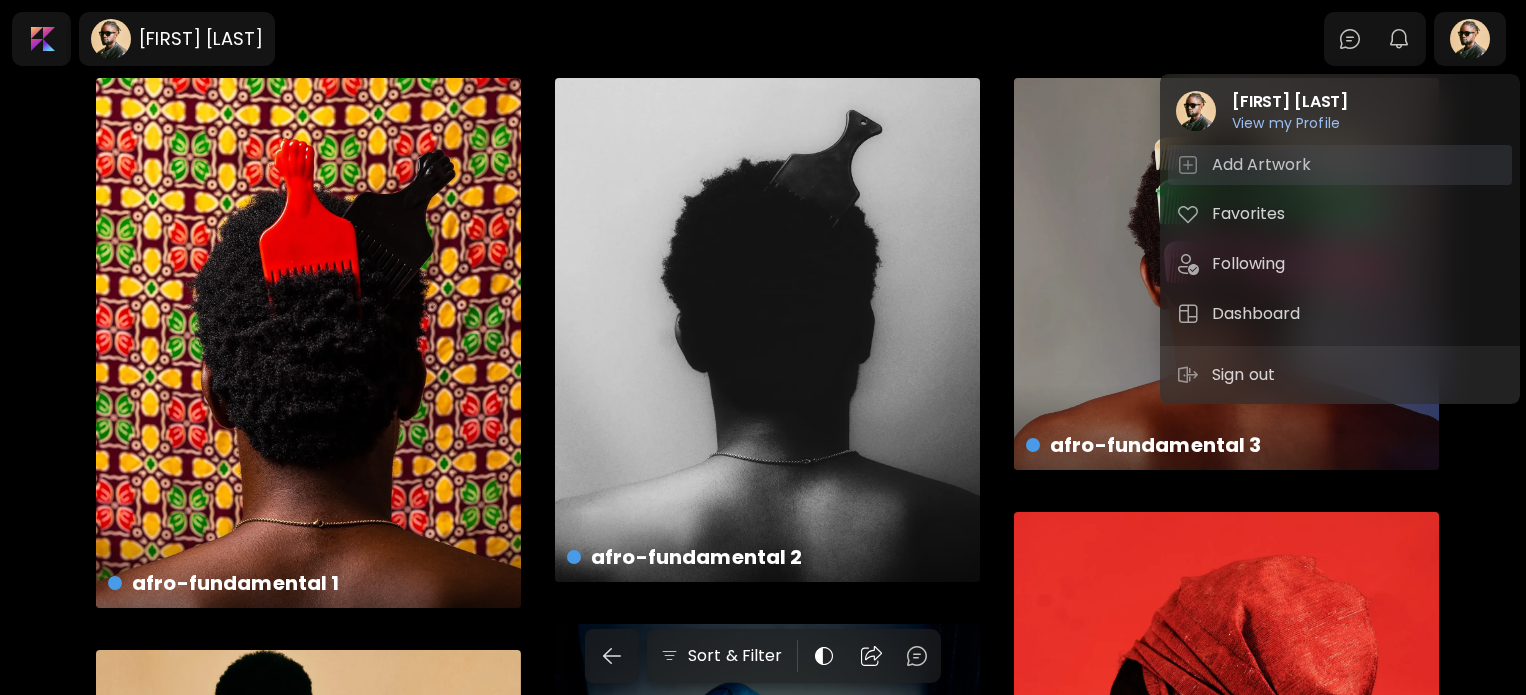 click on "Add Artwork" at bounding box center (1264, 165) 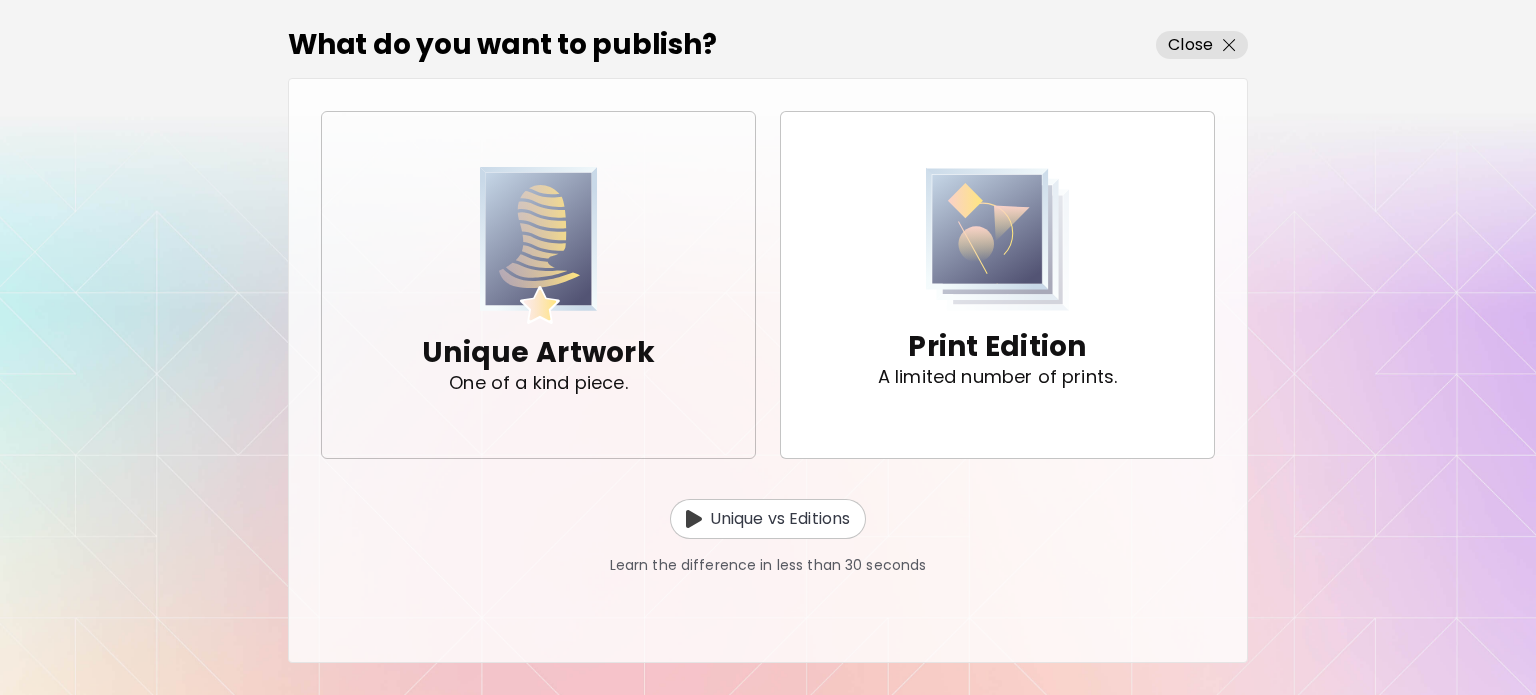 click on "Unique Artwork One of a kind piece." at bounding box center [538, 284] 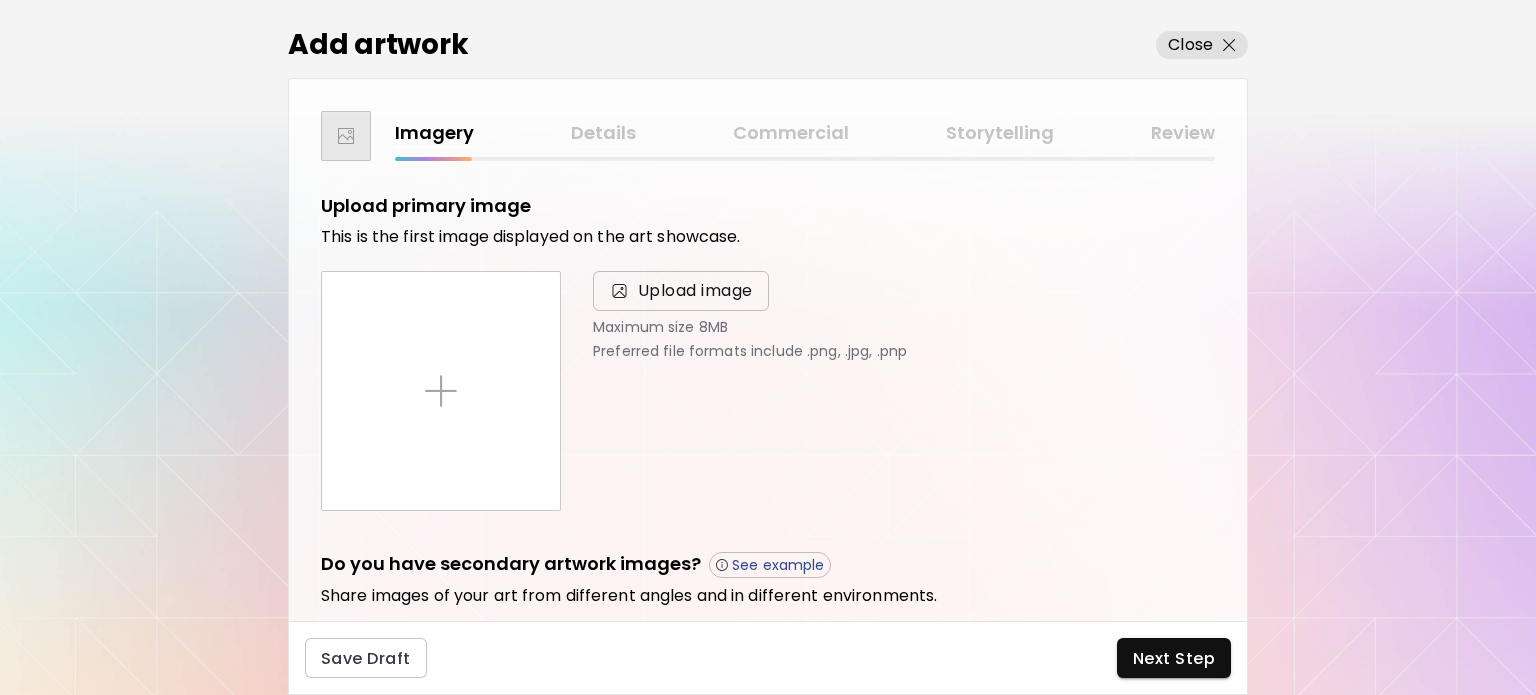 click on "Upload image" at bounding box center (695, 291) 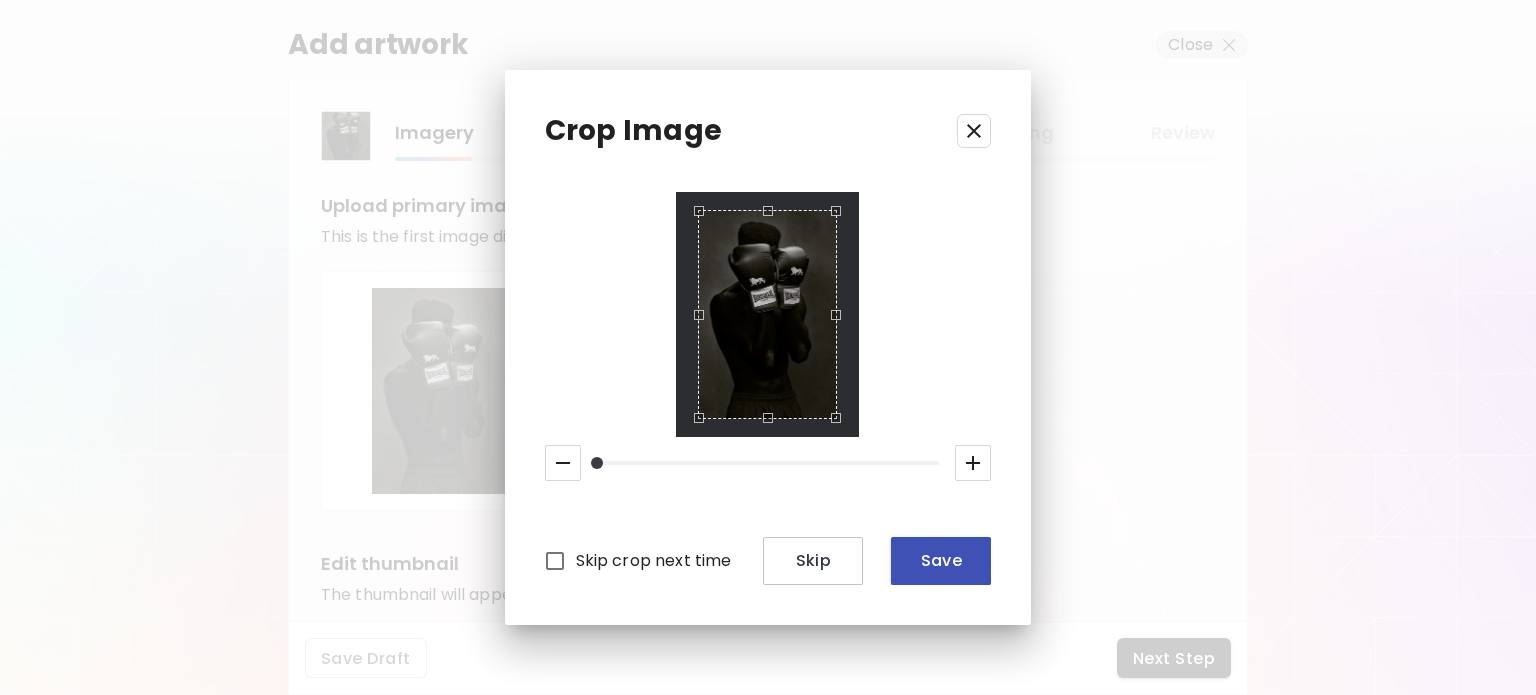 click on "Save" at bounding box center (941, 561) 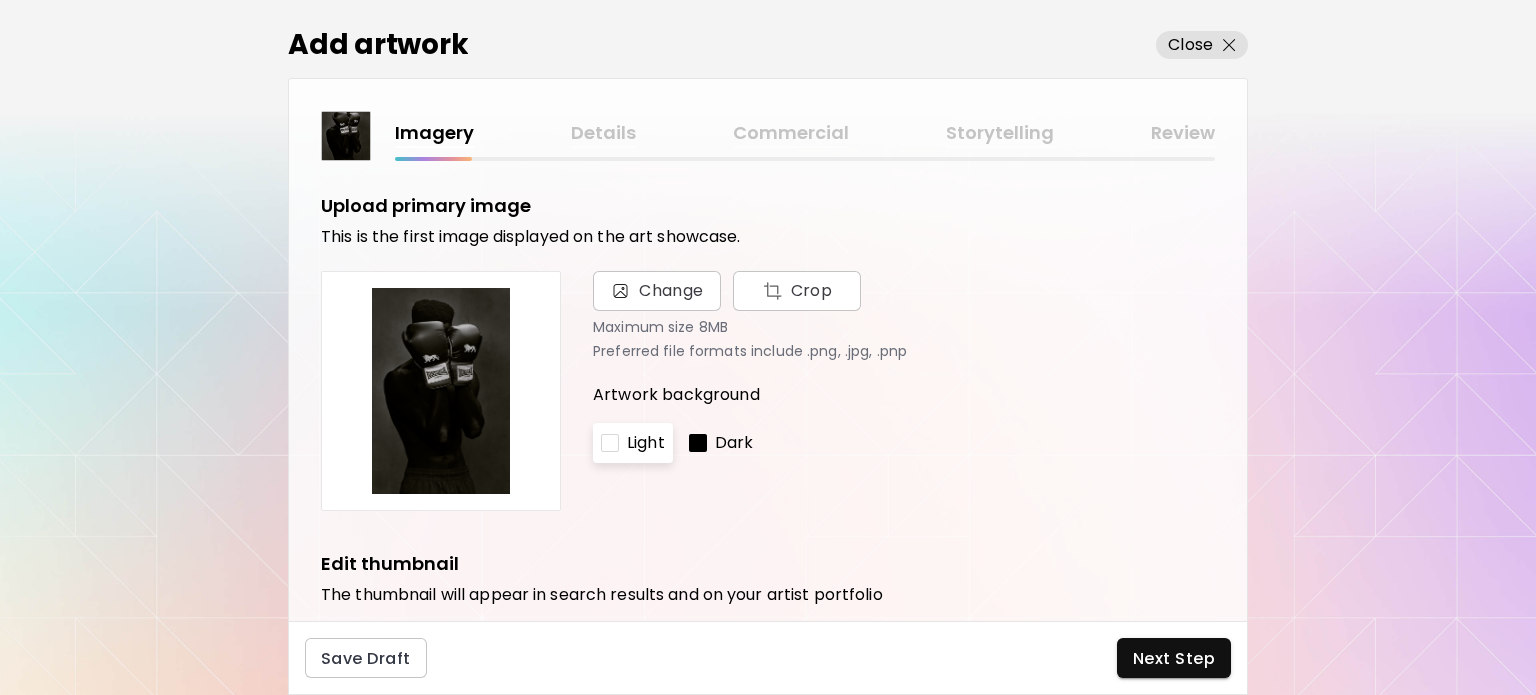 click on "Dark" at bounding box center (734, 443) 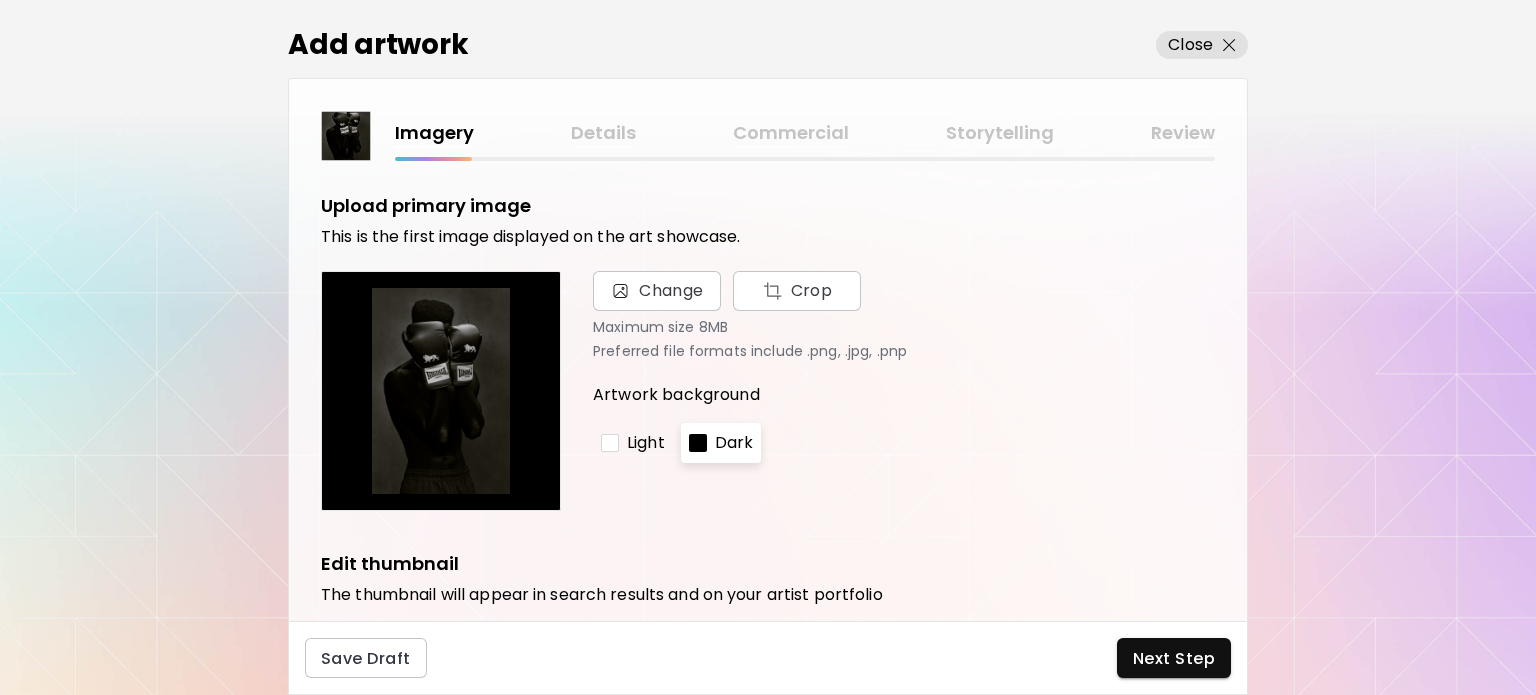 click on "Light" at bounding box center [646, 443] 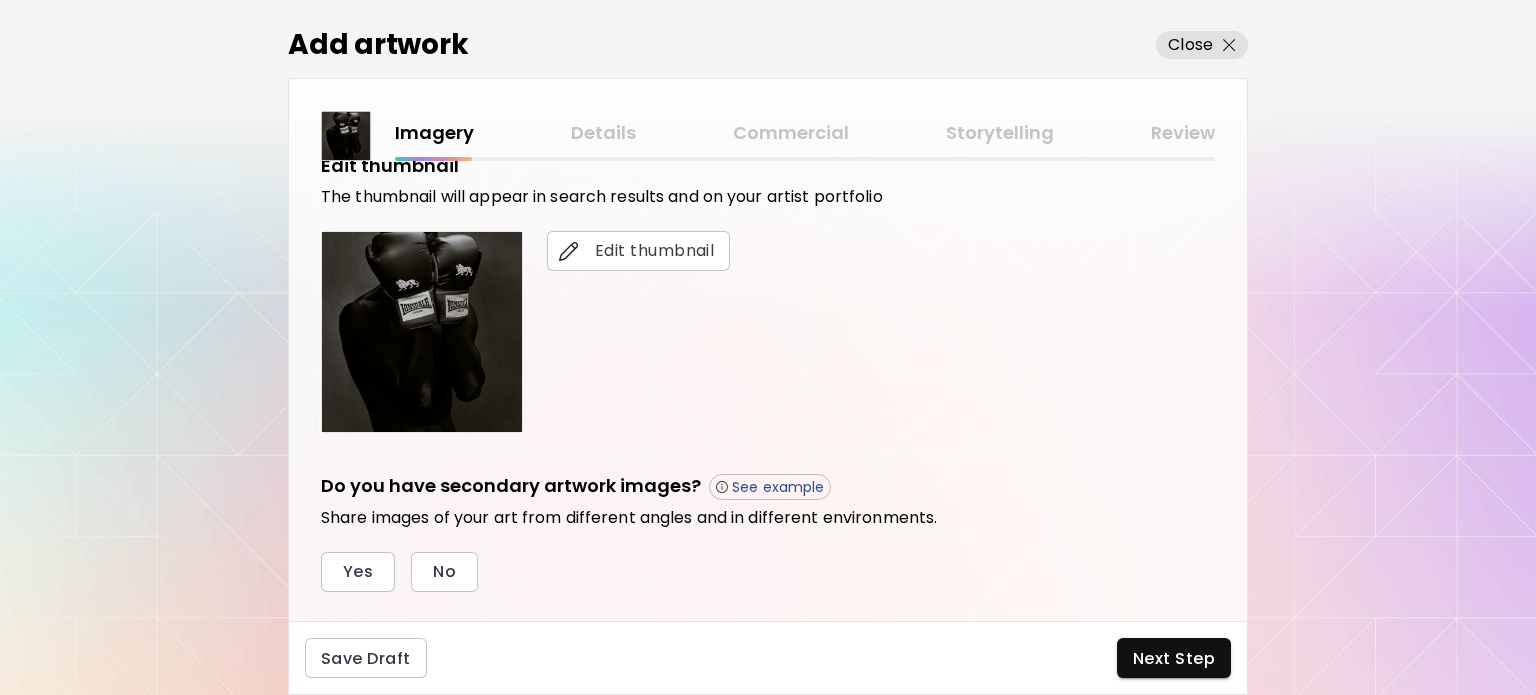 scroll, scrollTop: 397, scrollLeft: 0, axis: vertical 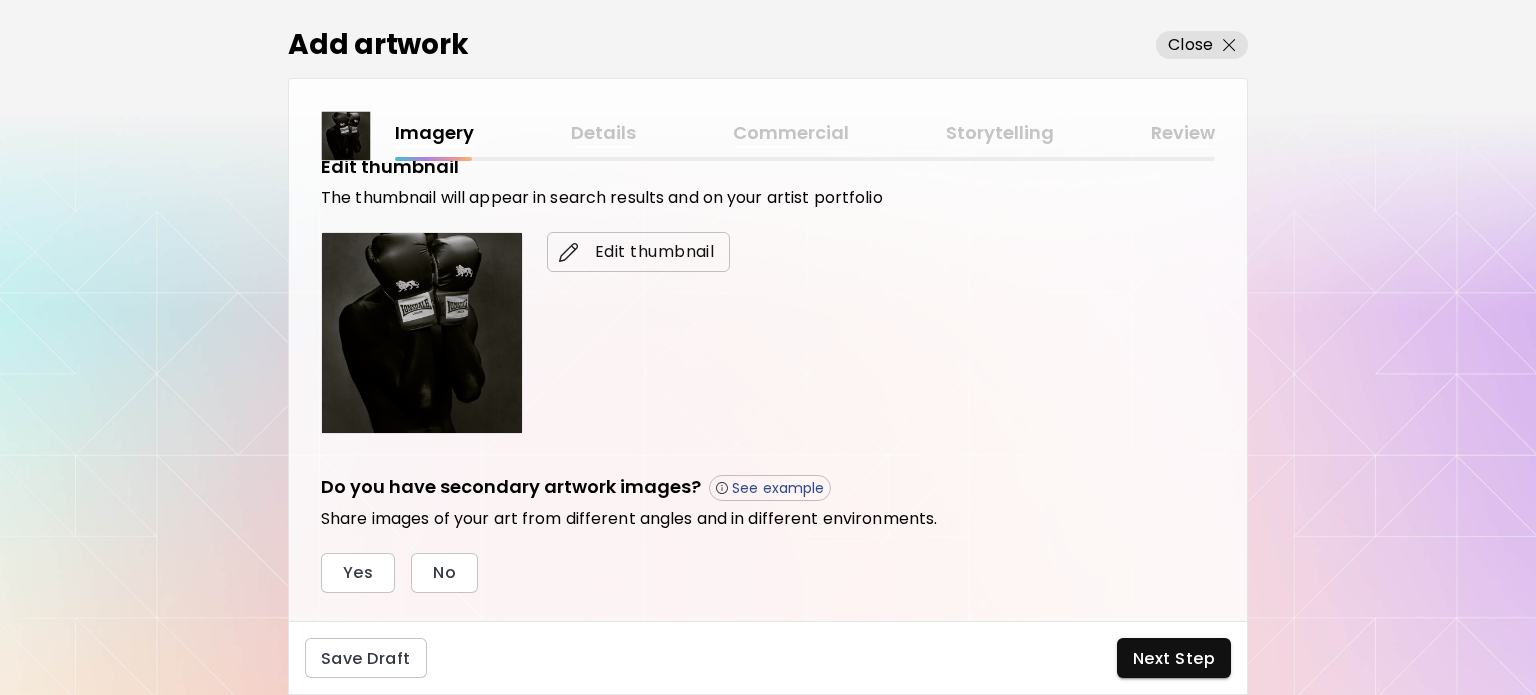 click on "Edit thumbnail" at bounding box center [638, 252] 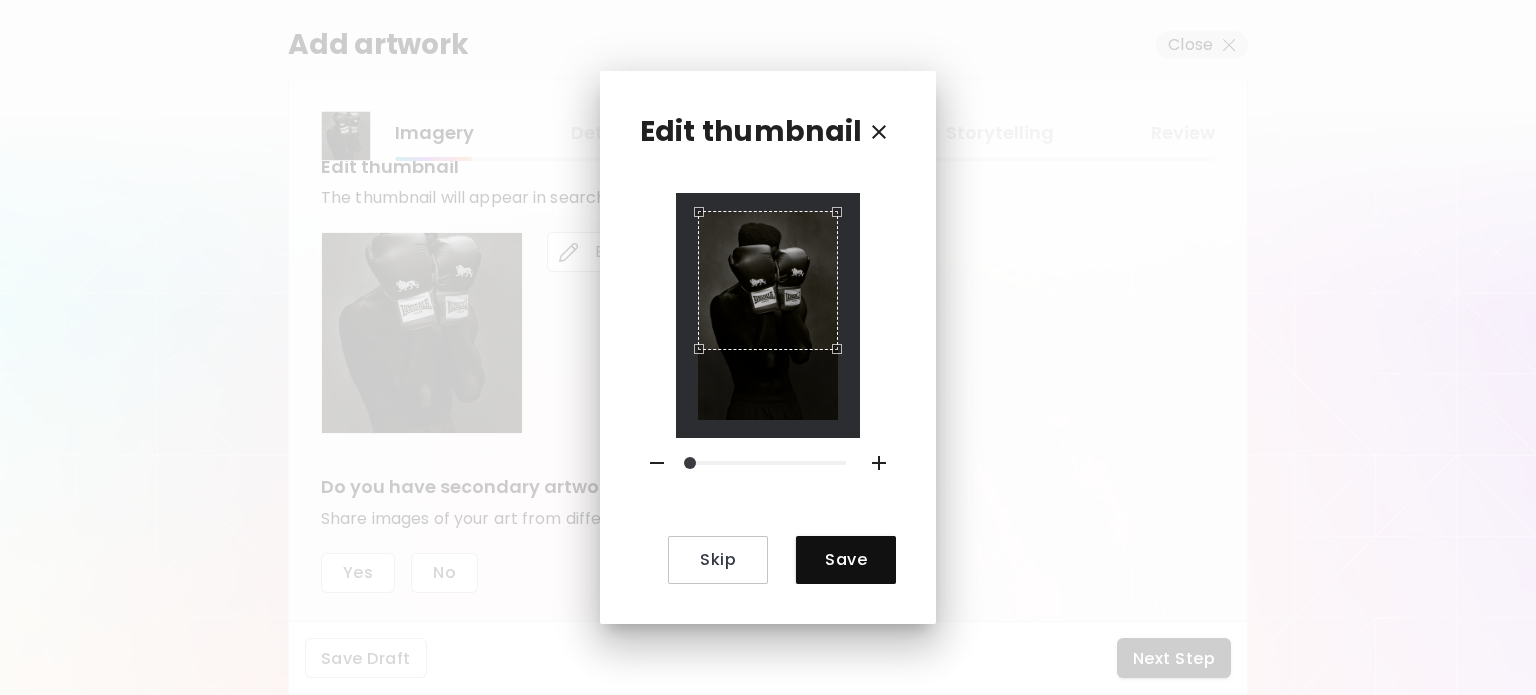 click at bounding box center [767, 280] 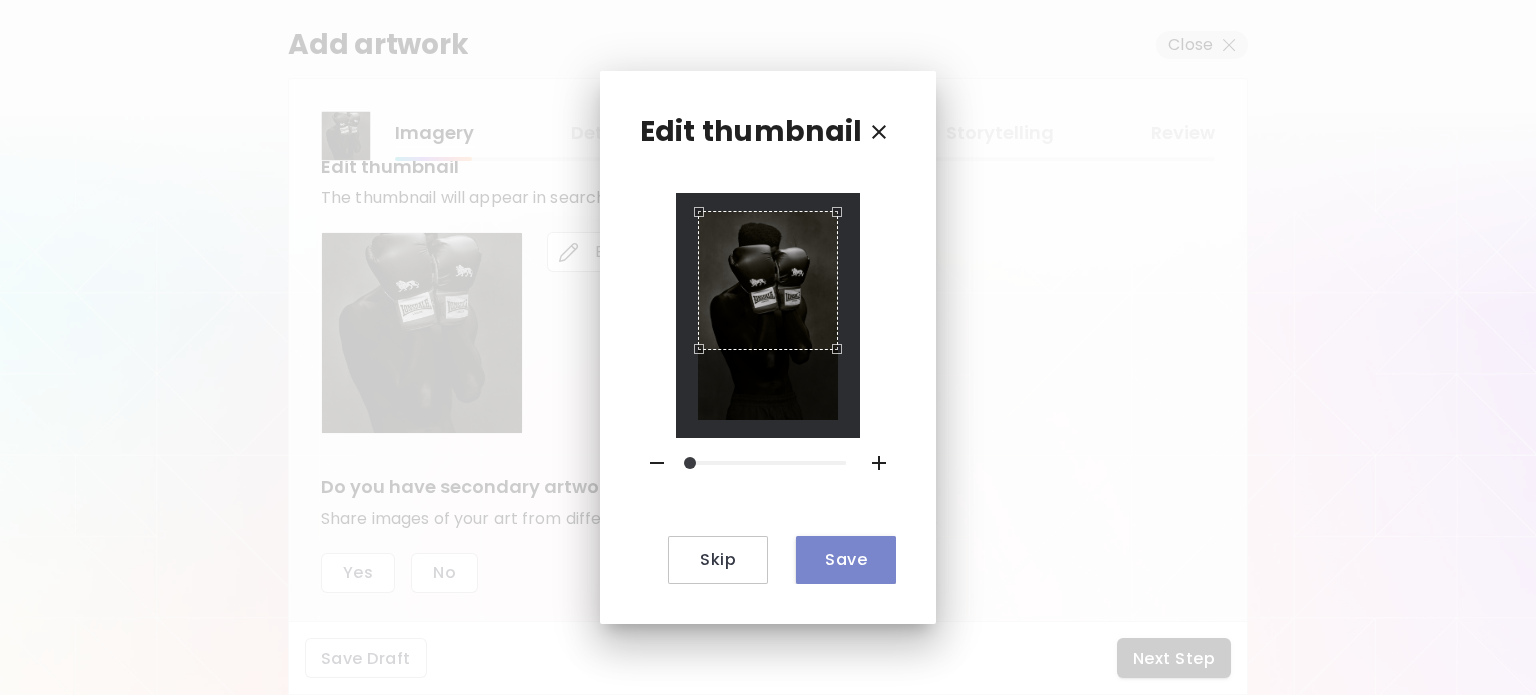 click on "Save" at bounding box center (846, 559) 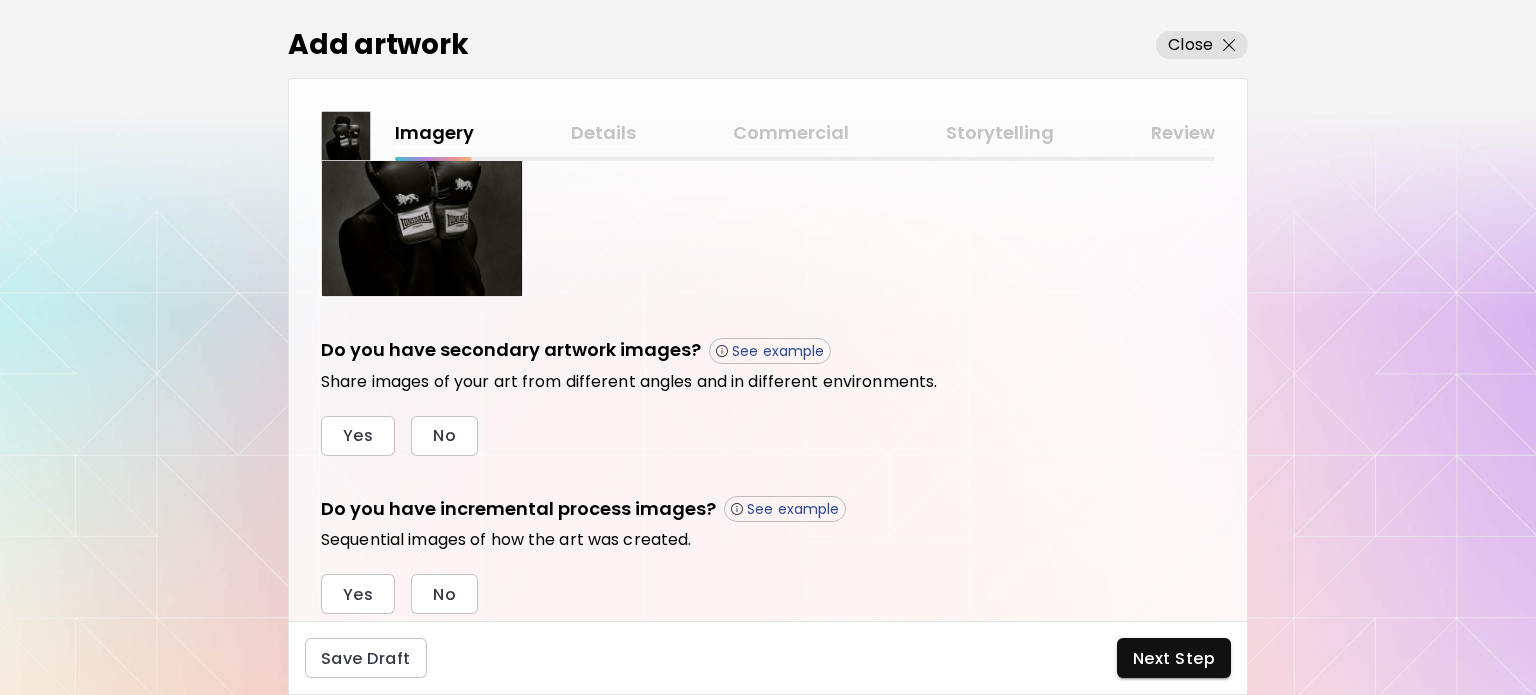 scroll, scrollTop: 566, scrollLeft: 0, axis: vertical 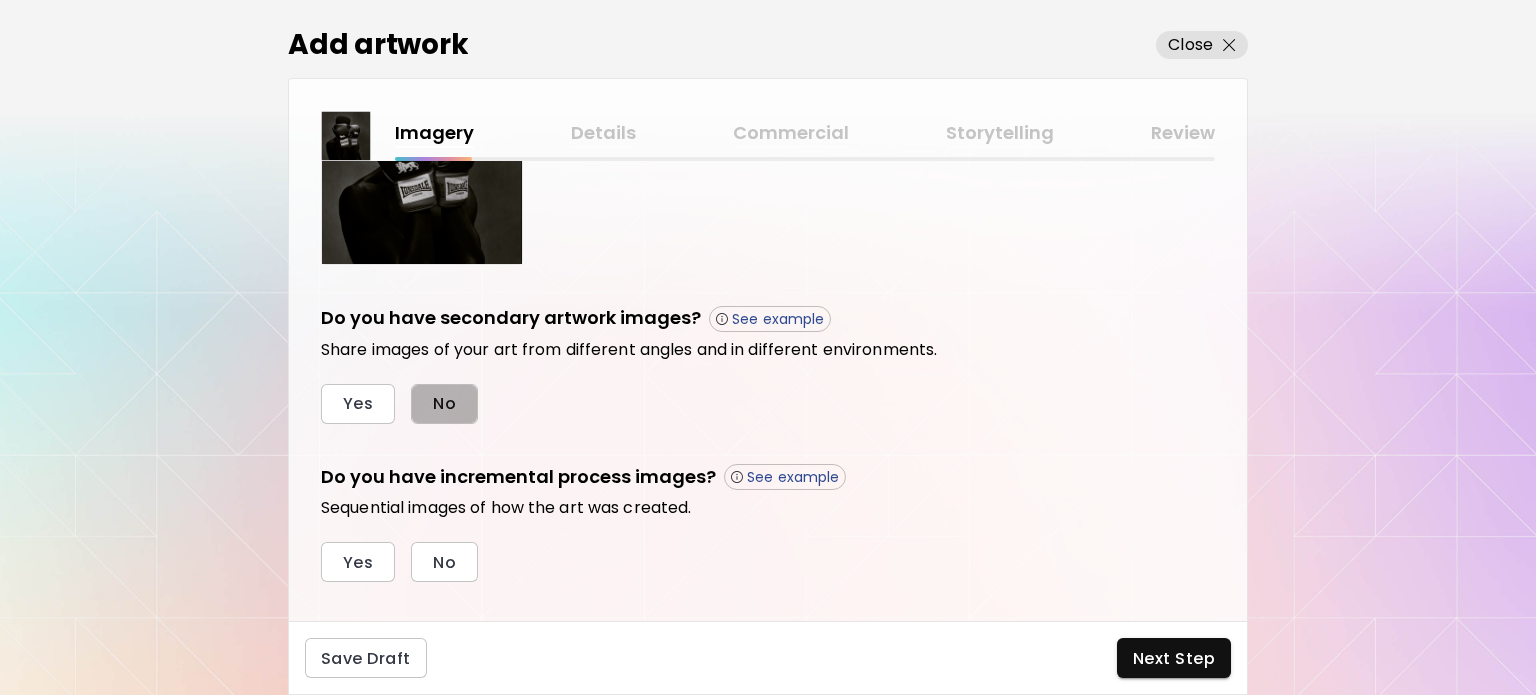 click on "No" at bounding box center (444, 403) 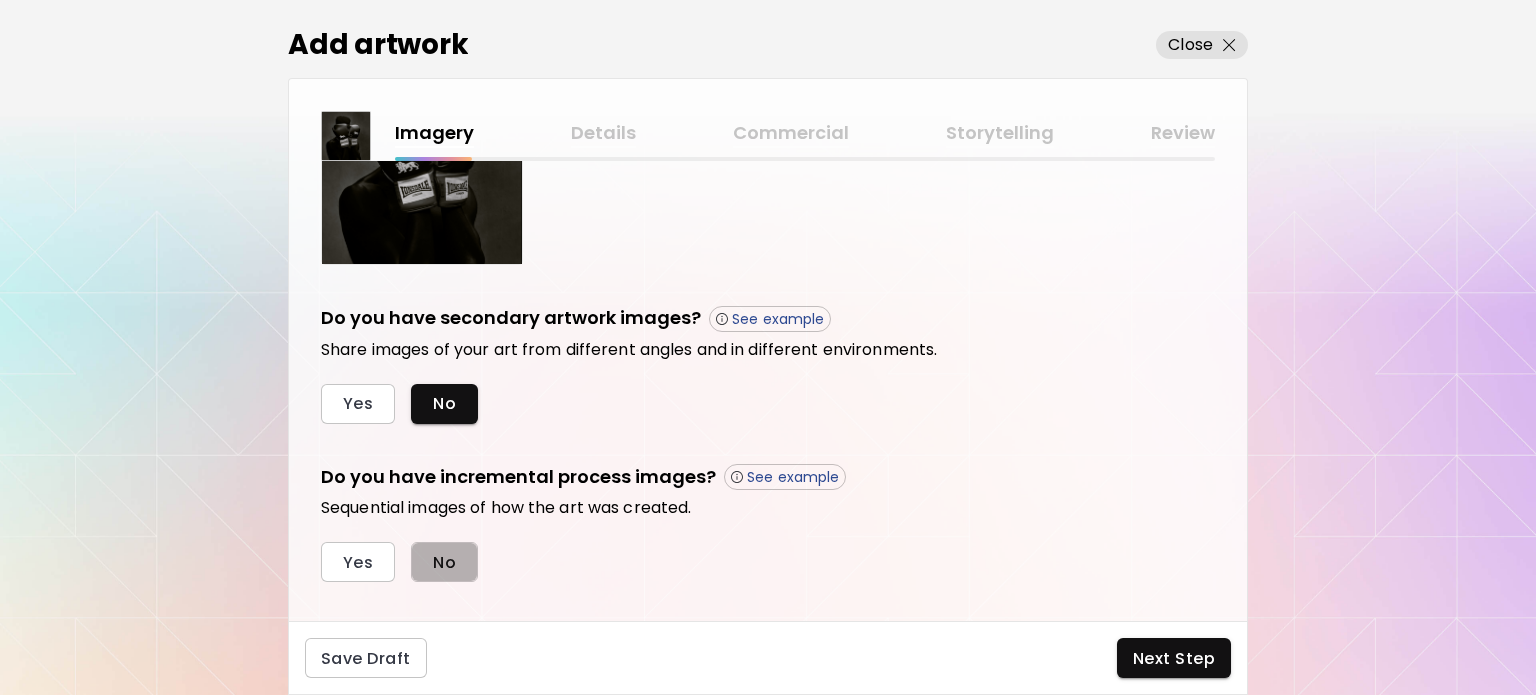 click on "No" at bounding box center (444, 562) 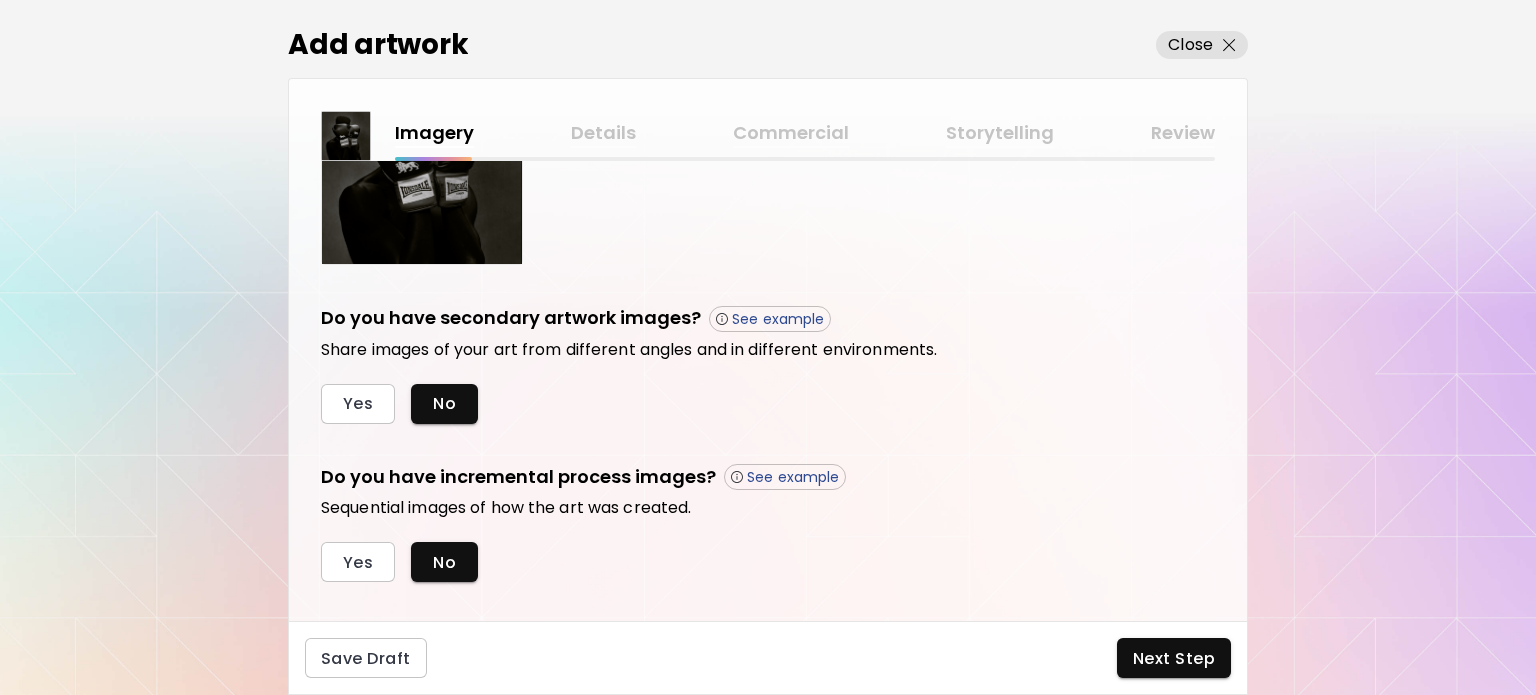 scroll, scrollTop: 596, scrollLeft: 0, axis: vertical 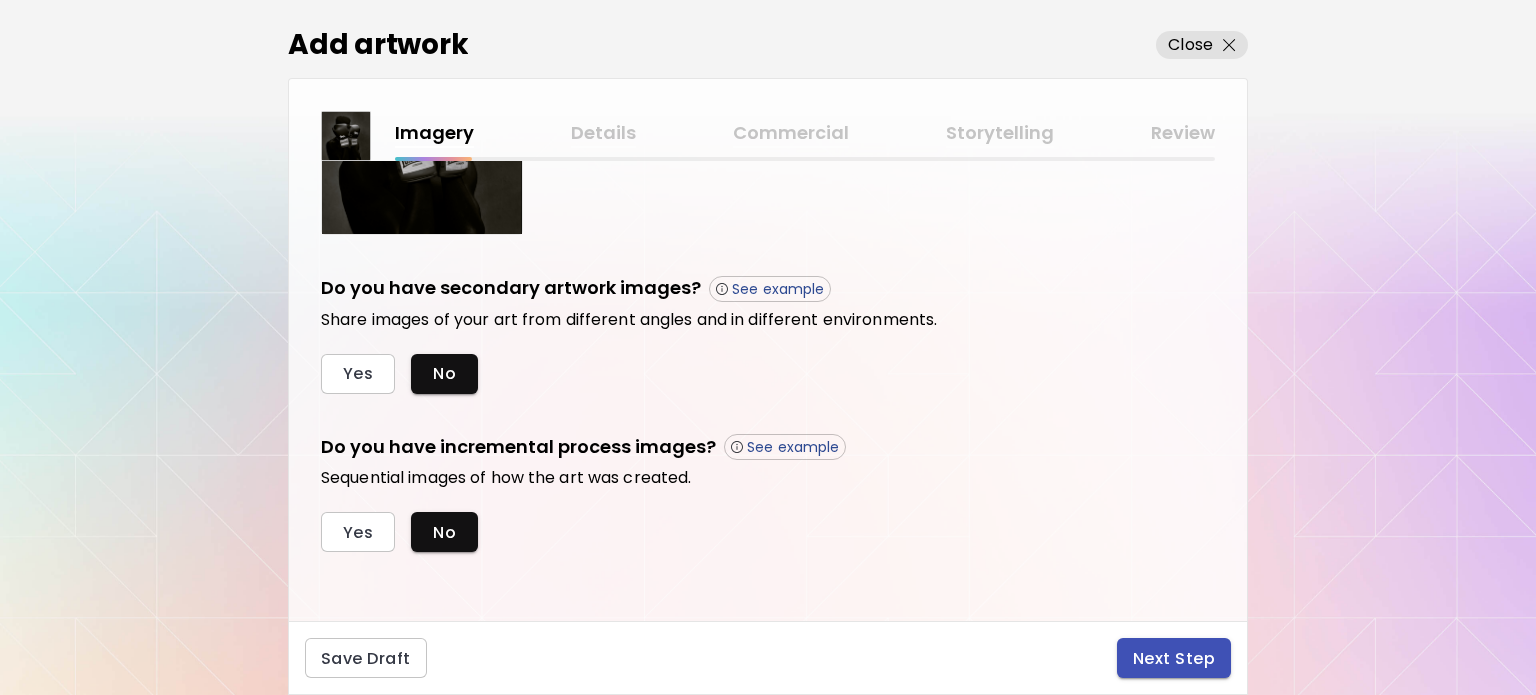 click on "Next Step" at bounding box center (1174, 658) 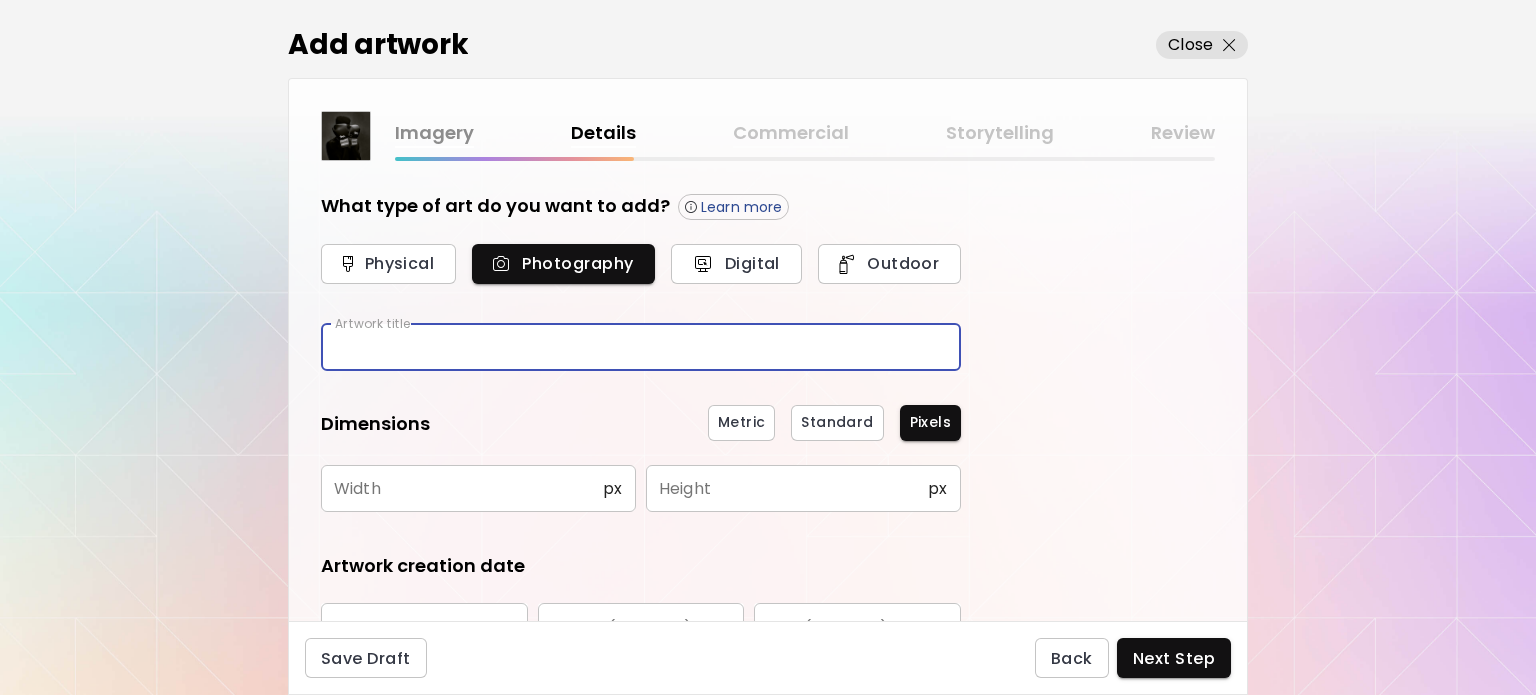 click at bounding box center (641, 347) 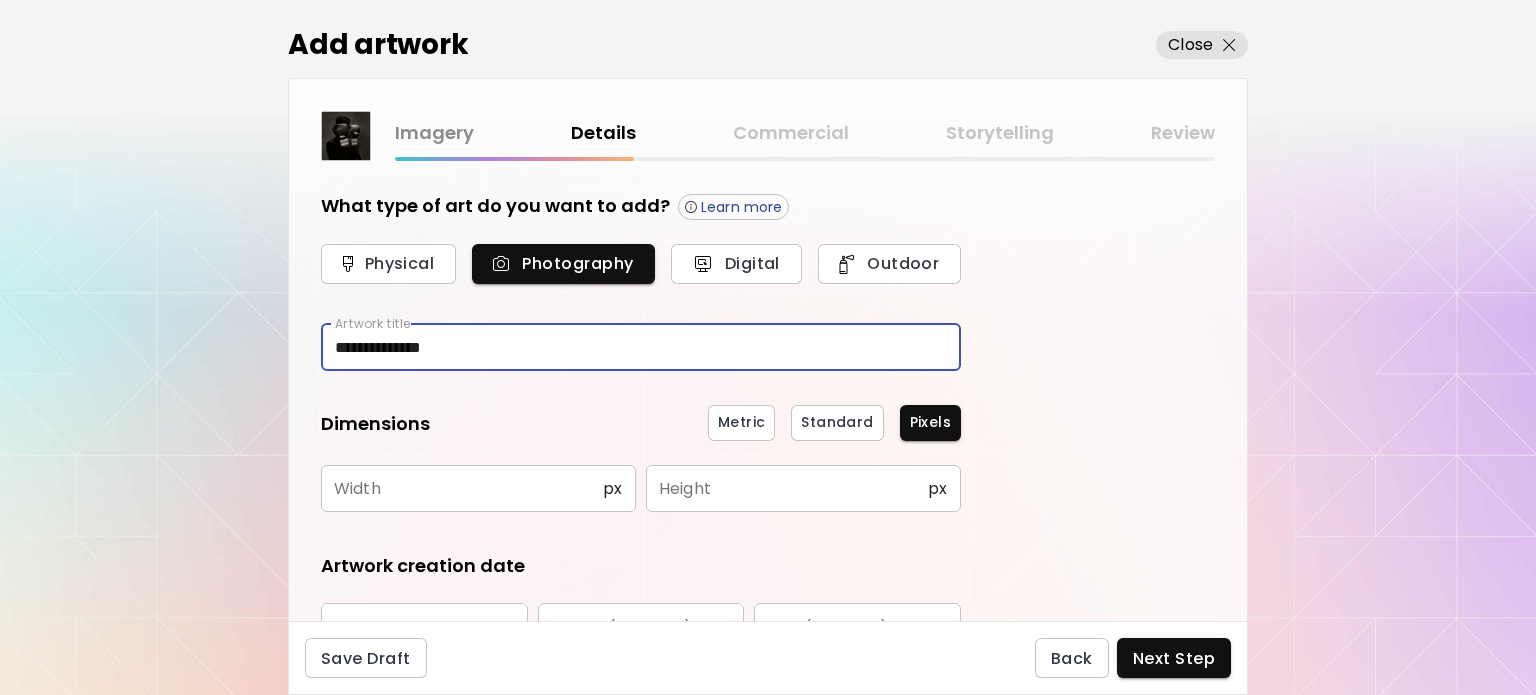 type on "**********" 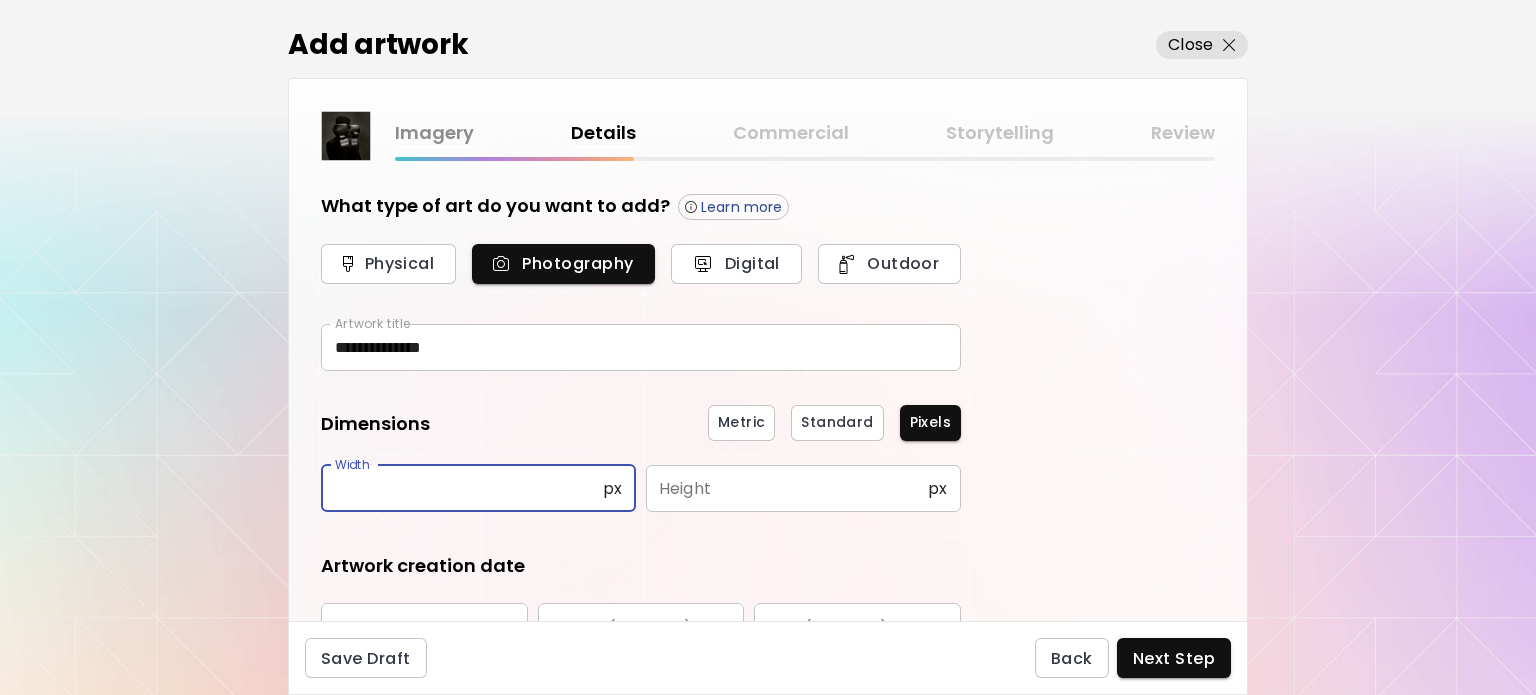 click at bounding box center (462, 488) 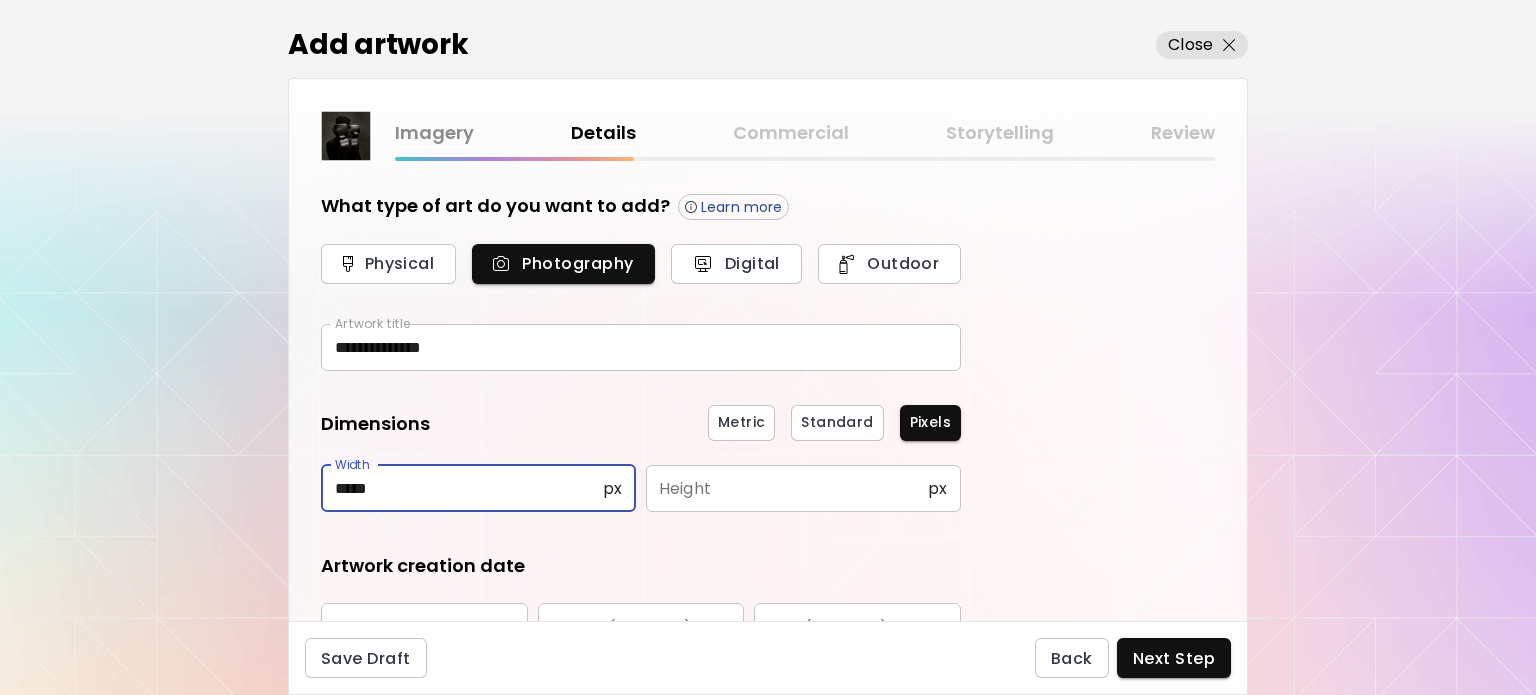 type on "*****" 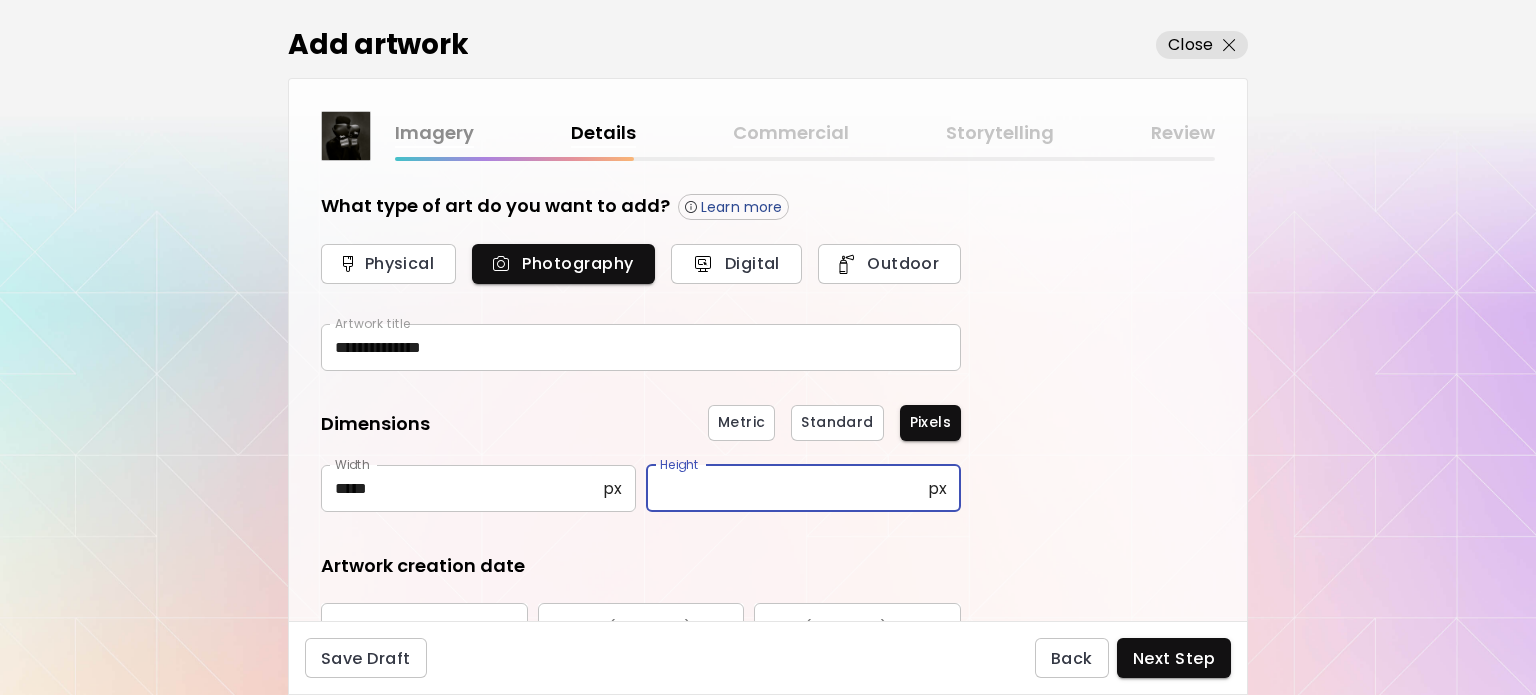 click at bounding box center [787, 488] 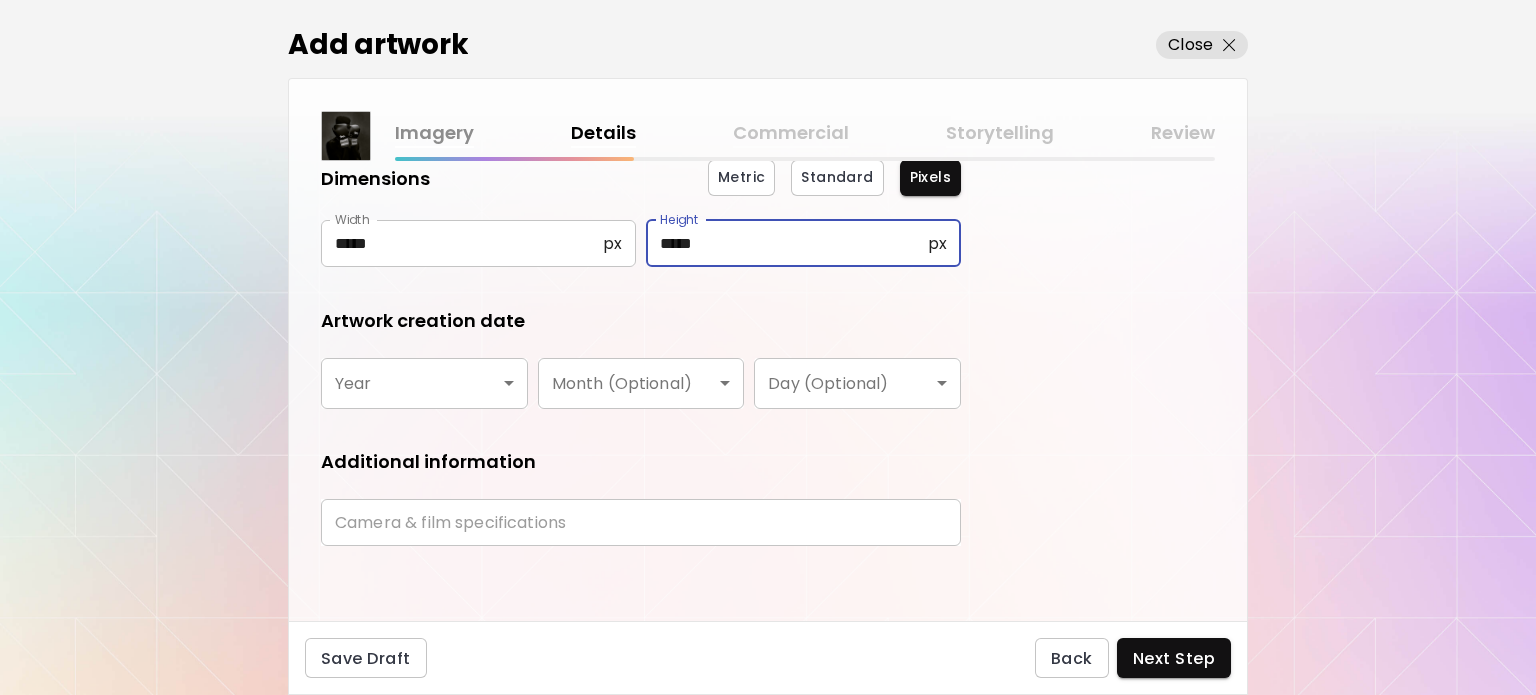 scroll, scrollTop: 248, scrollLeft: 0, axis: vertical 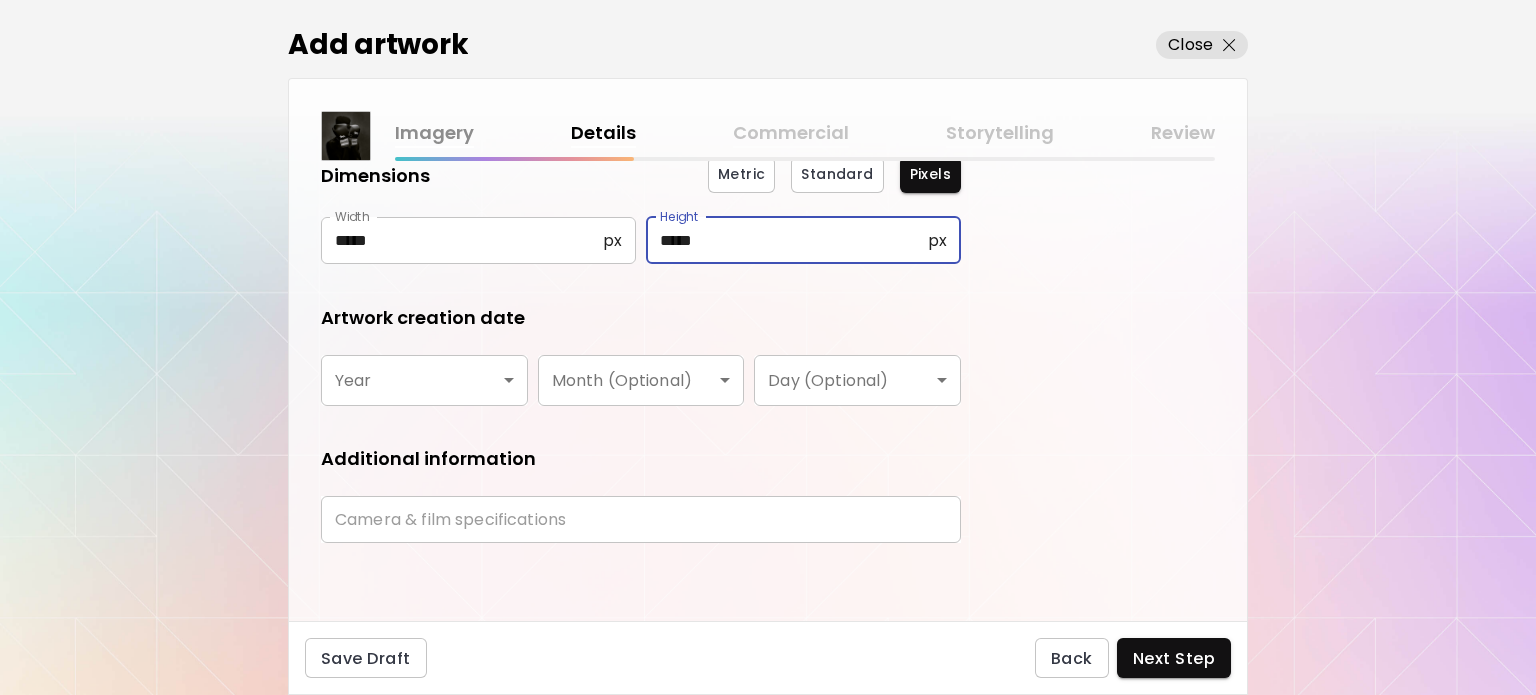type on "*****" 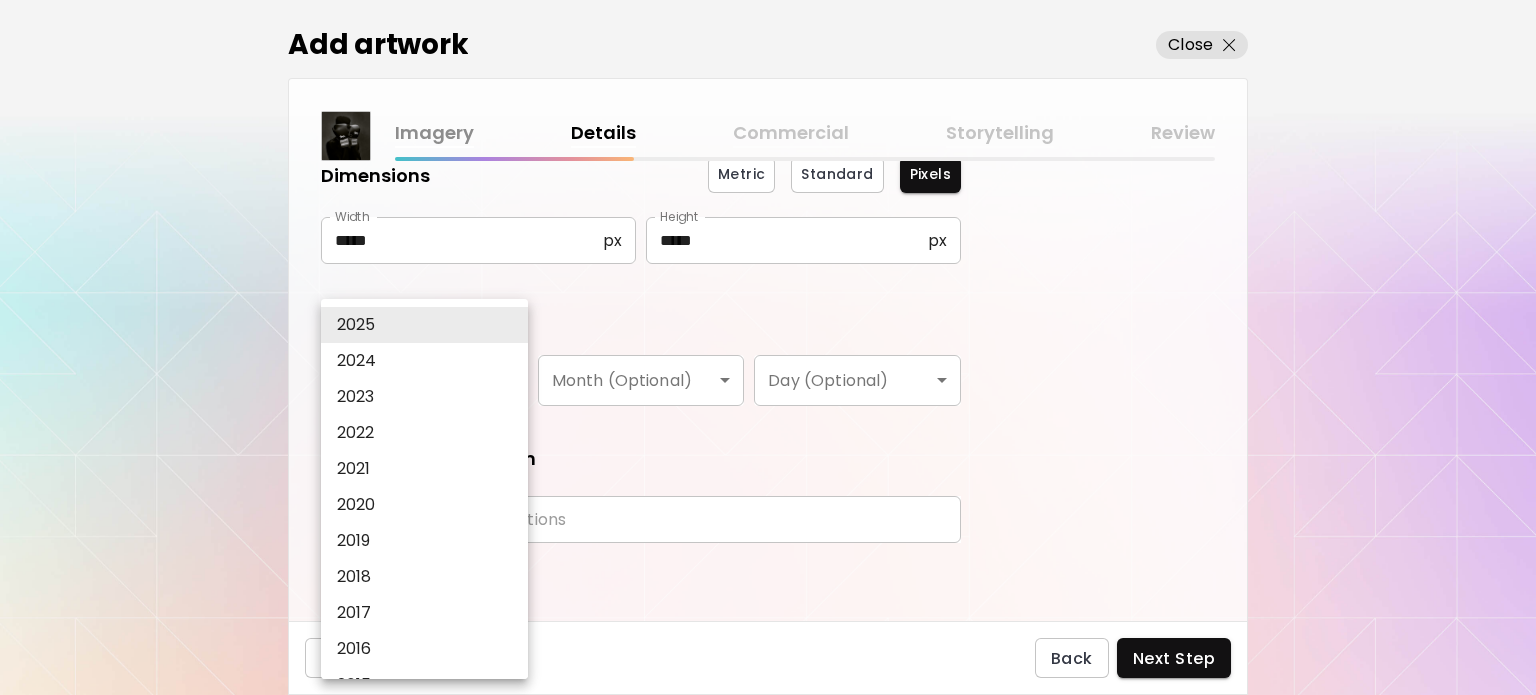 click on "2024" at bounding box center [429, 361] 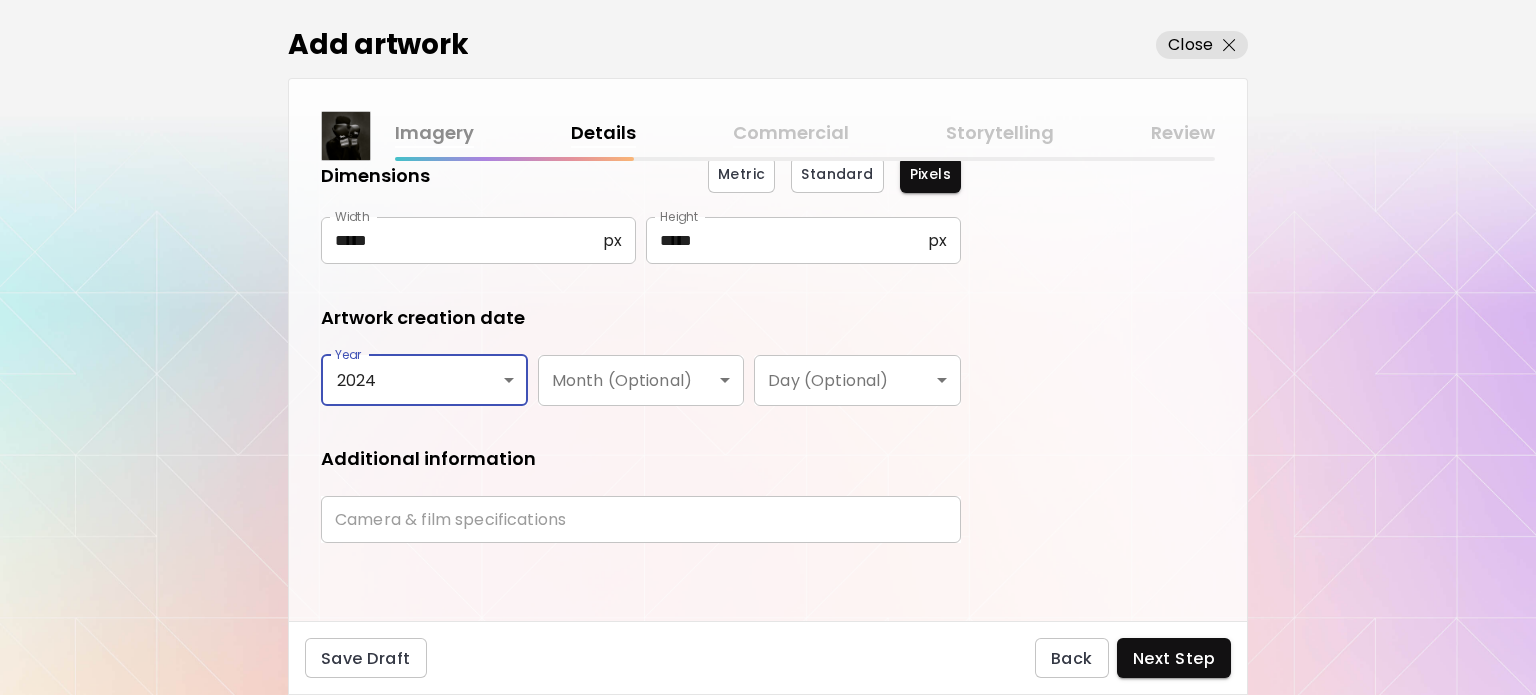 click at bounding box center [641, 519] 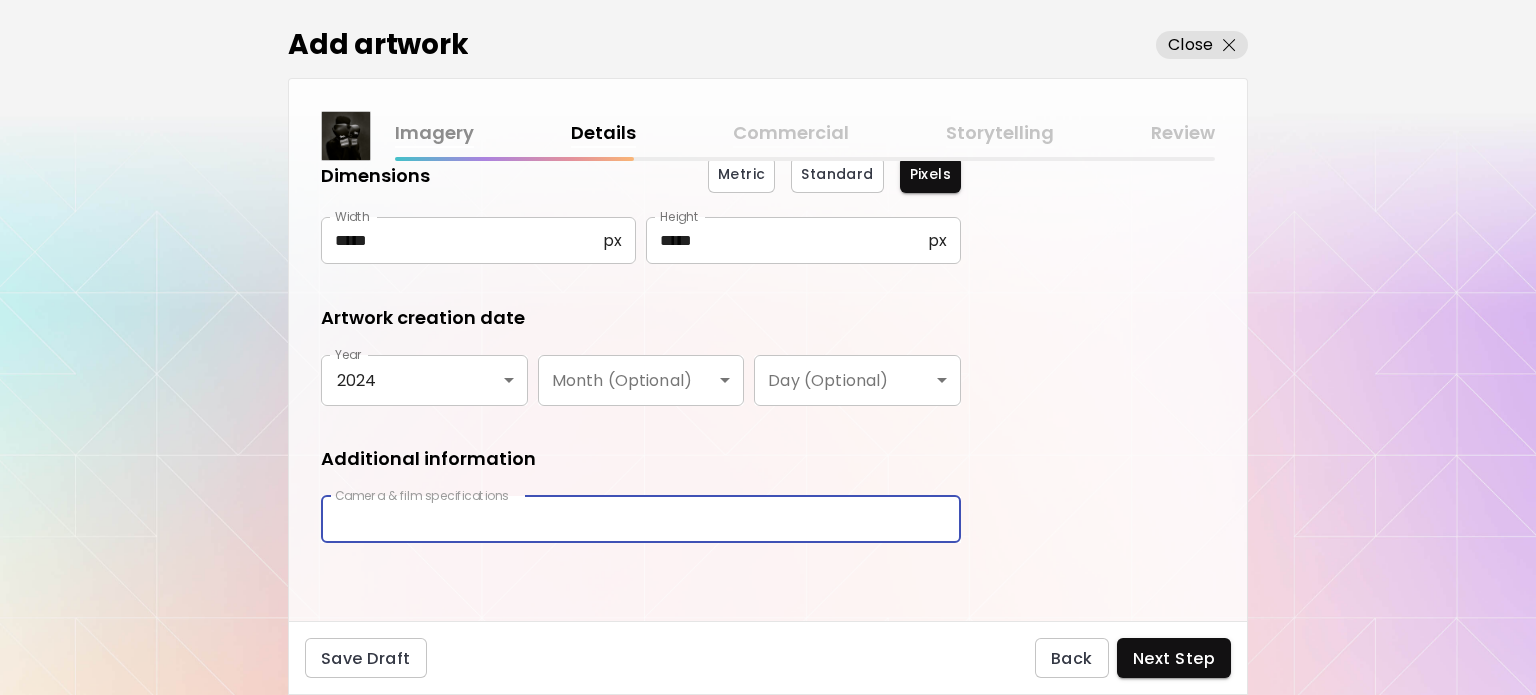 type on "**********" 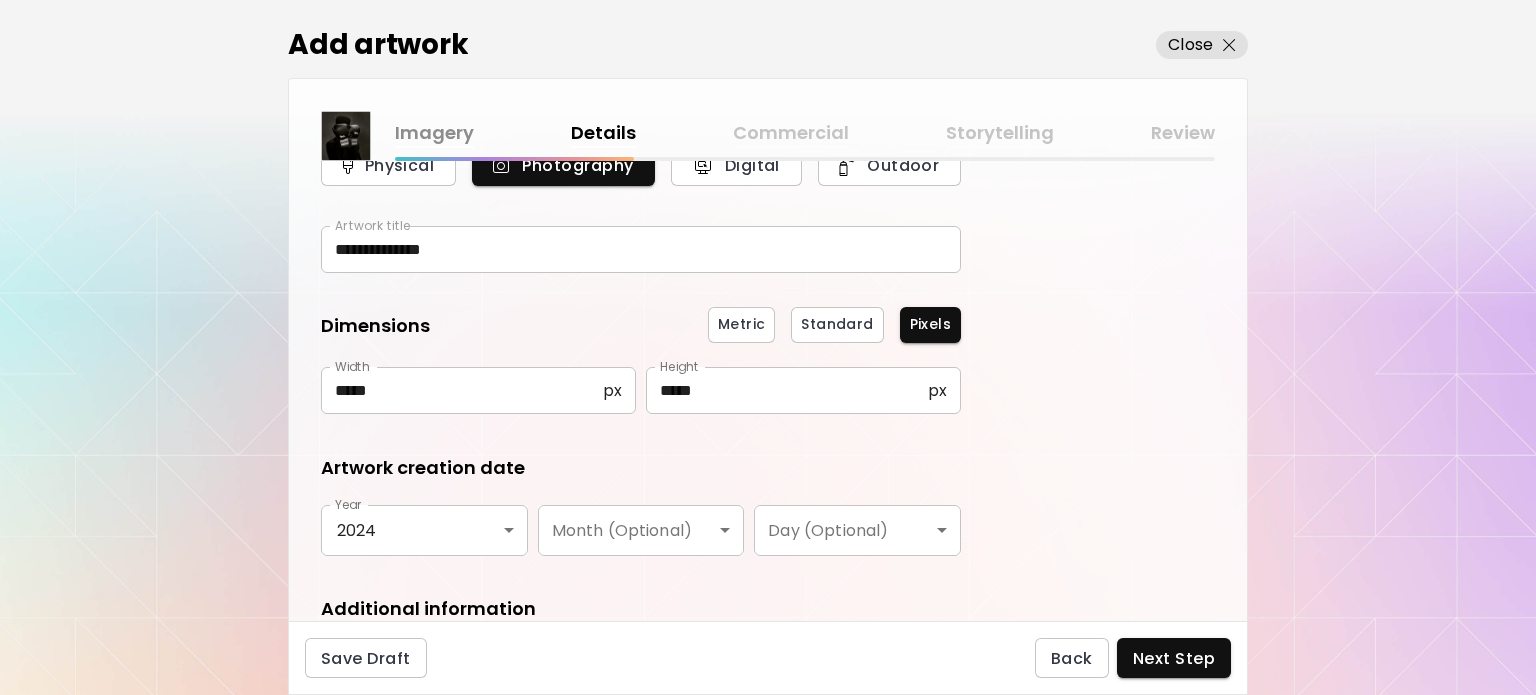 scroll, scrollTop: 248, scrollLeft: 0, axis: vertical 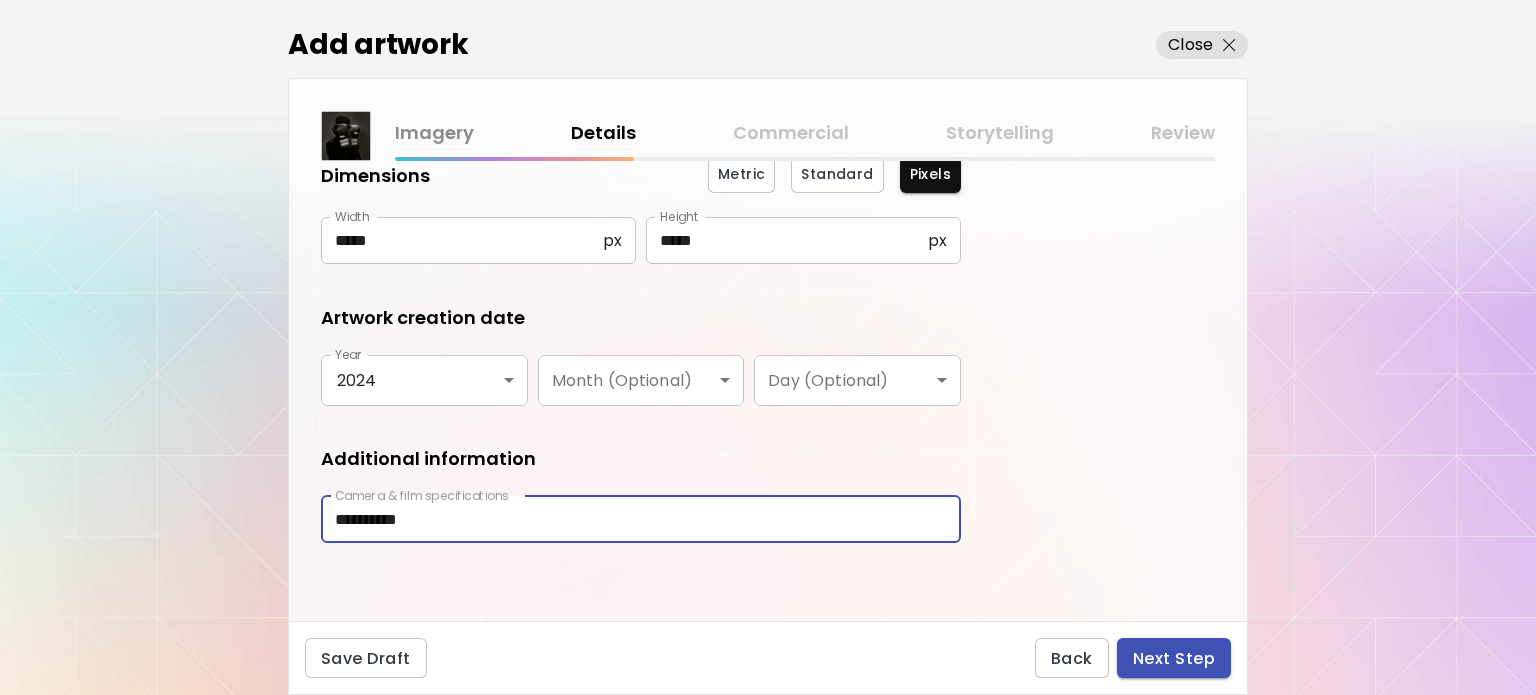 click on "Next Step" at bounding box center (1174, 658) 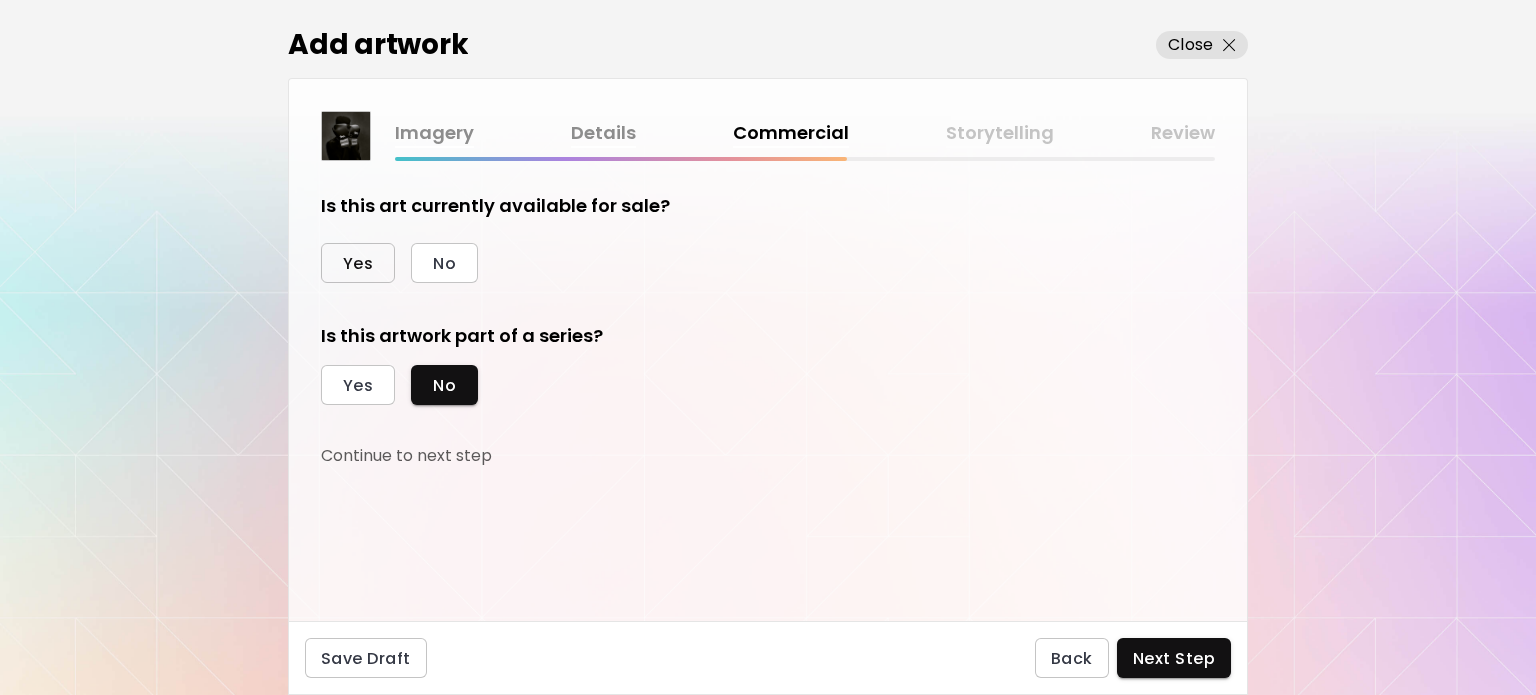click on "Yes" at bounding box center (358, 263) 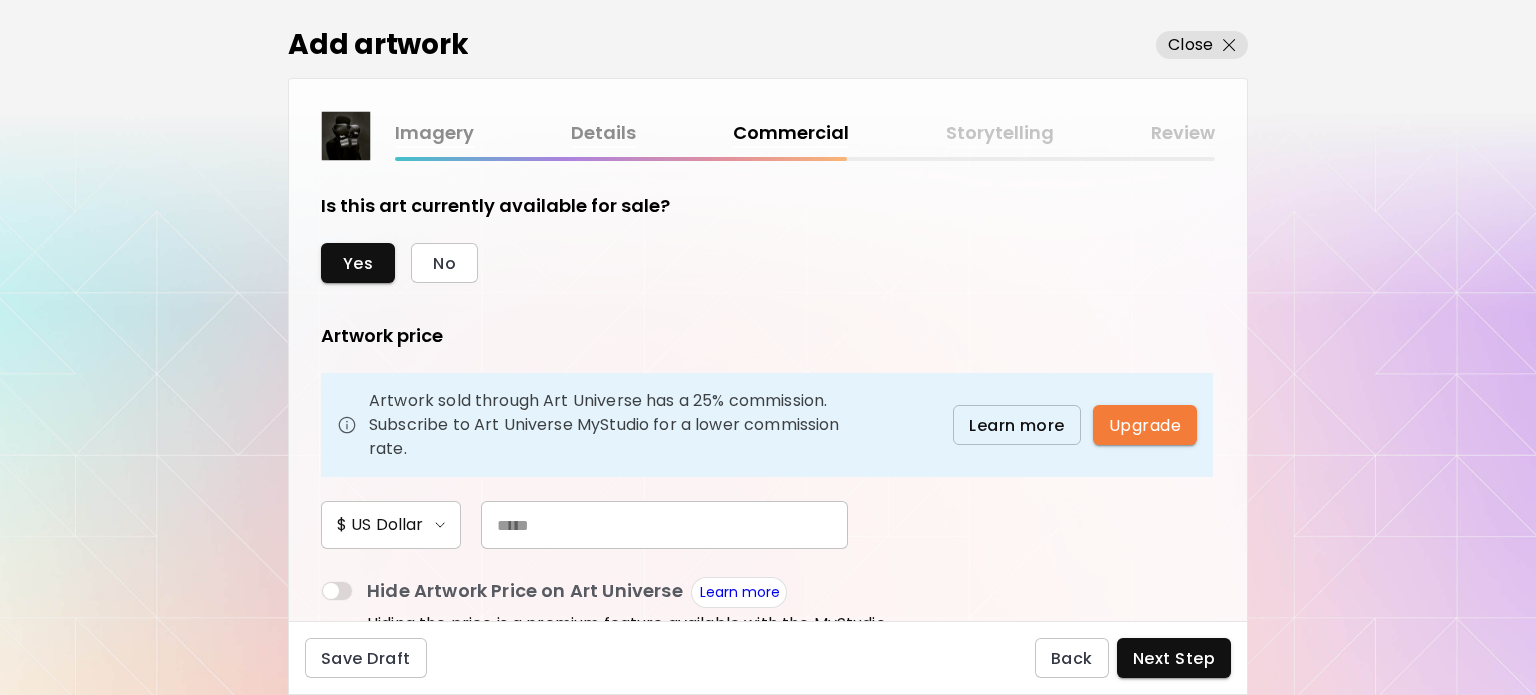 click at bounding box center (664, 525) 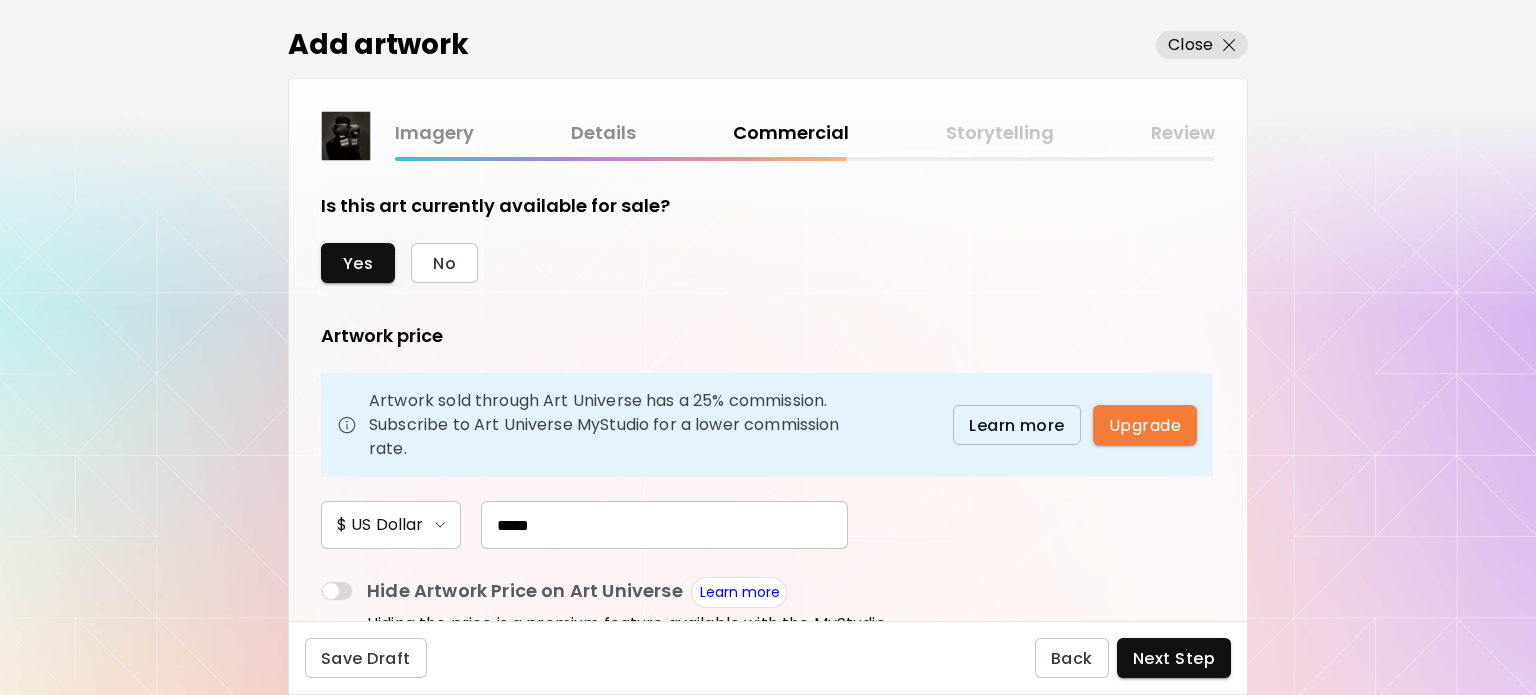 click on "*****" at bounding box center (664, 525) 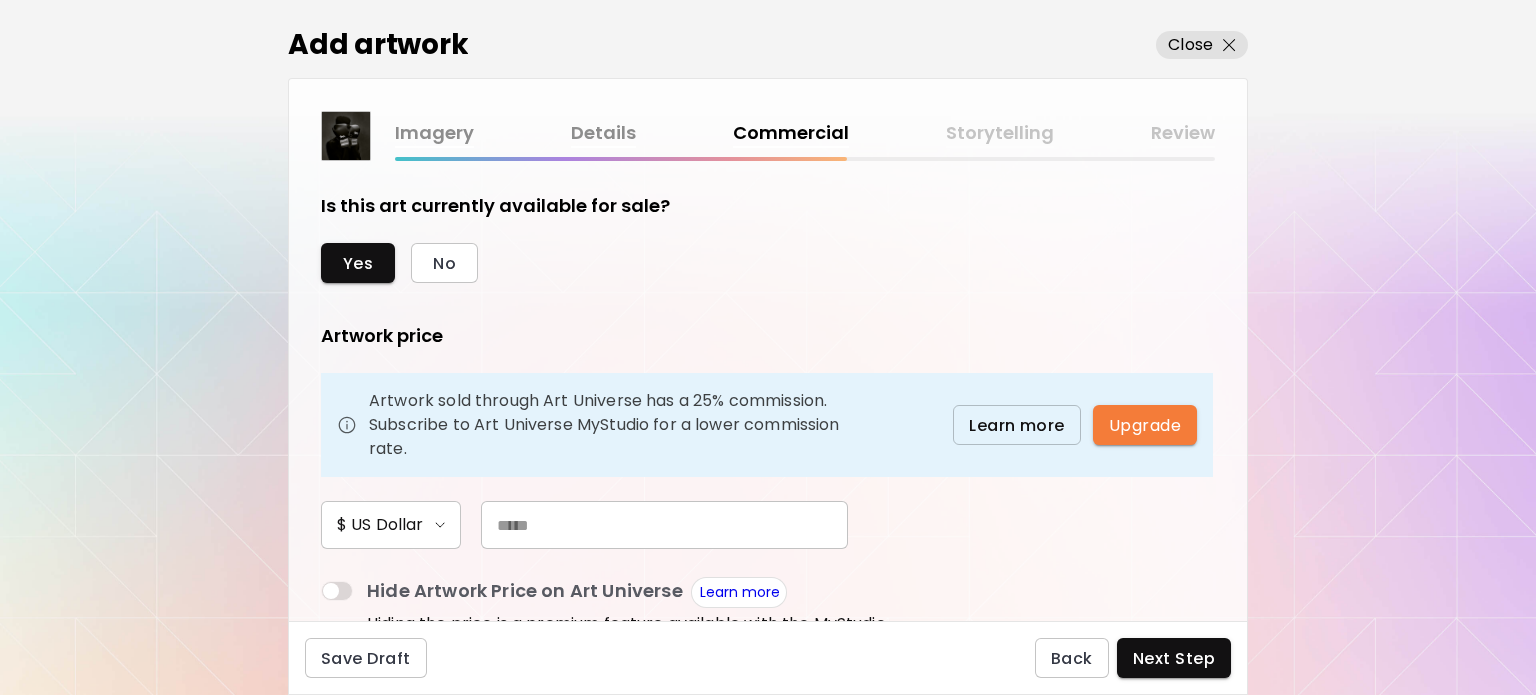 type on "*" 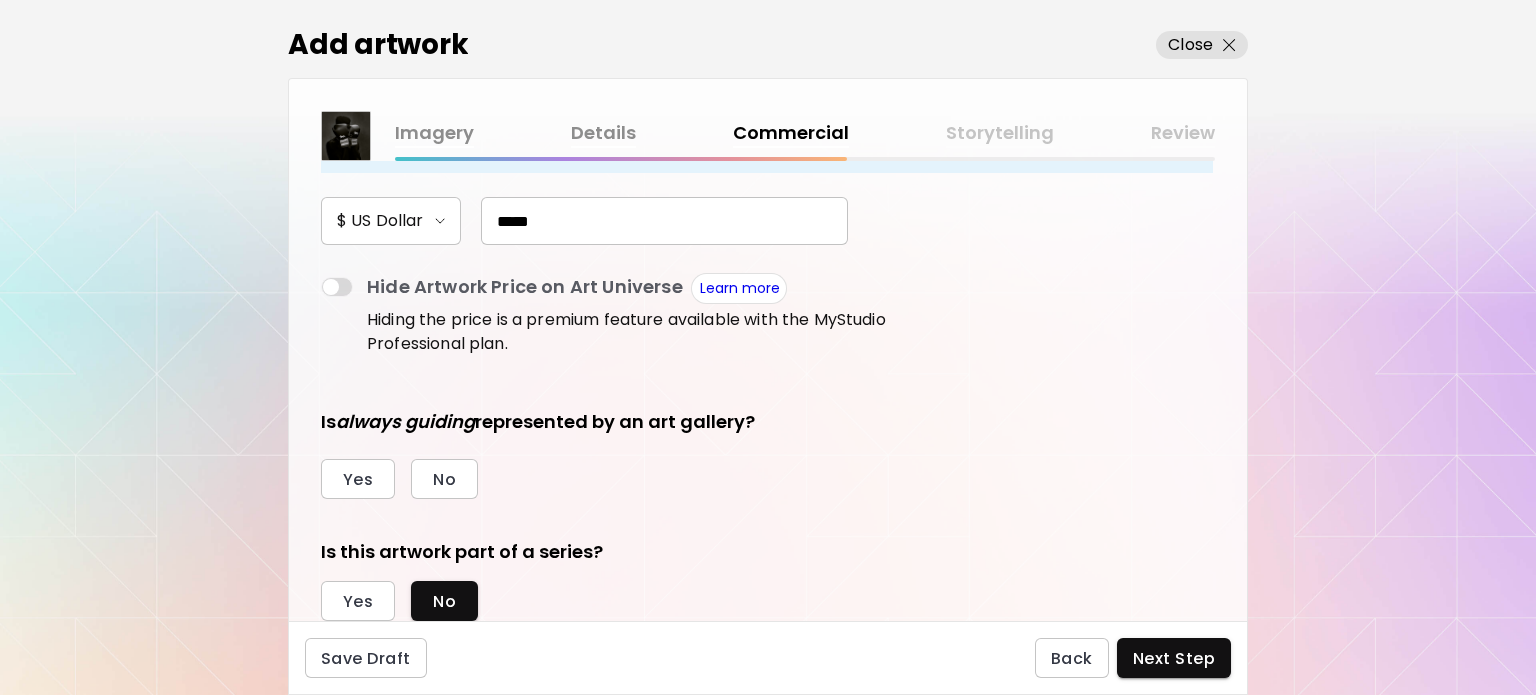 scroll, scrollTop: 326, scrollLeft: 0, axis: vertical 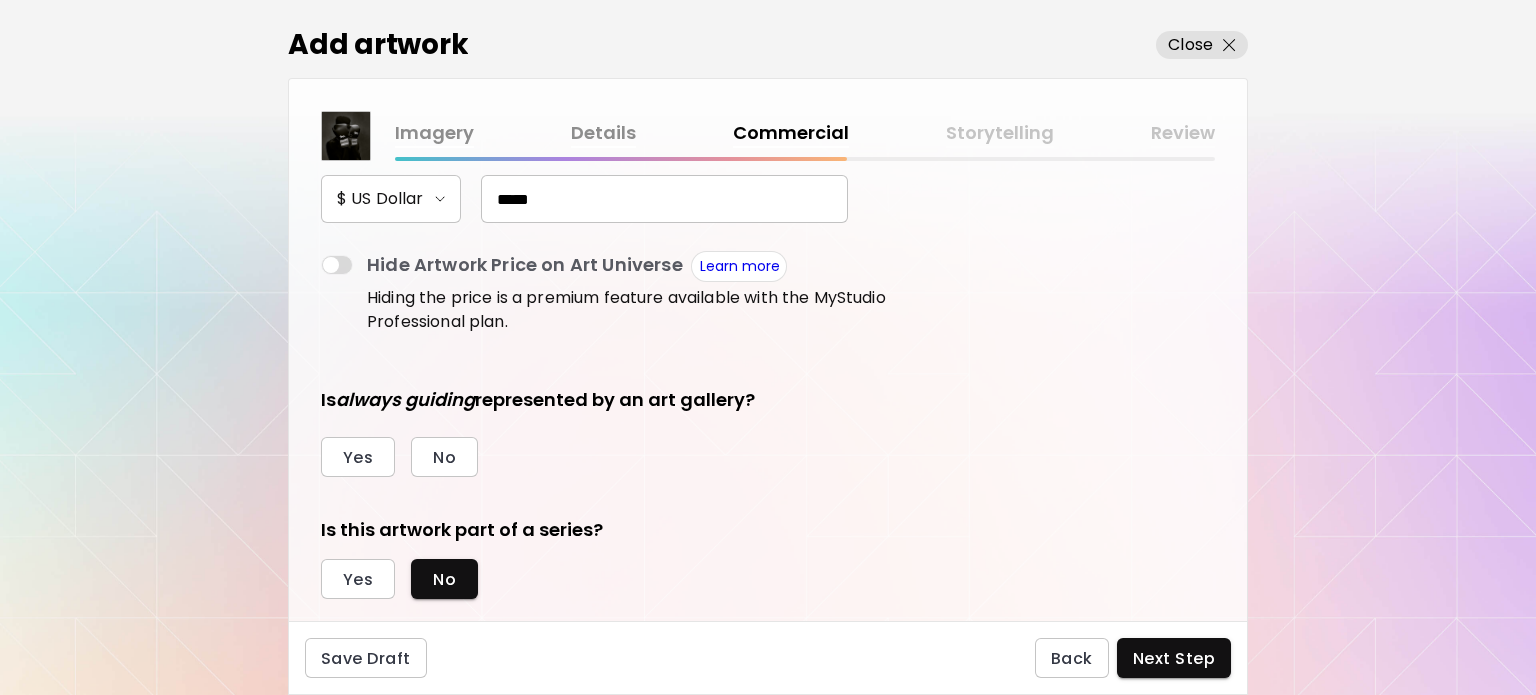 type on "*****" 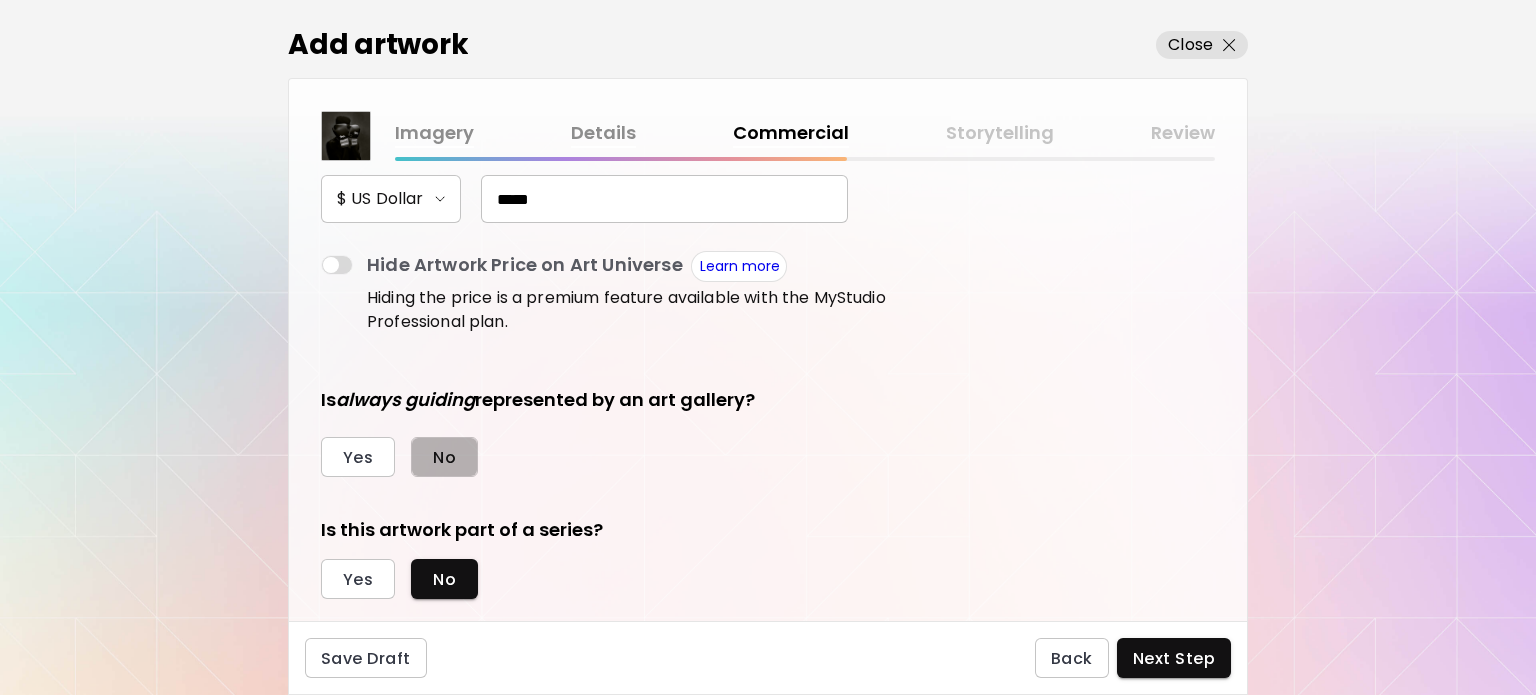 click on "No" at bounding box center (444, 457) 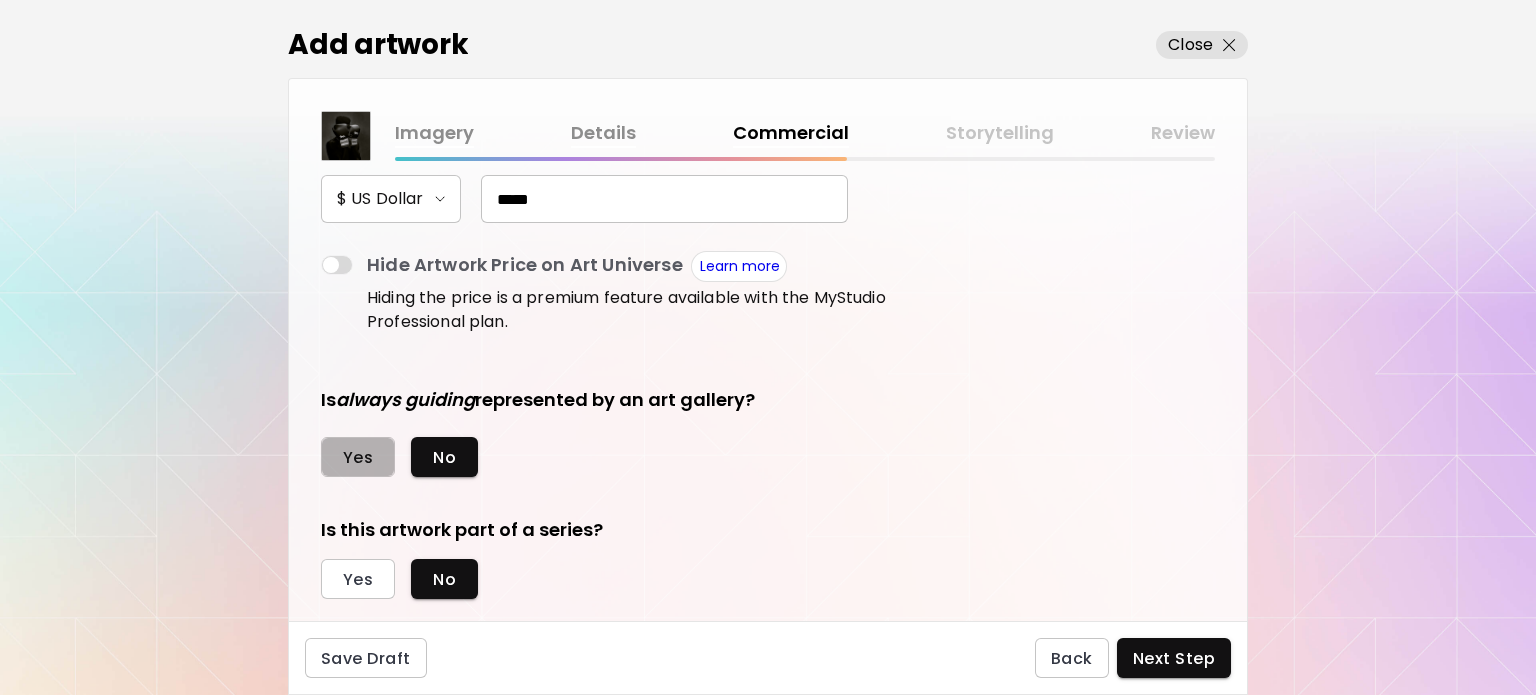 click on "Yes" at bounding box center [358, 457] 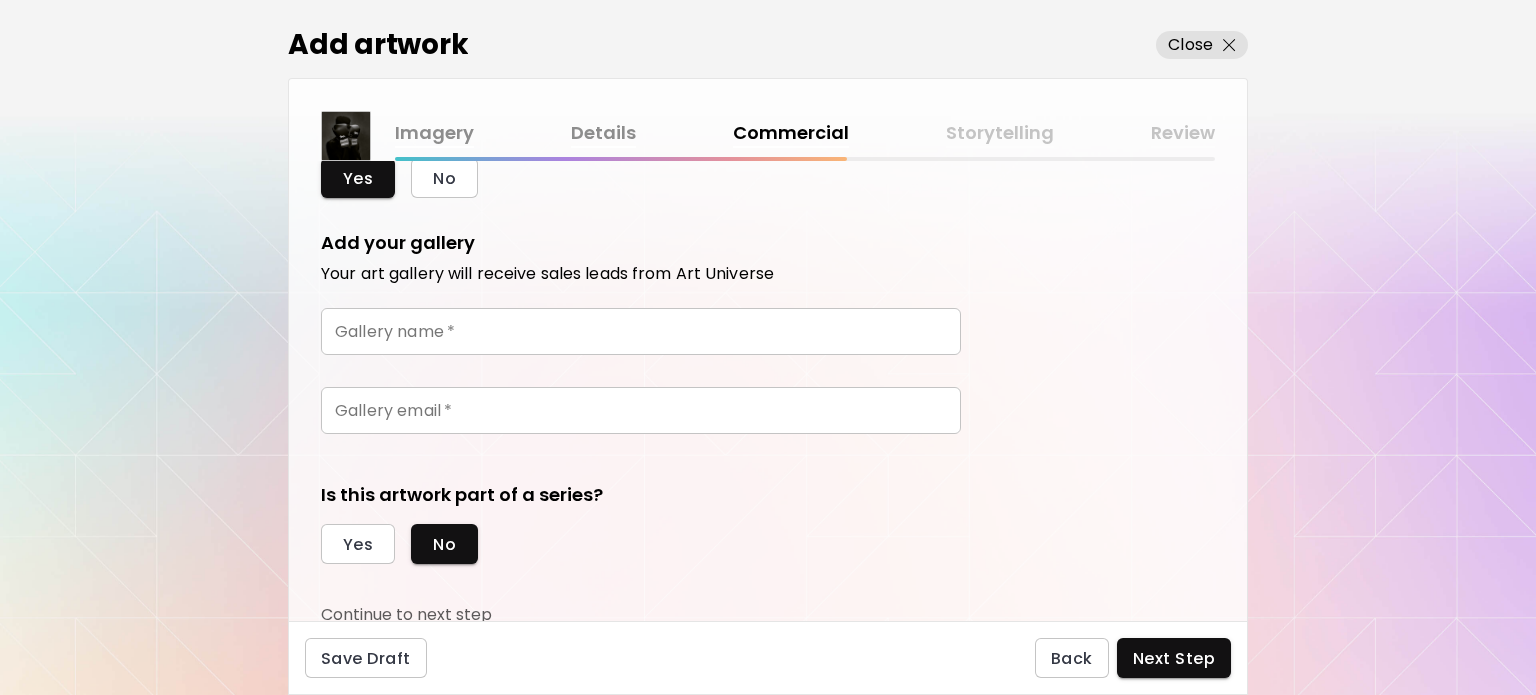 scroll, scrollTop: 608, scrollLeft: 0, axis: vertical 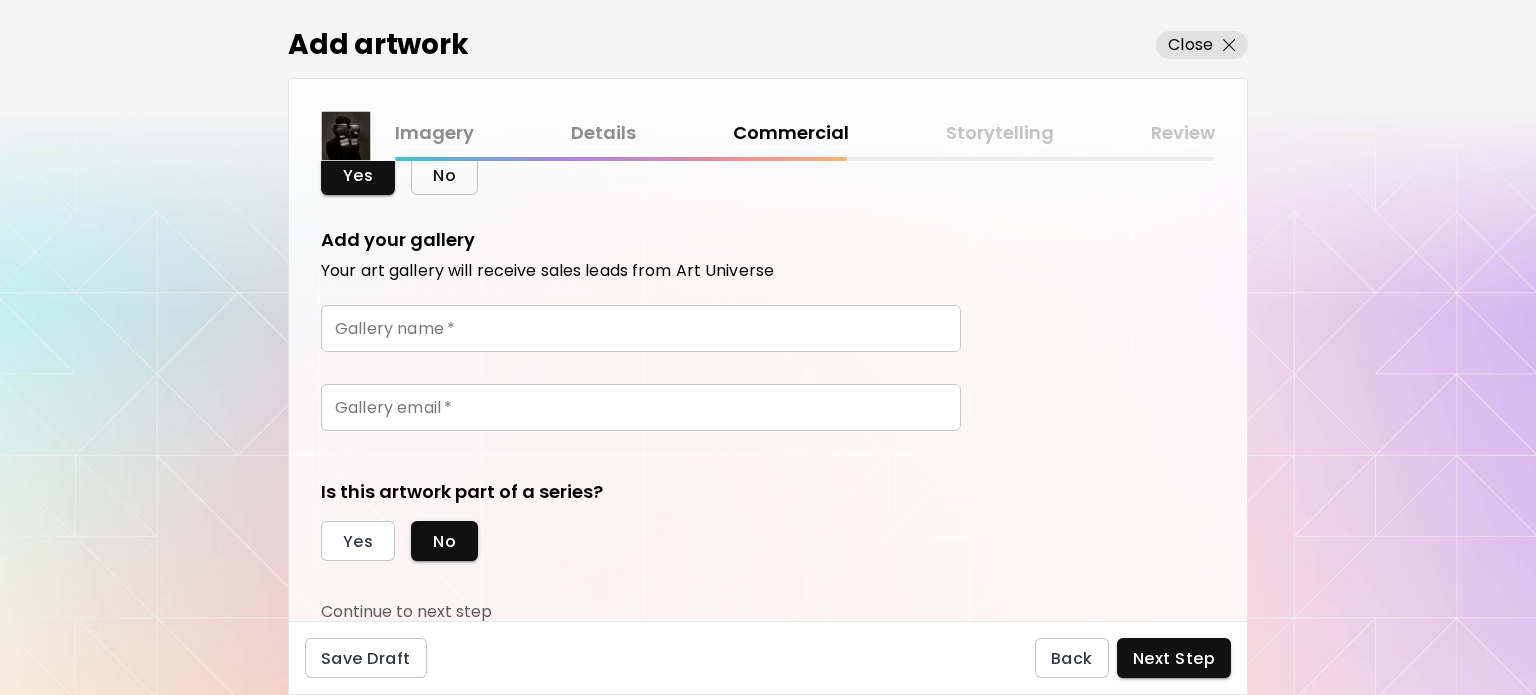 click on "No" at bounding box center (444, 175) 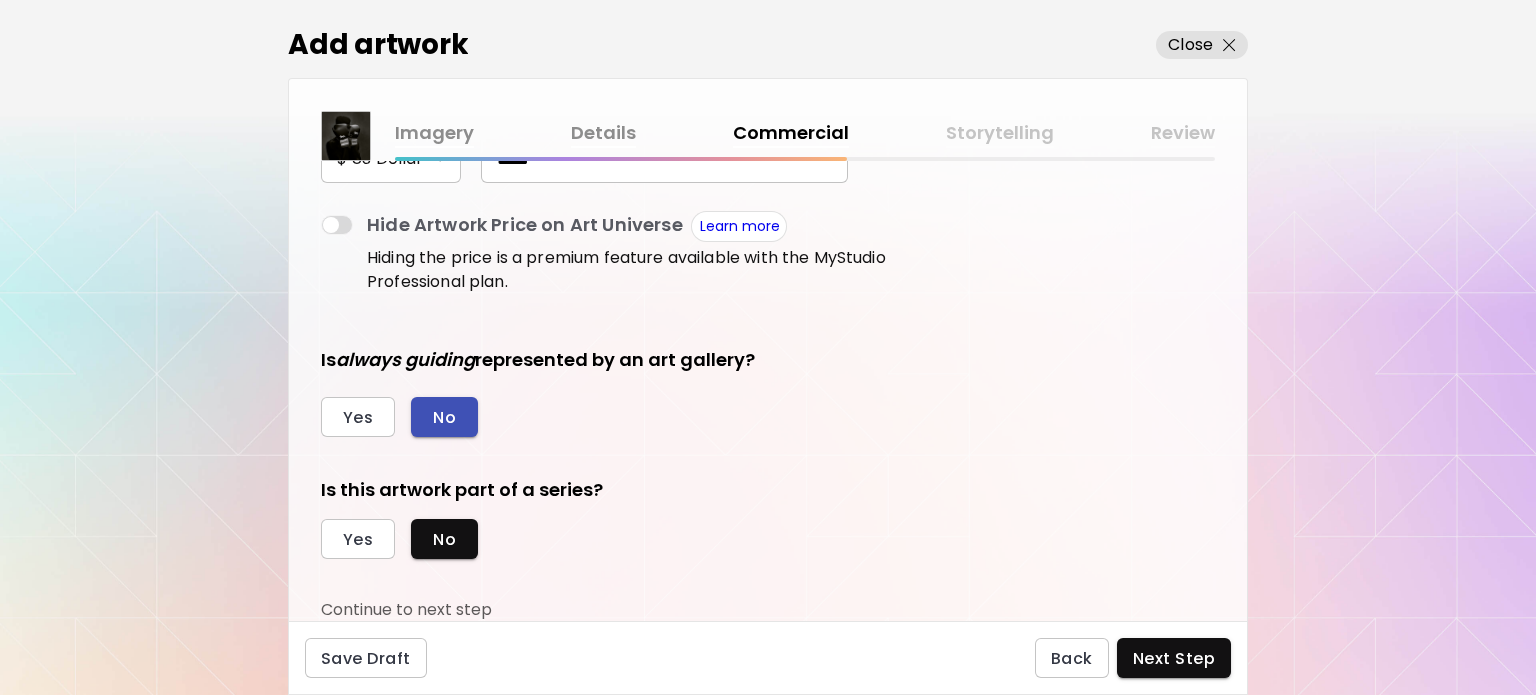scroll, scrollTop: 364, scrollLeft: 0, axis: vertical 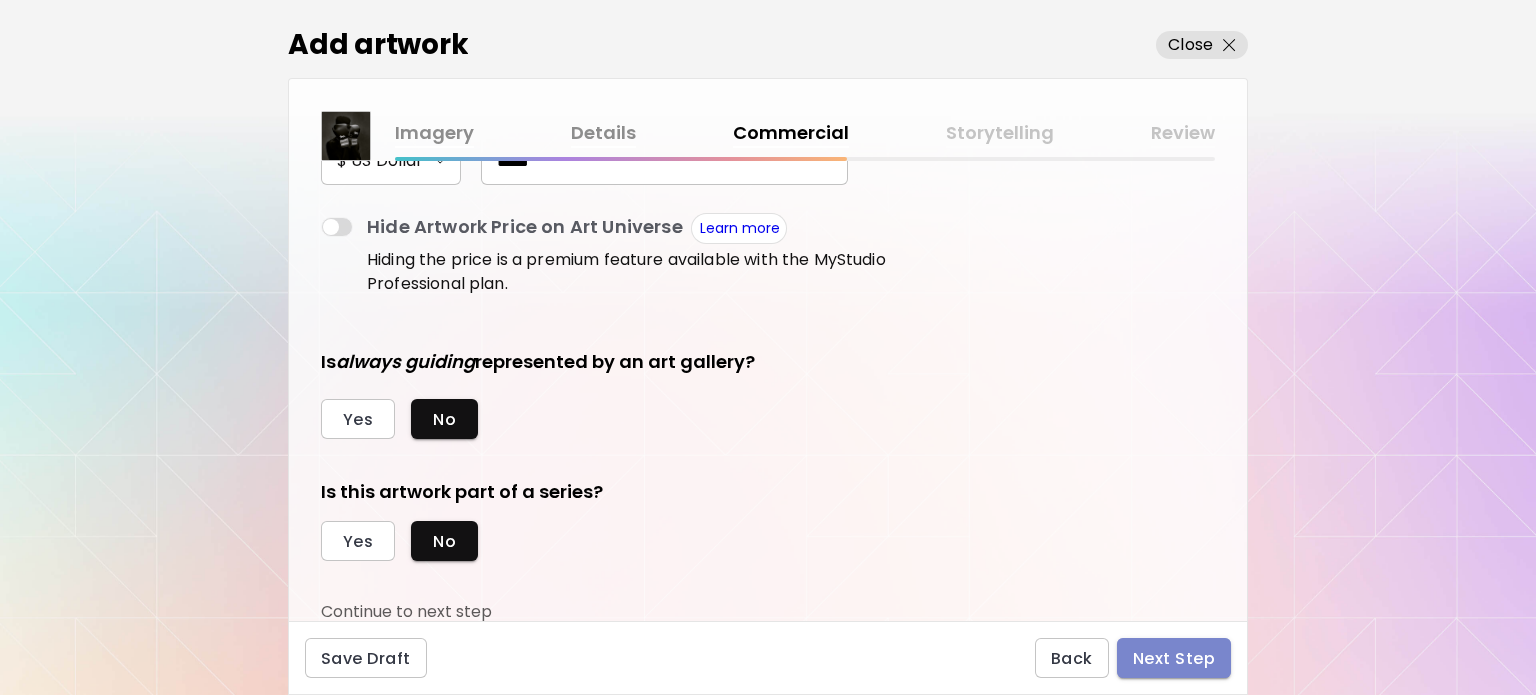 click on "Next Step" at bounding box center [1174, 658] 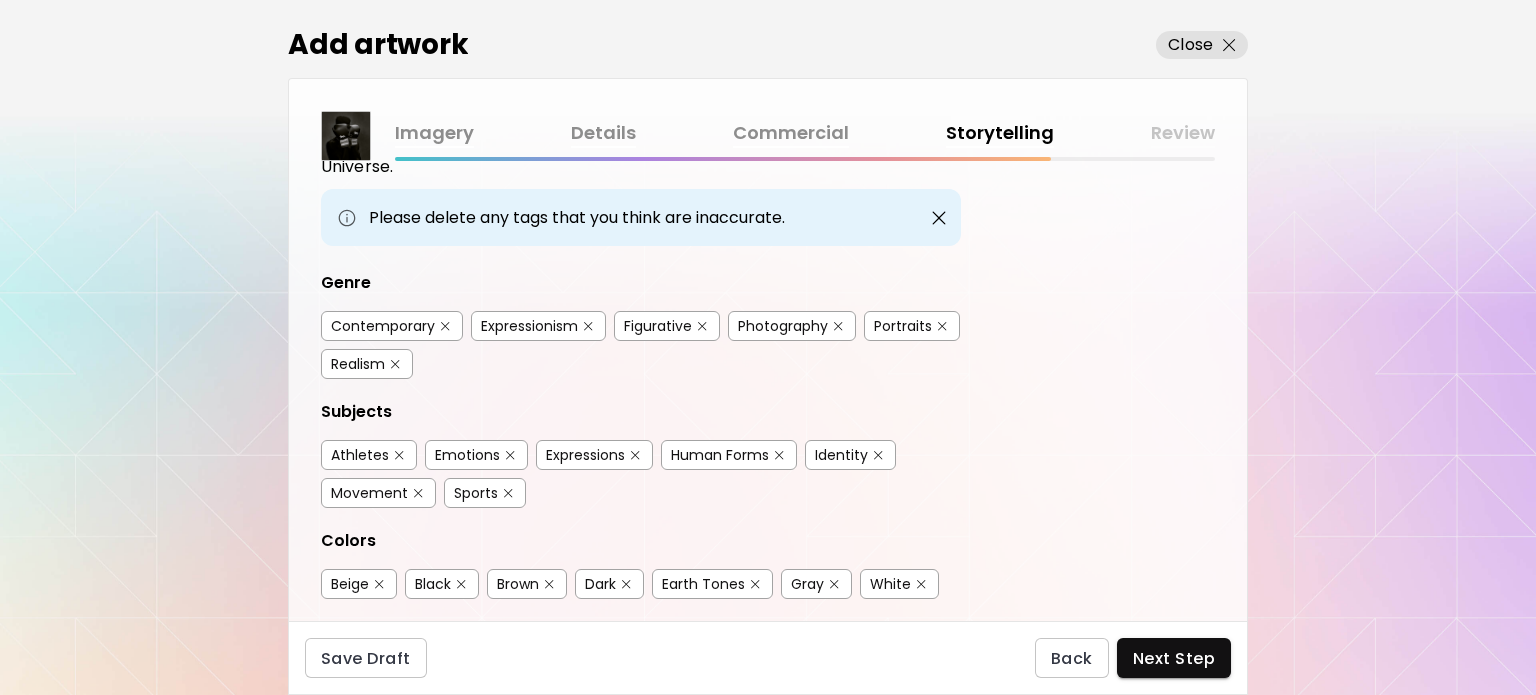 scroll, scrollTop: 117, scrollLeft: 0, axis: vertical 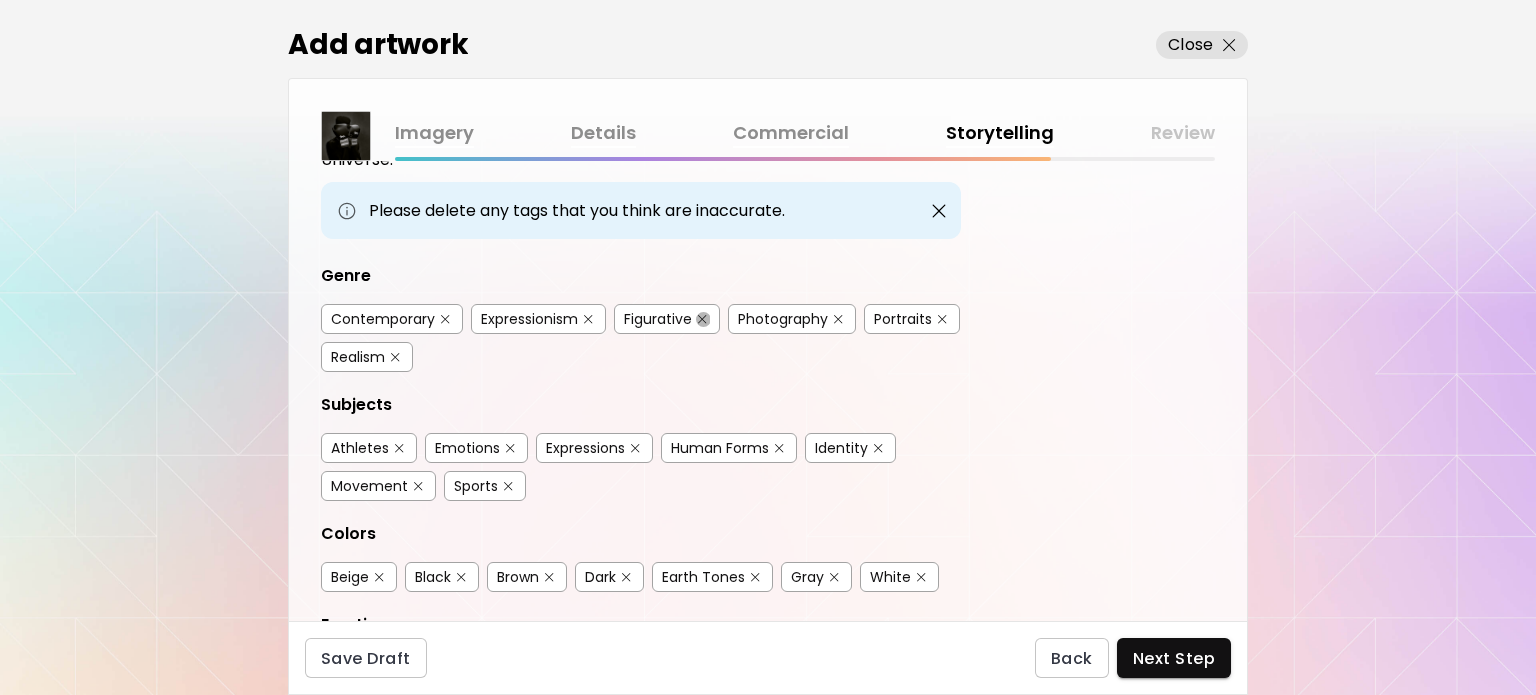 click at bounding box center (702, 319) 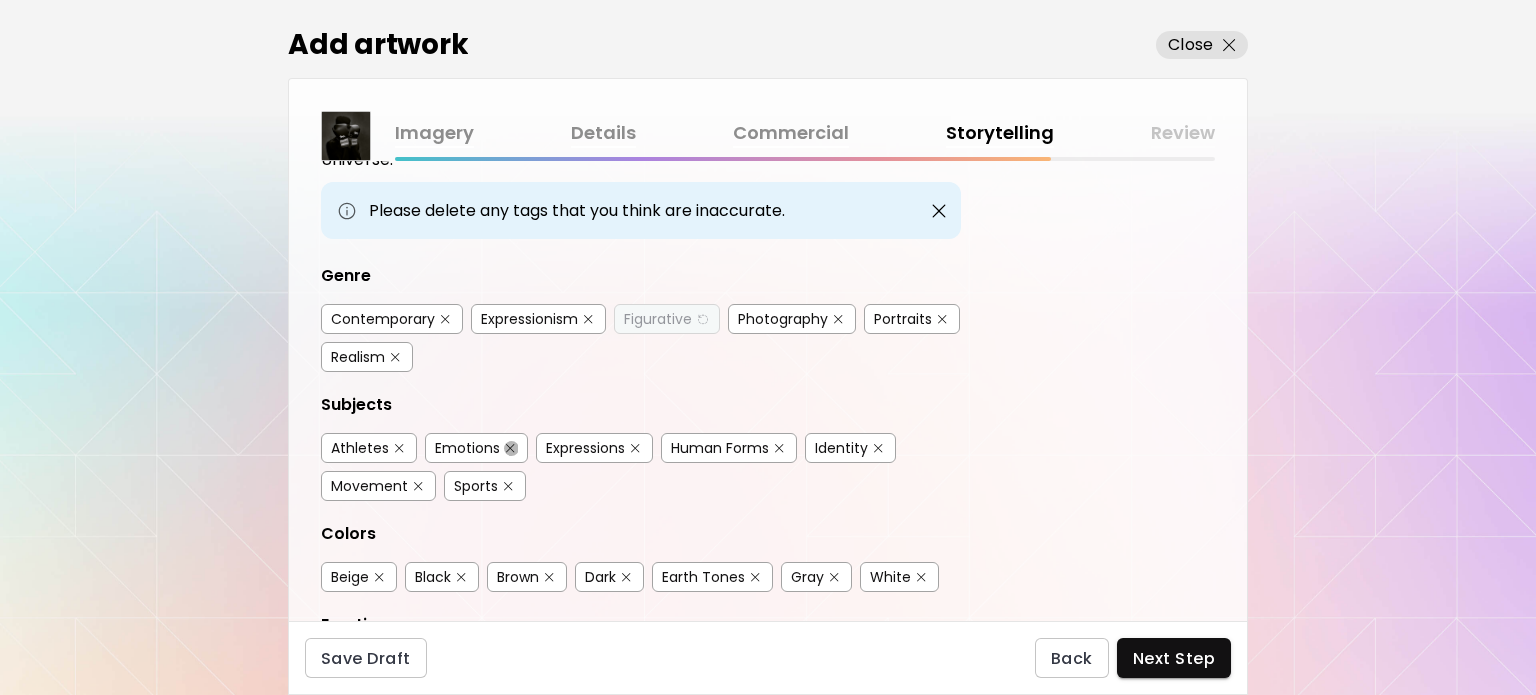 click at bounding box center (510, 448) 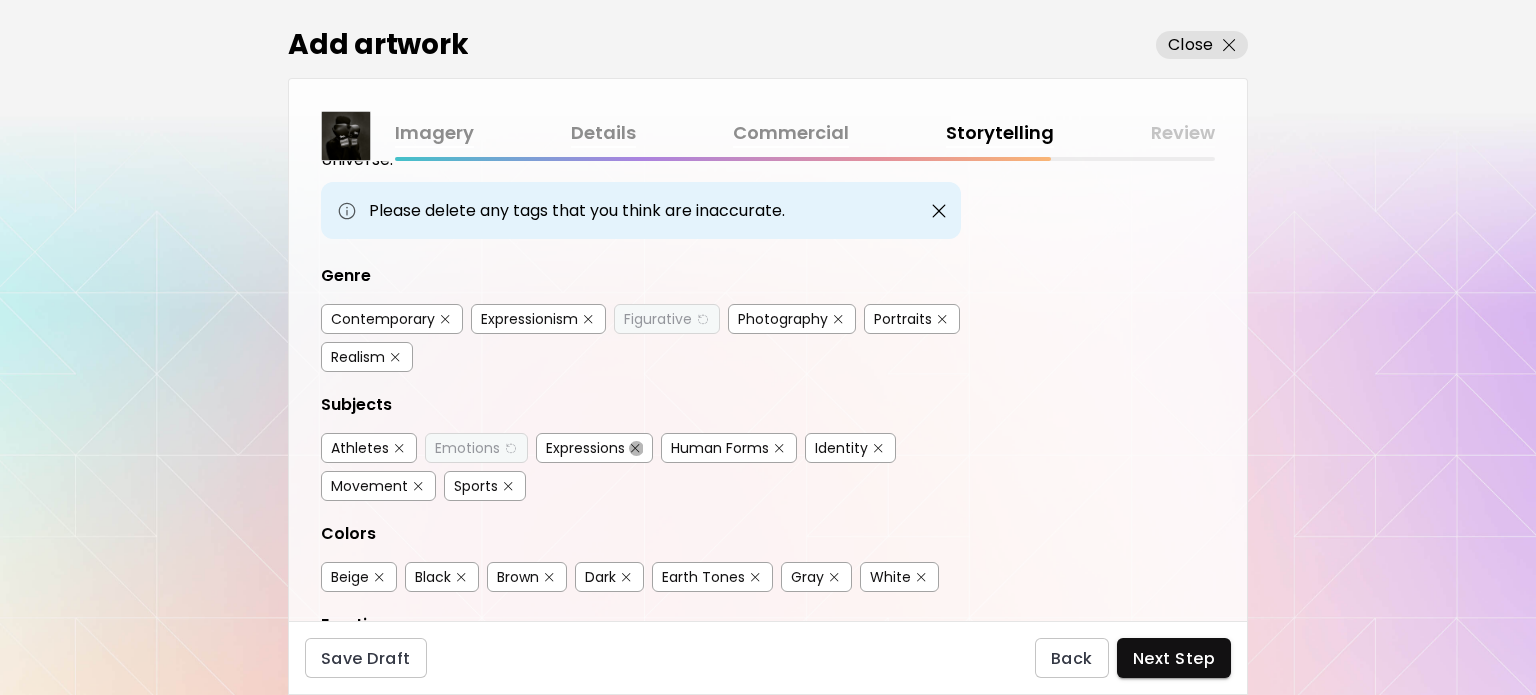 click at bounding box center (635, 448) 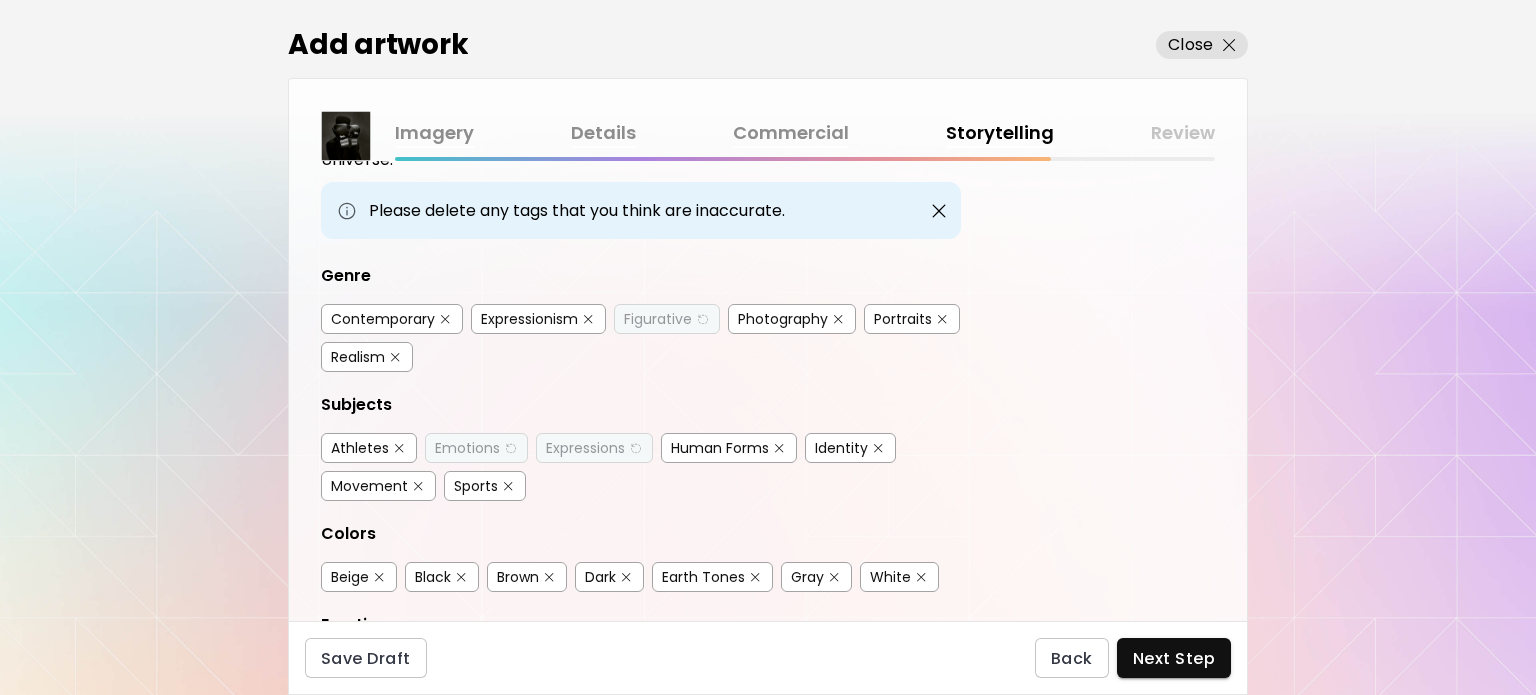 click at bounding box center (779, 448) 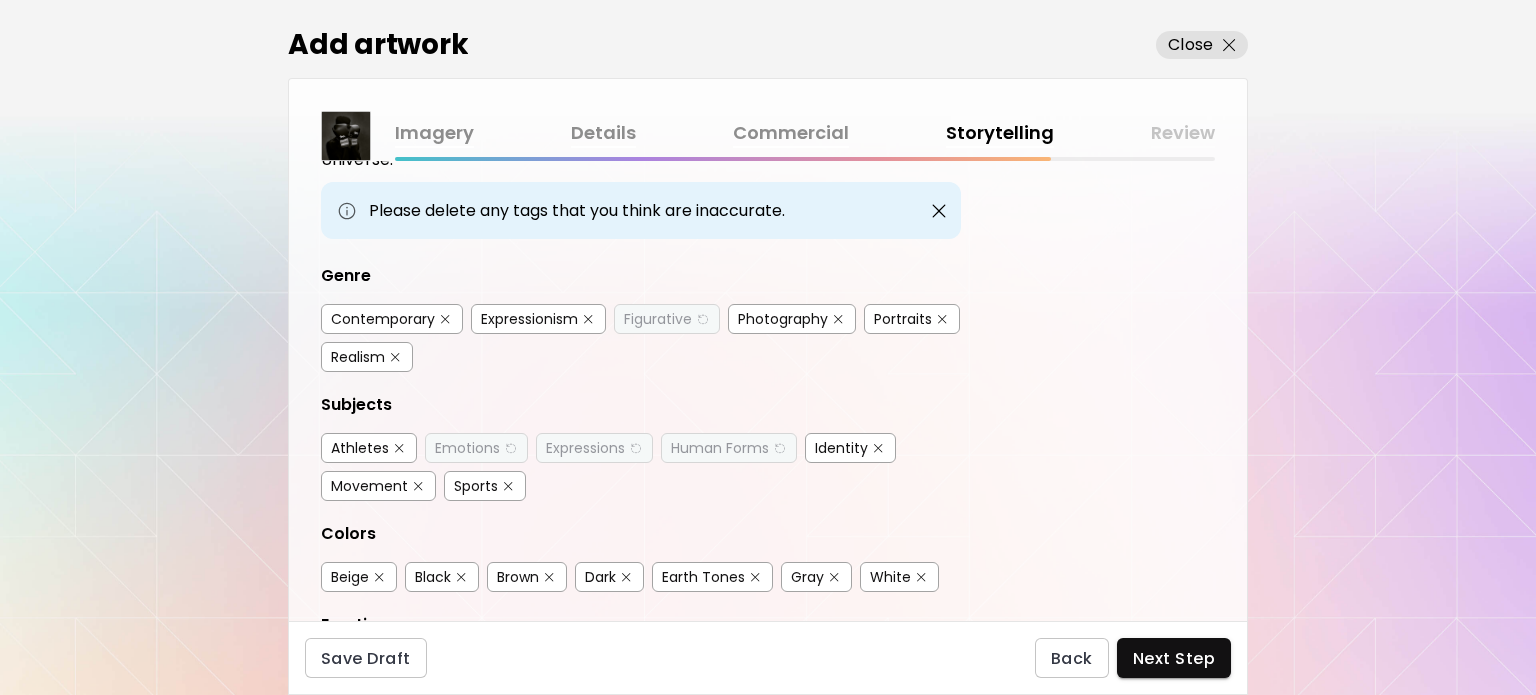 click at bounding box center (878, 448) 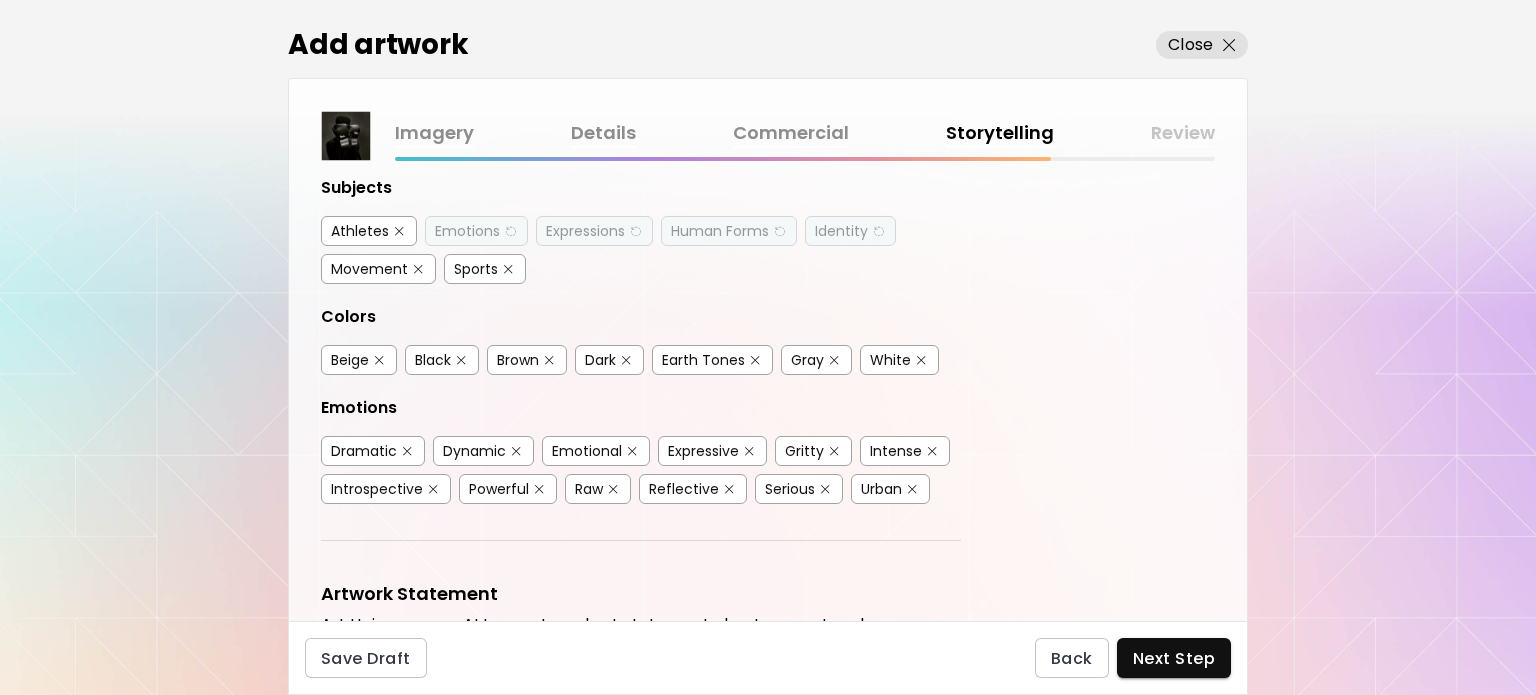 scroll, scrollTop: 352, scrollLeft: 0, axis: vertical 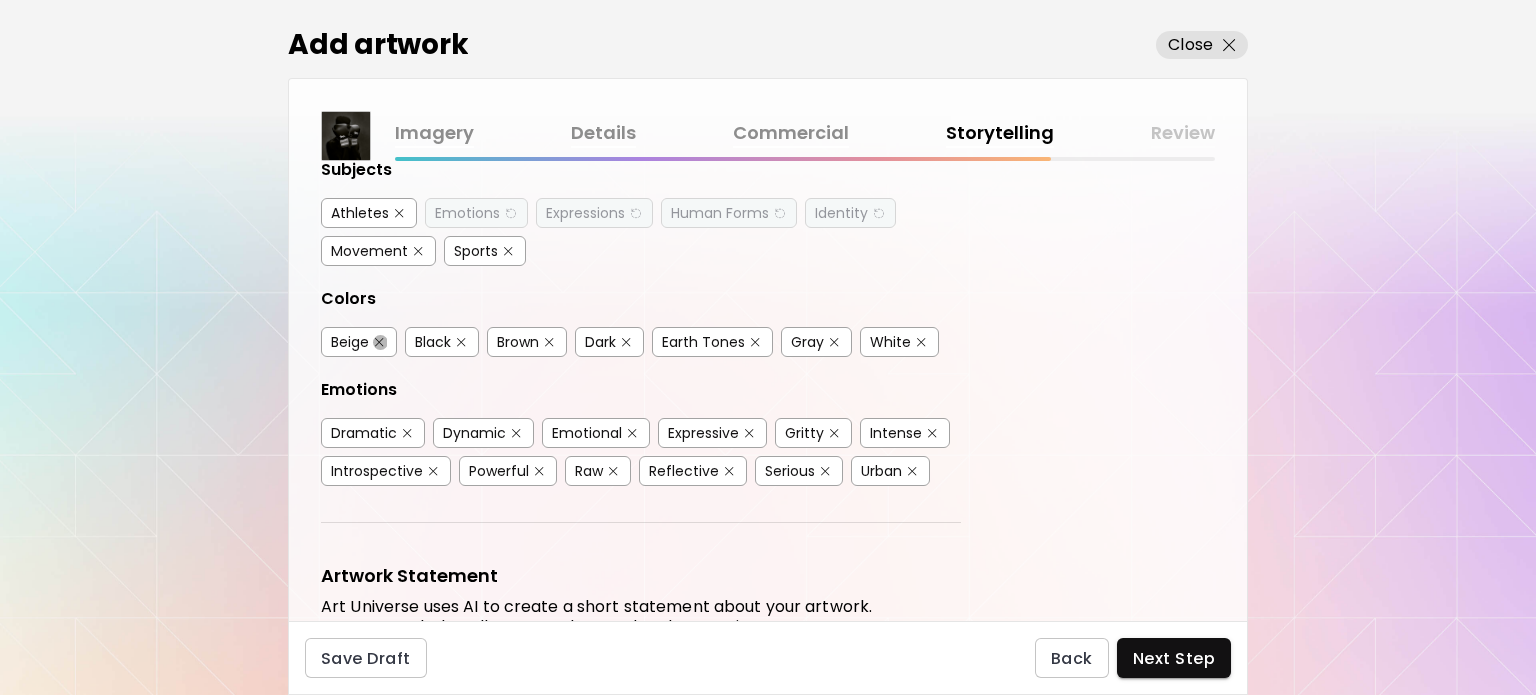 click at bounding box center [379, 342] 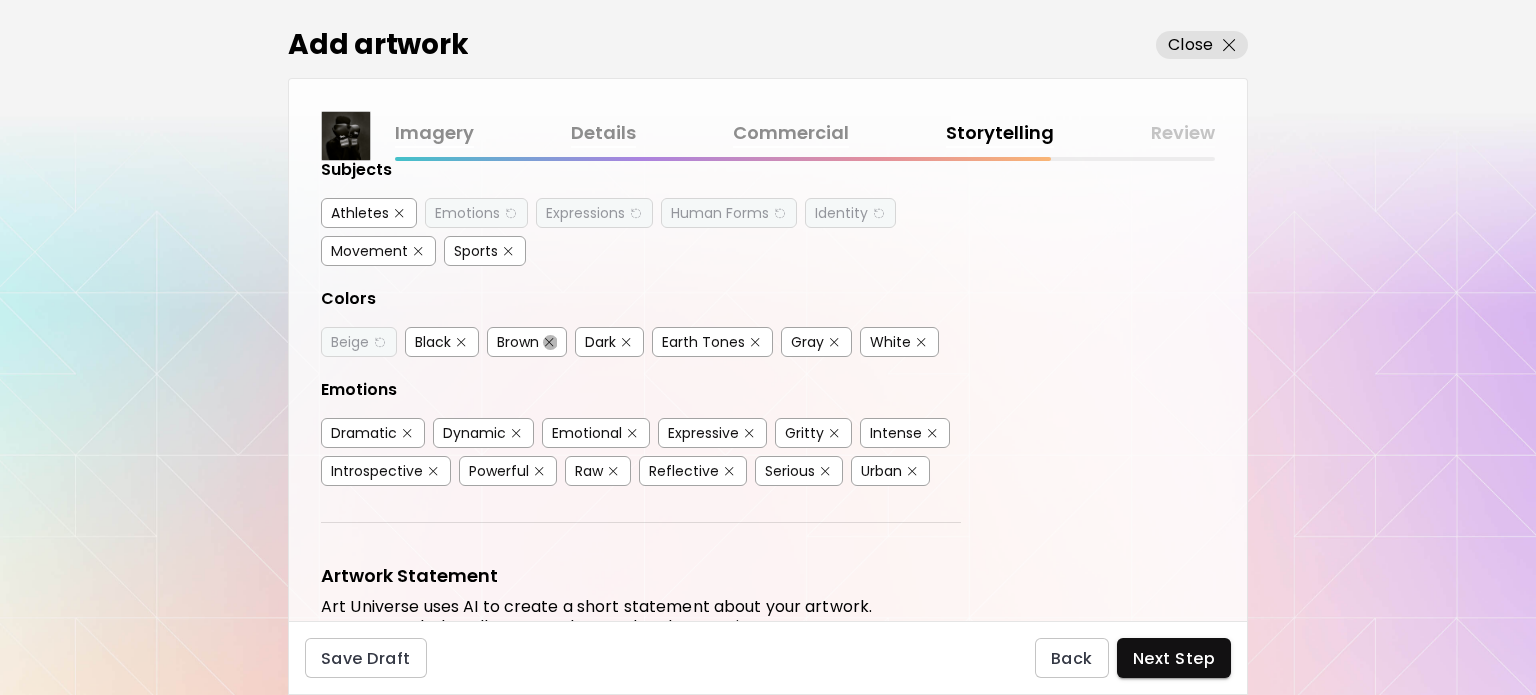 click at bounding box center [549, 342] 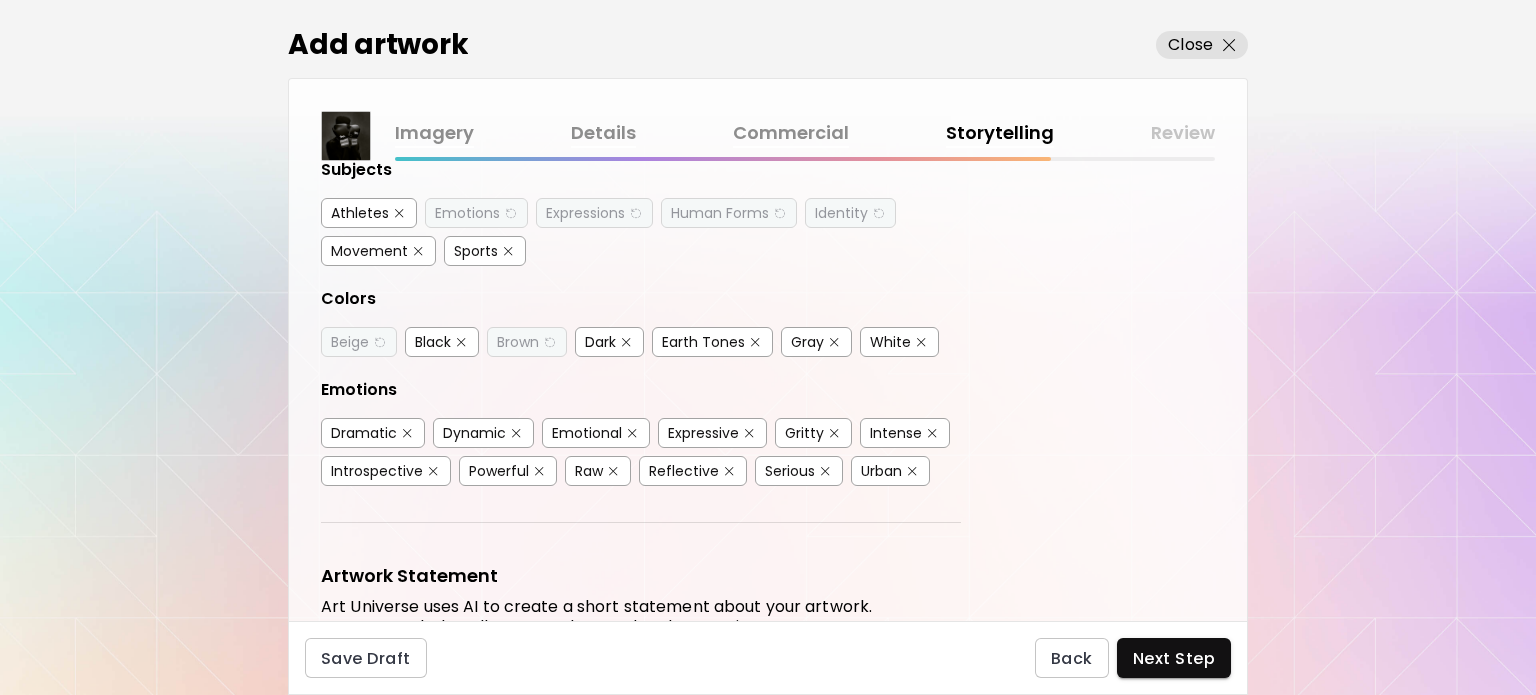 click at bounding box center (755, 342) 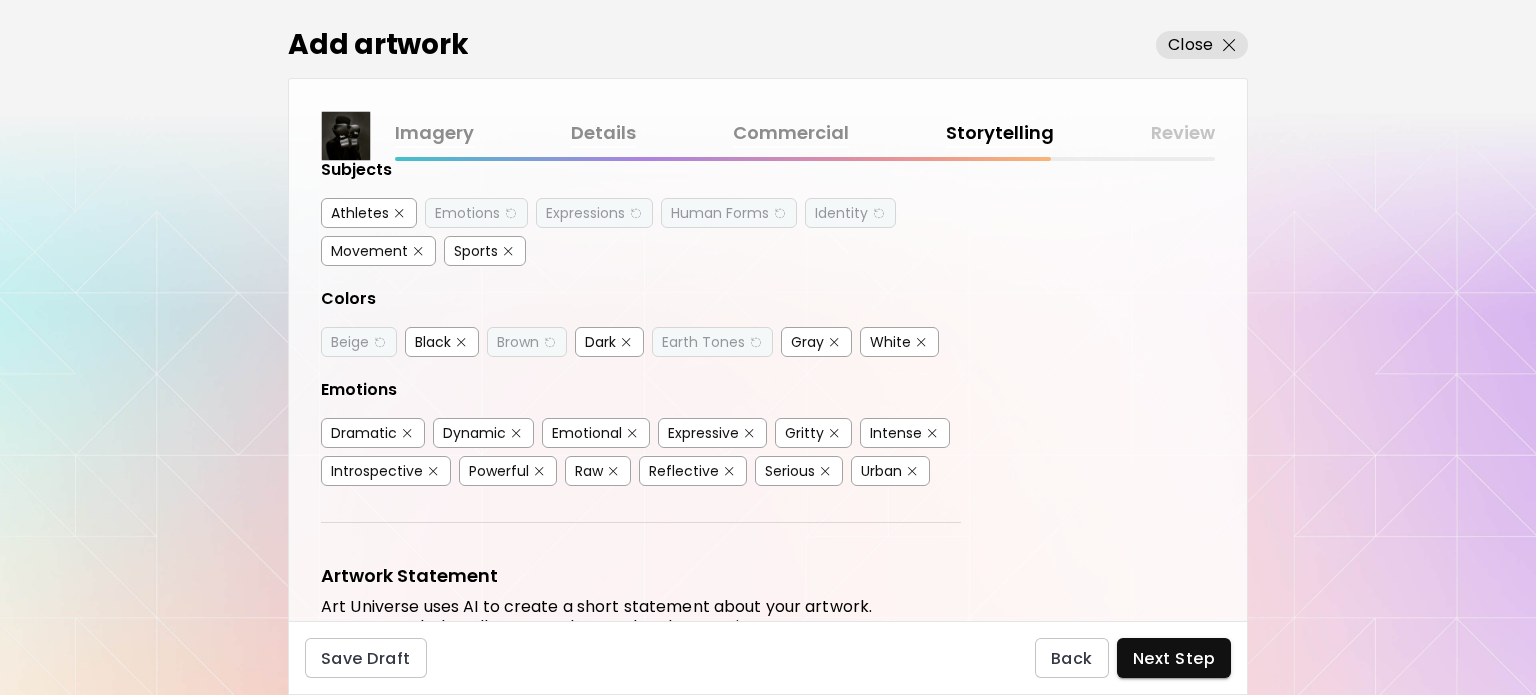 click on "Beige Black Brown Dark Earth Tones Gray White" at bounding box center (641, 342) 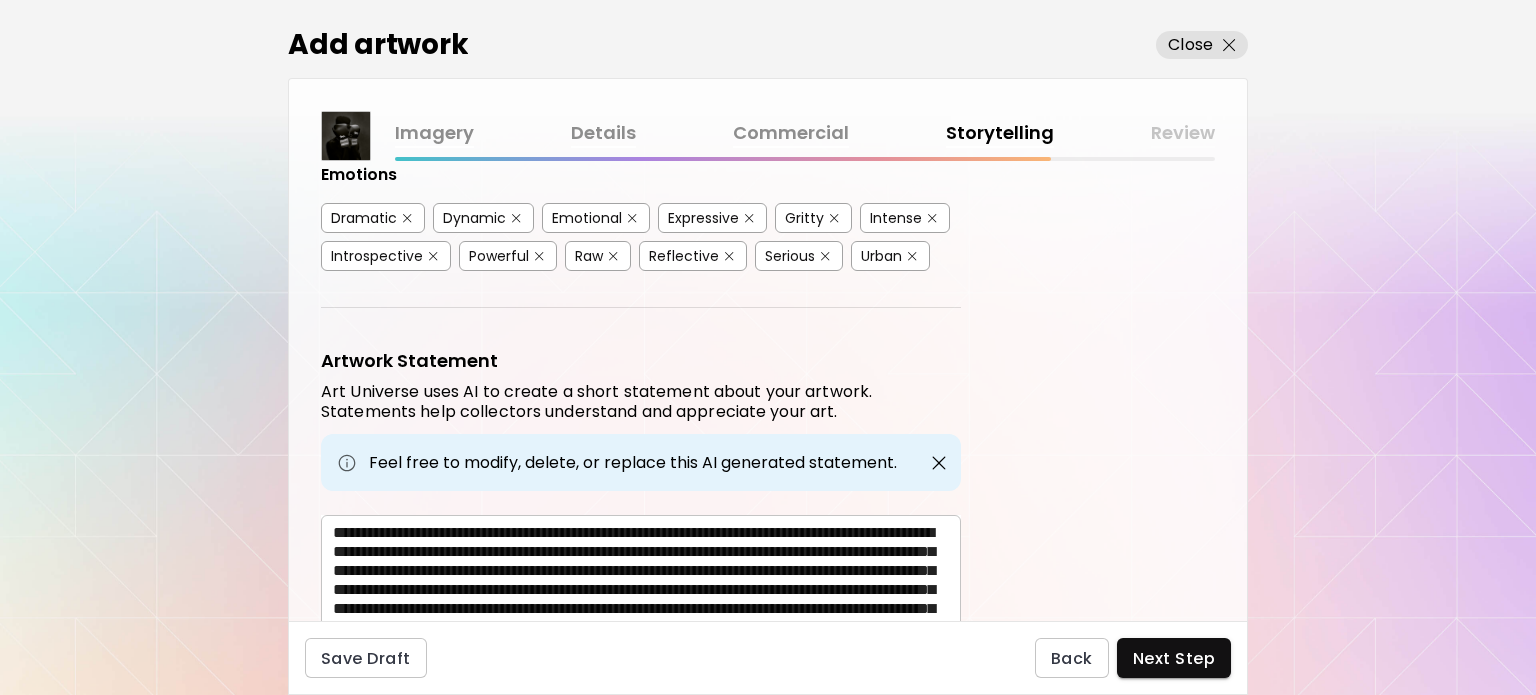 scroll, scrollTop: 651, scrollLeft: 0, axis: vertical 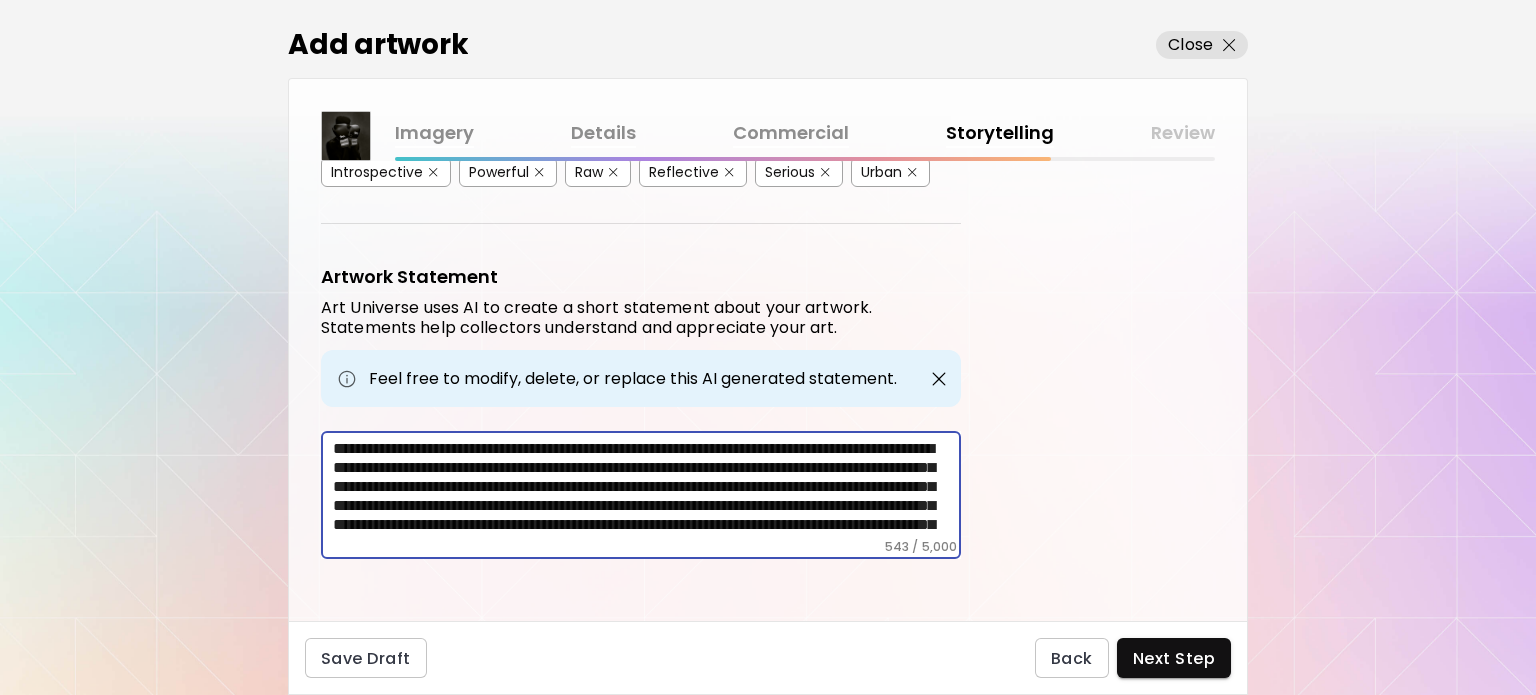 drag, startPoint x: 792, startPoint y: 457, endPoint x: 476, endPoint y: 436, distance: 316.69702 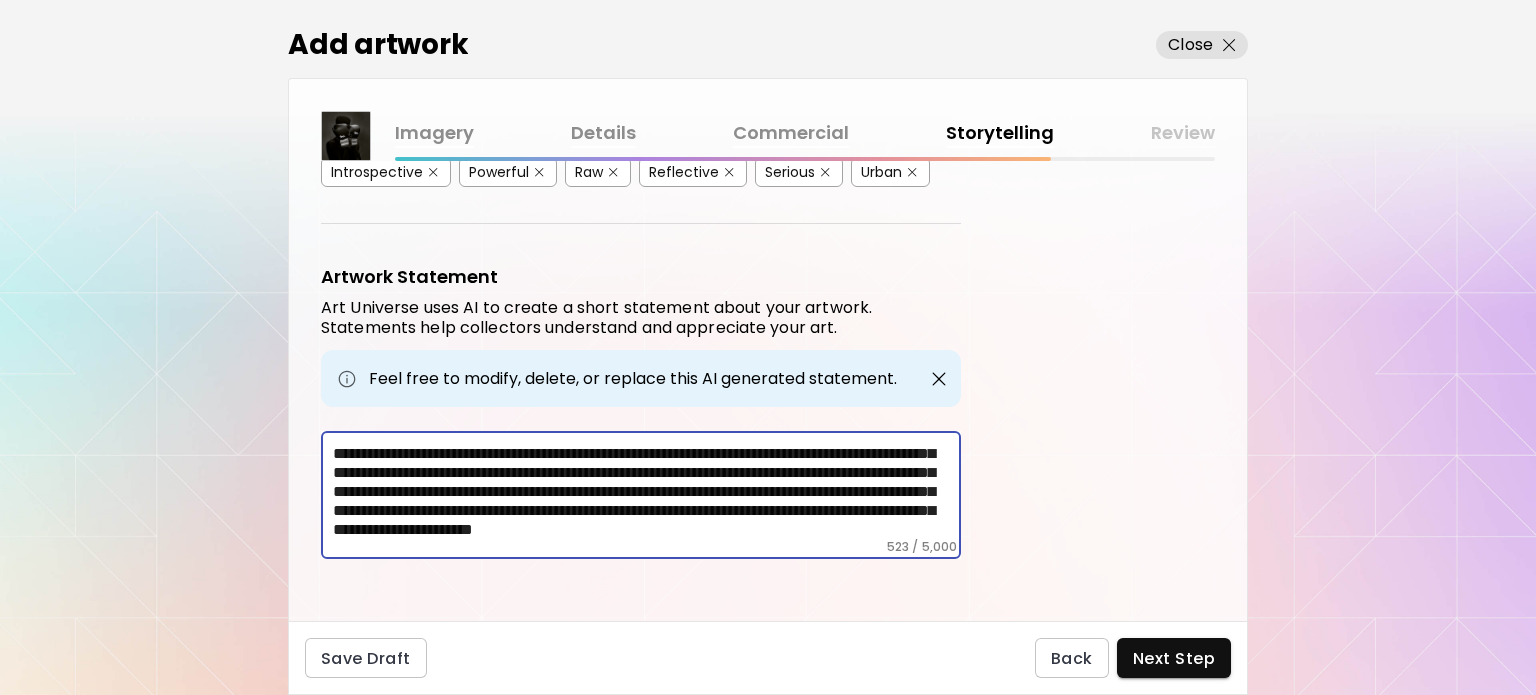 scroll, scrollTop: 20, scrollLeft: 0, axis: vertical 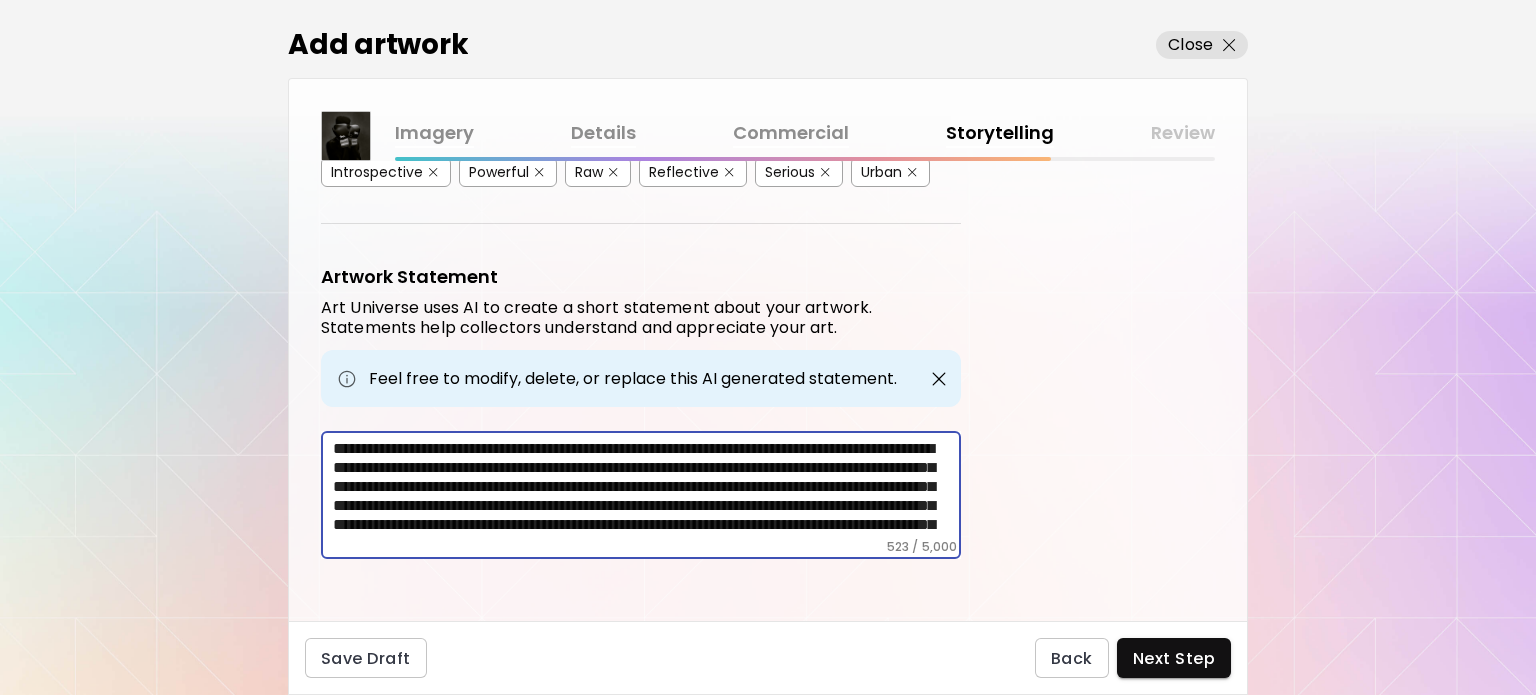 drag, startPoint x: 538, startPoint y: 479, endPoint x: 589, endPoint y: 459, distance: 54.781384 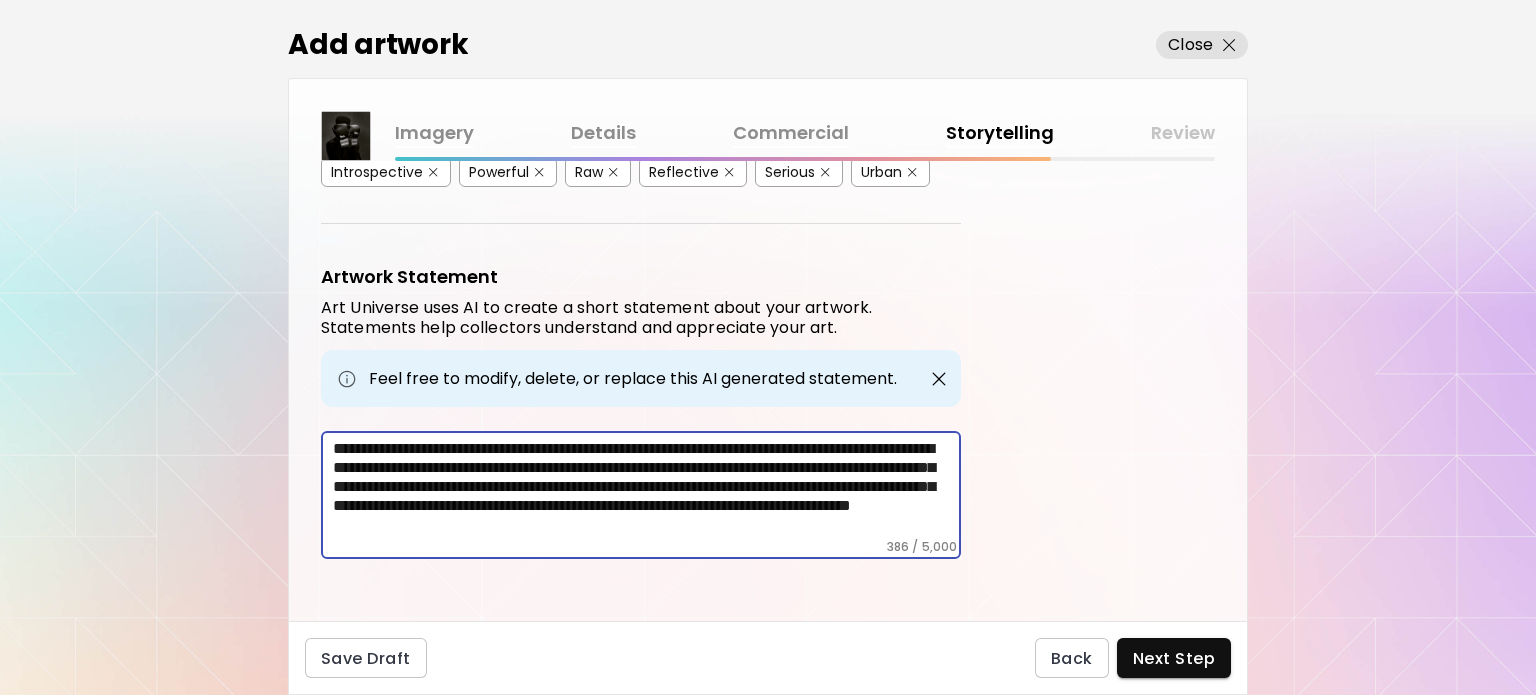 drag, startPoint x: 945, startPoint y: 474, endPoint x: 898, endPoint y: 505, distance: 56.302753 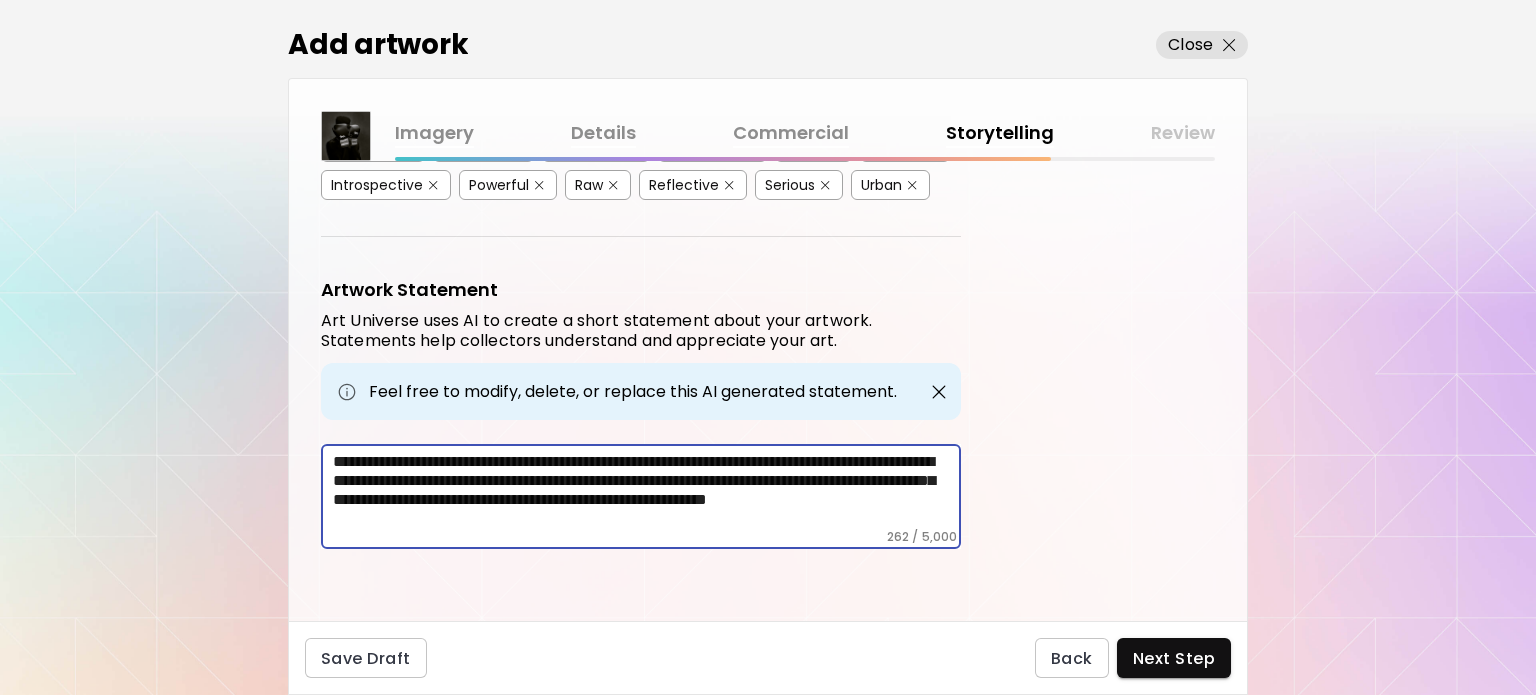 scroll, scrollTop: 0, scrollLeft: 0, axis: both 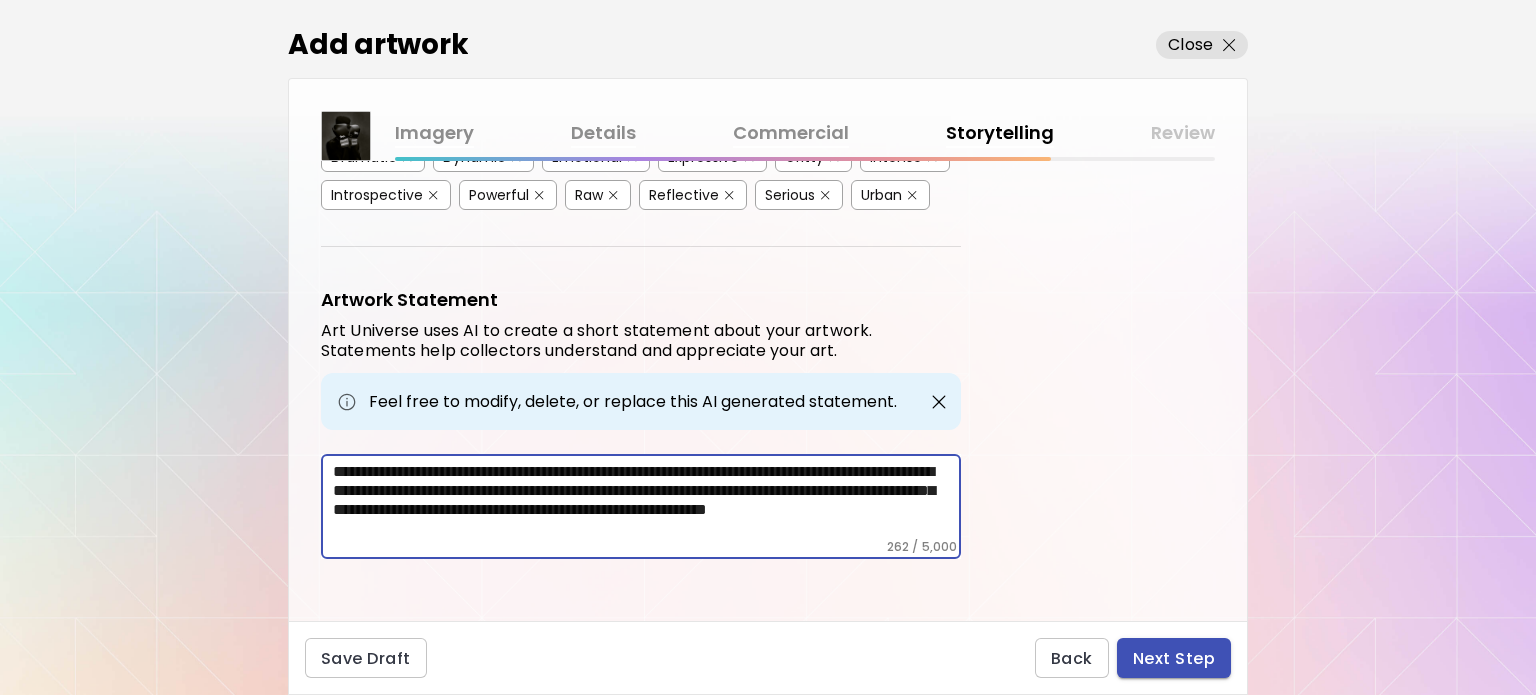 type on "**********" 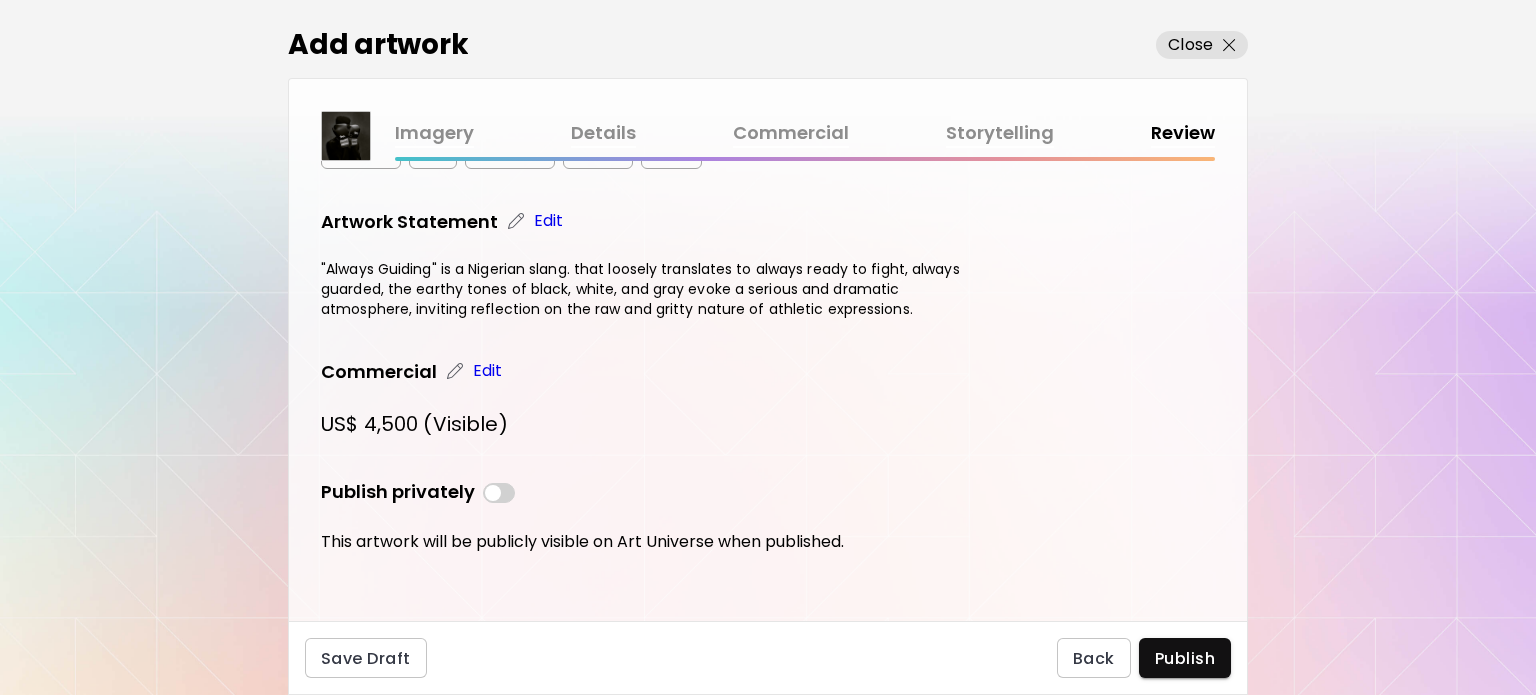 scroll, scrollTop: 543, scrollLeft: 0, axis: vertical 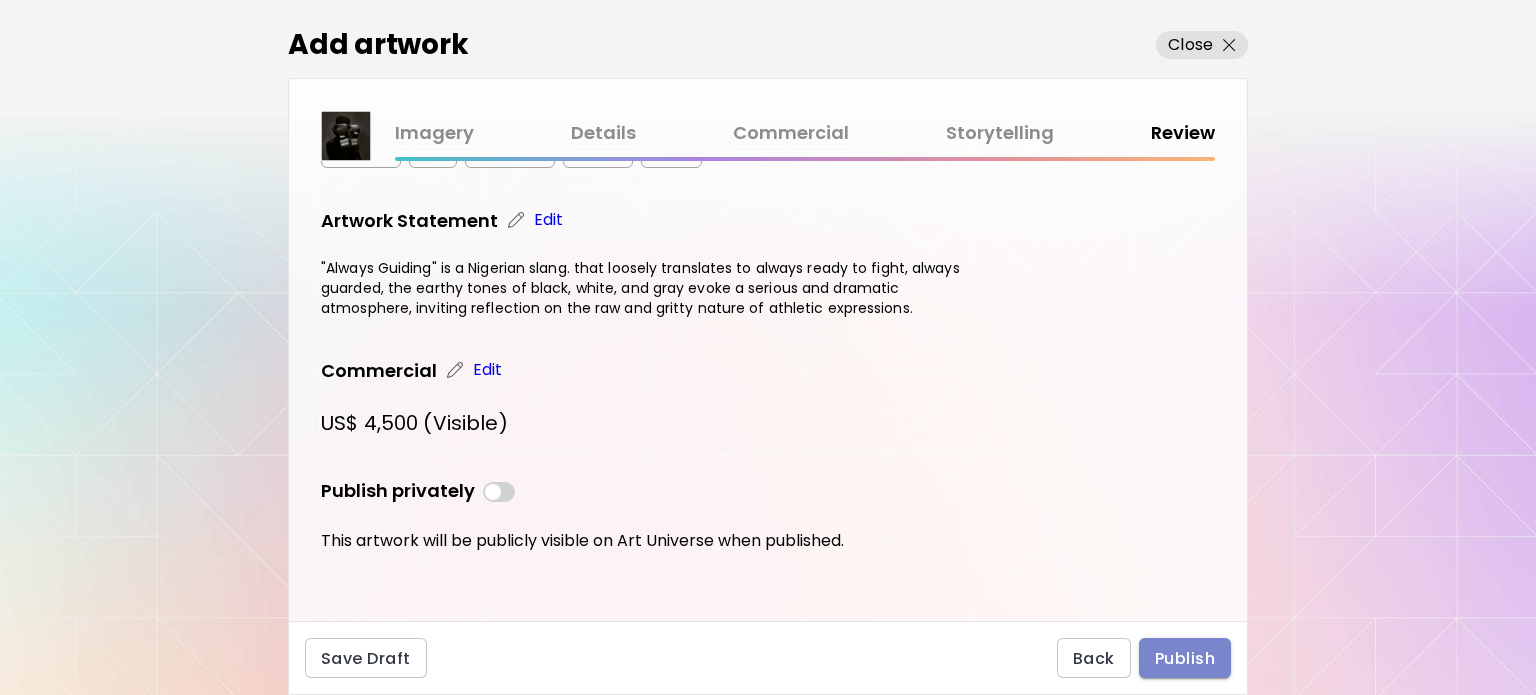 click on "Publish" at bounding box center (1185, 658) 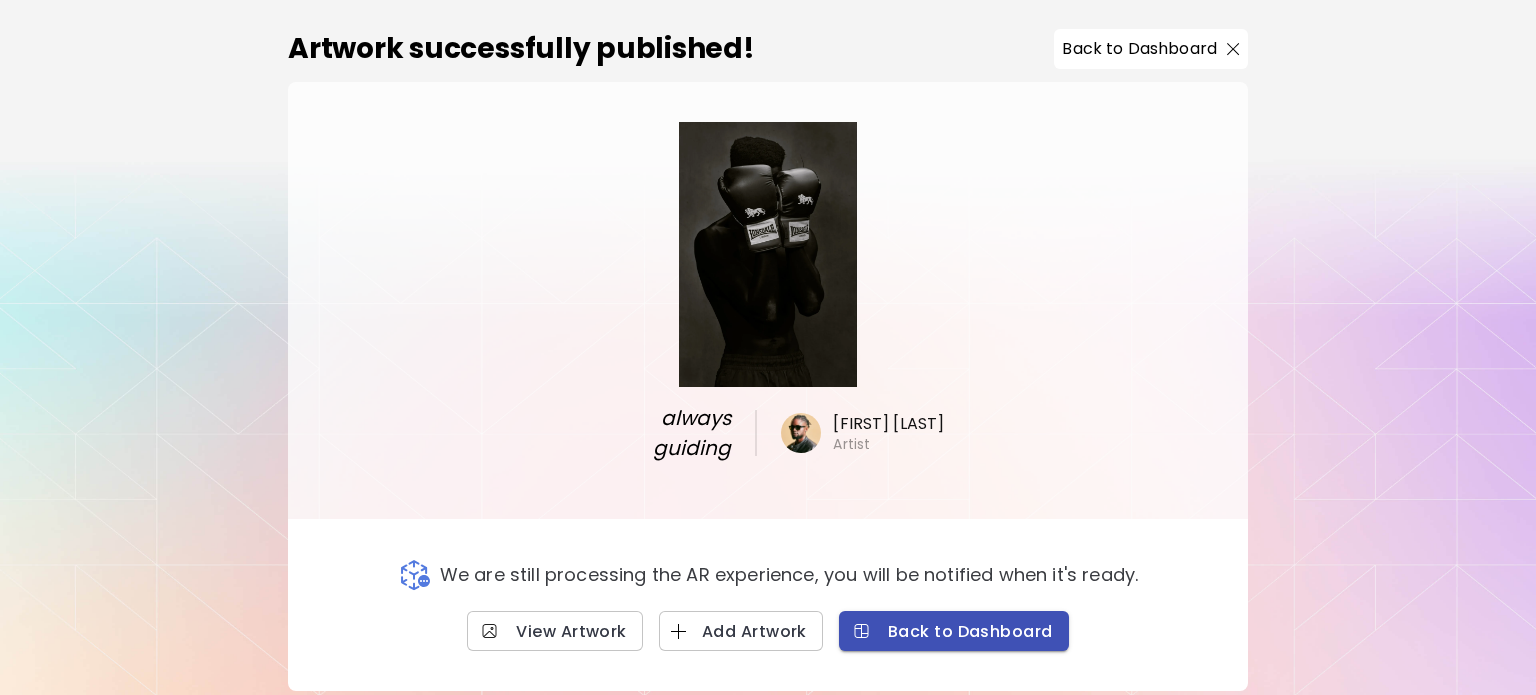 click on "Back to Dashboard" at bounding box center (954, 631) 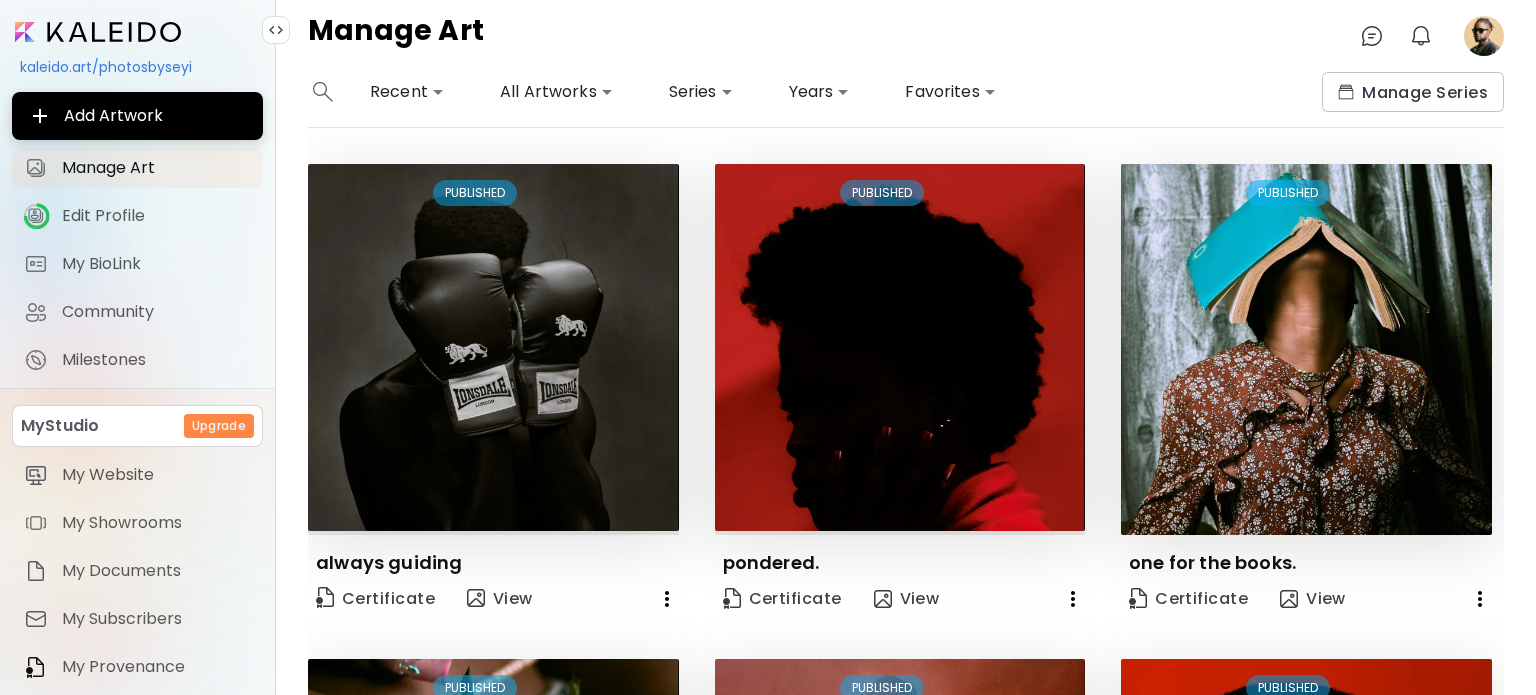 click 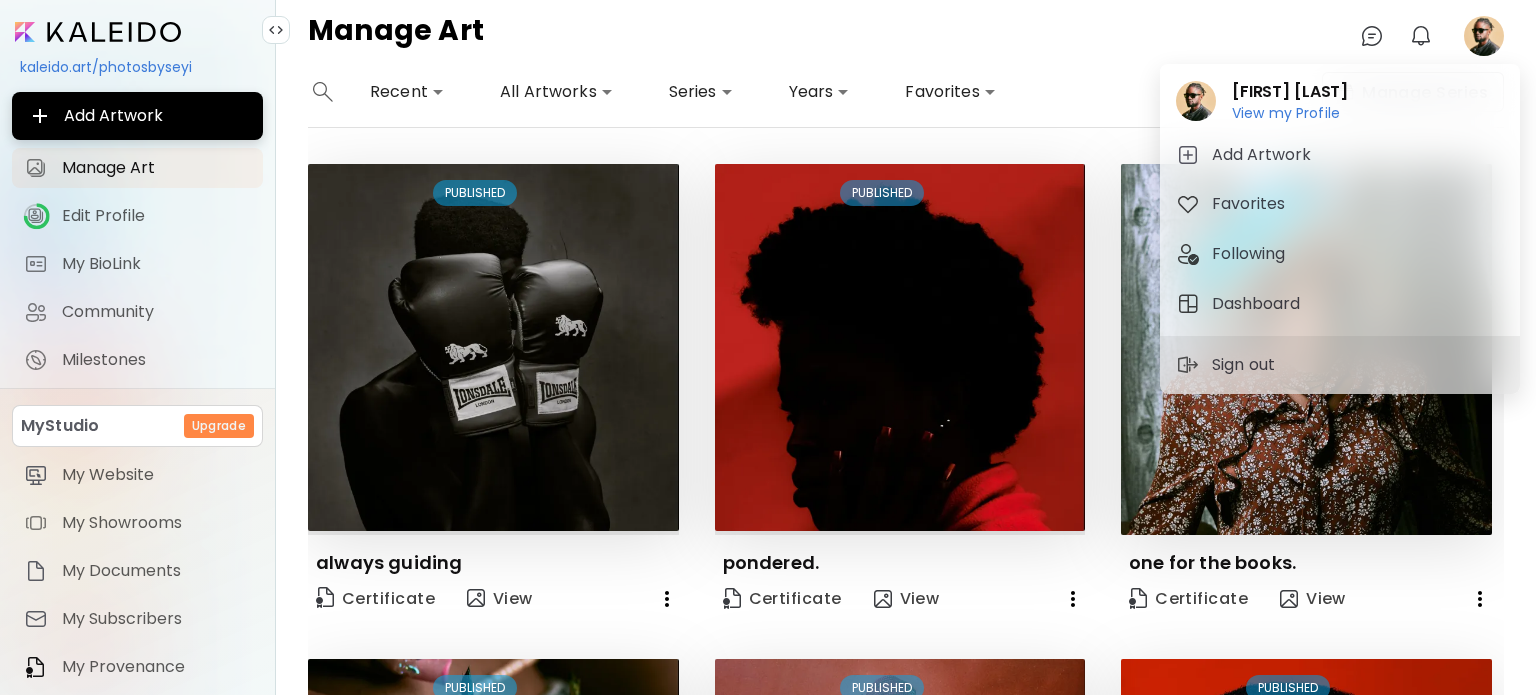 click at bounding box center [768, 347] 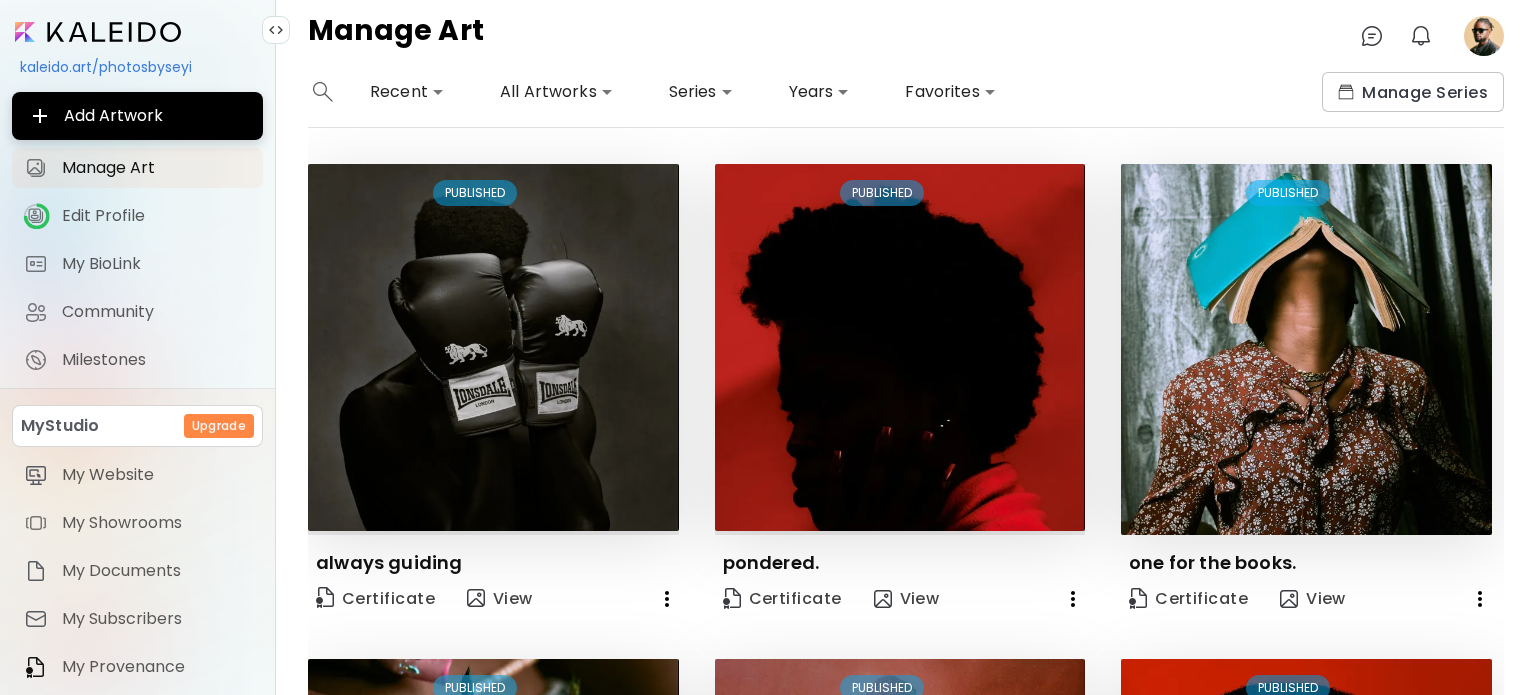 click on "Add Artwork" at bounding box center [137, 116] 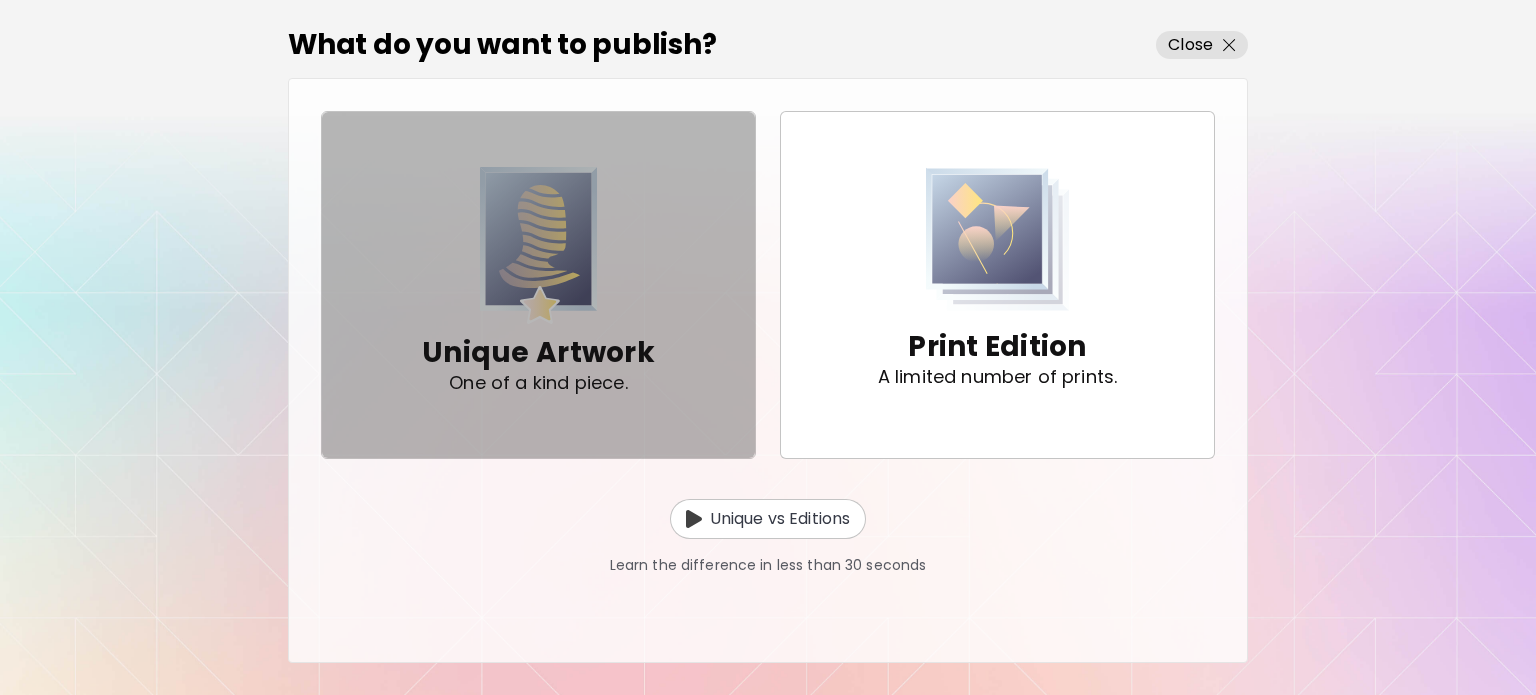 click on "Unique Artwork One of a kind piece." at bounding box center (538, 284) 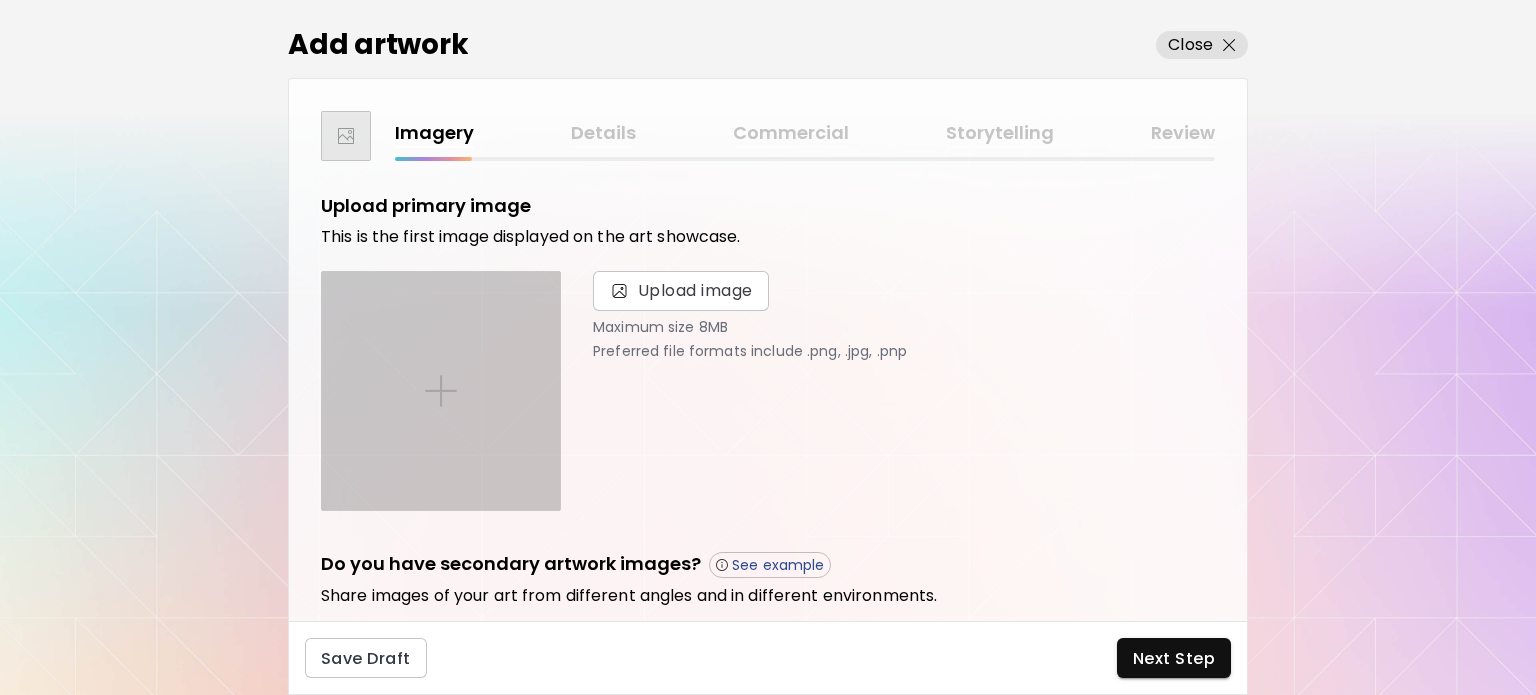 click at bounding box center [441, 391] 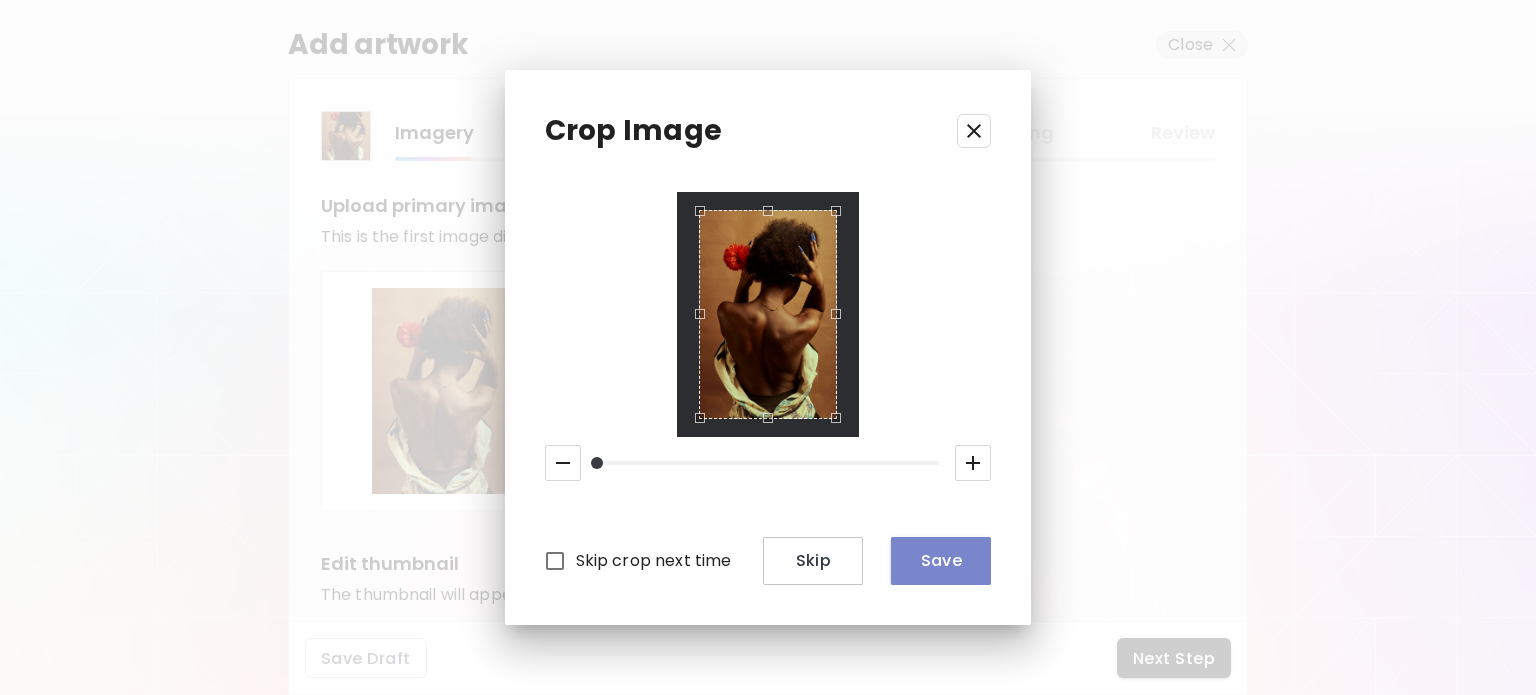 click on "Save" at bounding box center [941, 560] 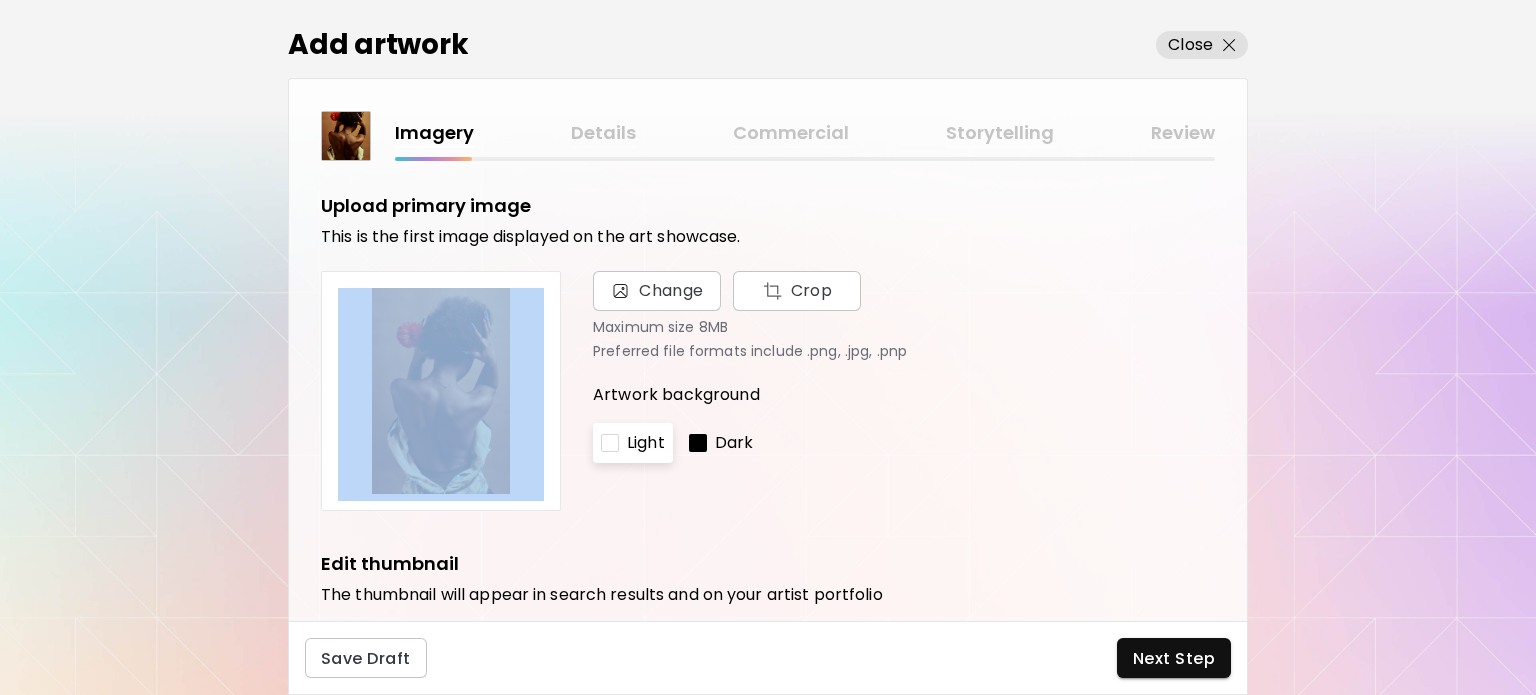drag, startPoint x: 1236, startPoint y: 251, endPoint x: 1252, endPoint y: 298, distance: 49.648766 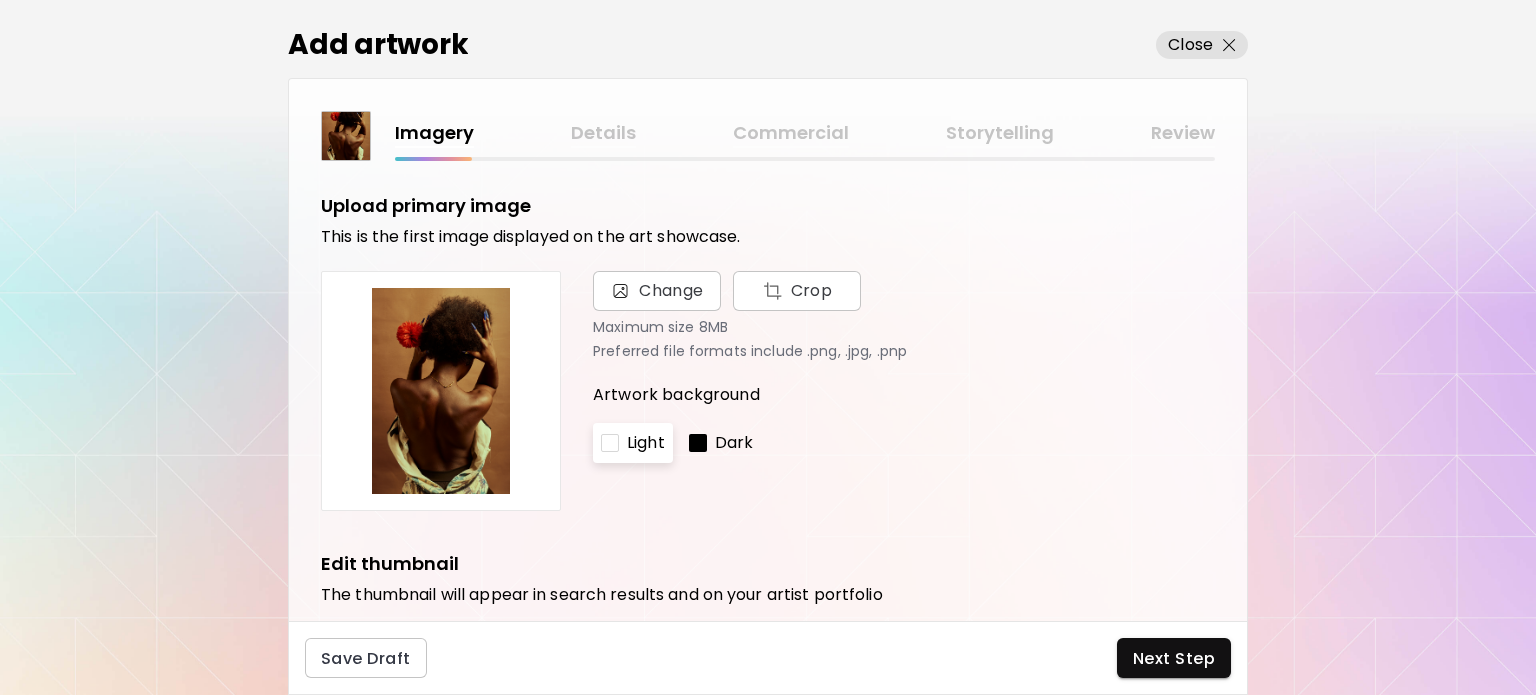 click on "Maximum size 8MB" at bounding box center [904, 327] 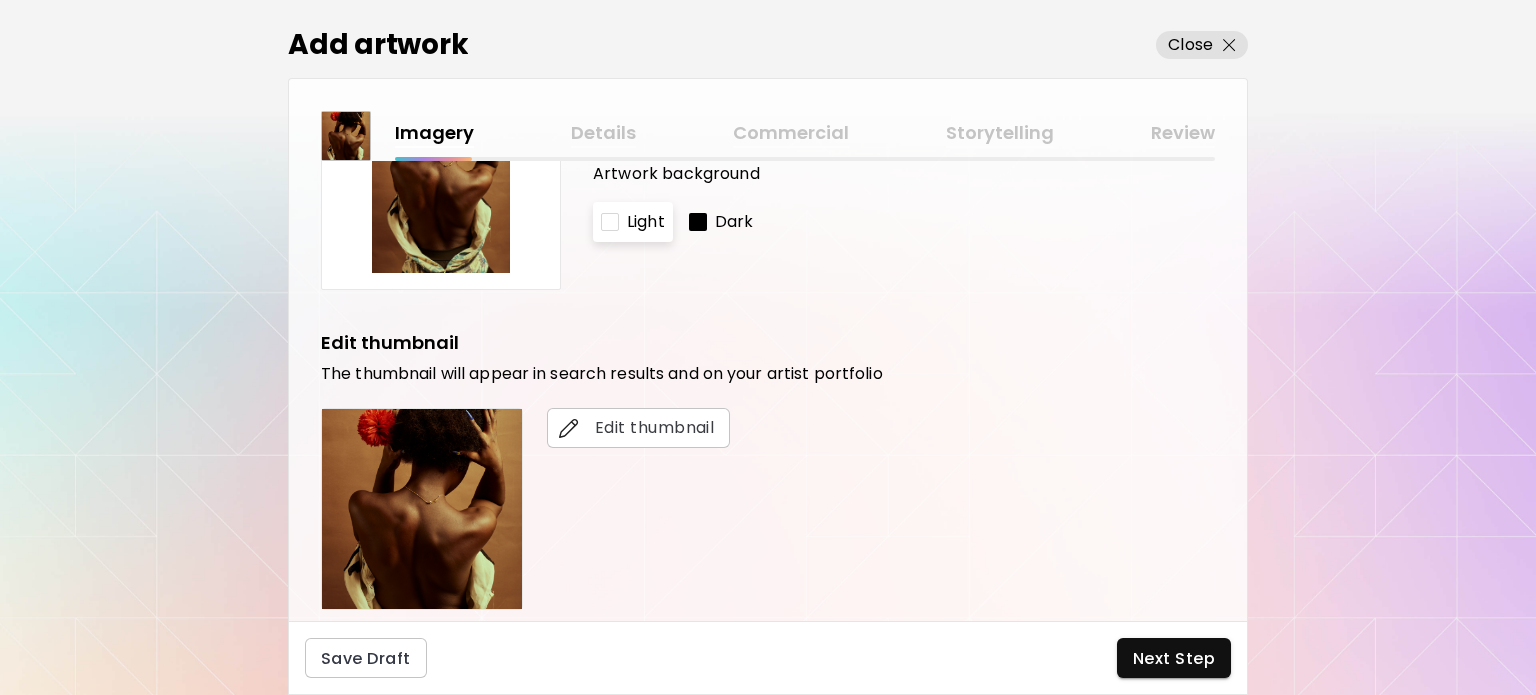 scroll, scrollTop: 328, scrollLeft: 0, axis: vertical 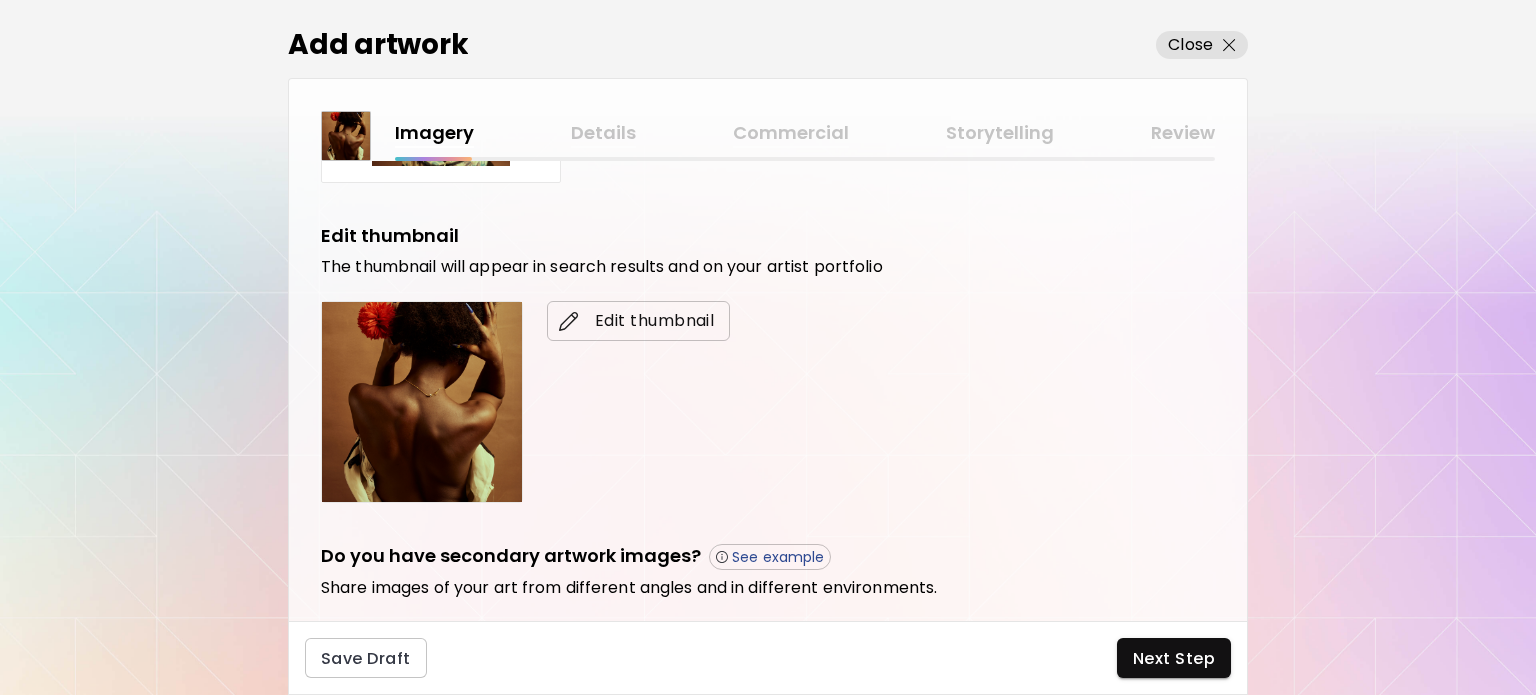 click on "Edit thumbnail" at bounding box center (638, 321) 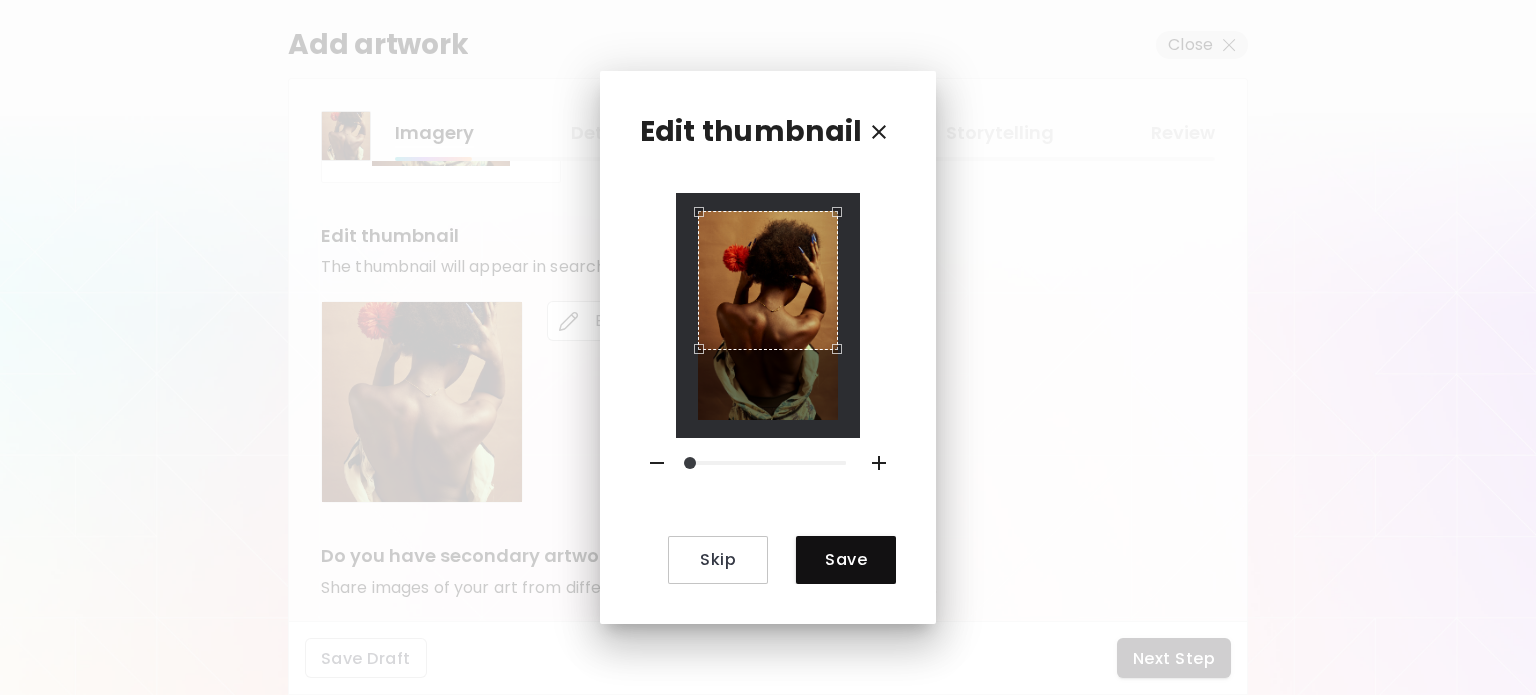 click at bounding box center [767, 280] 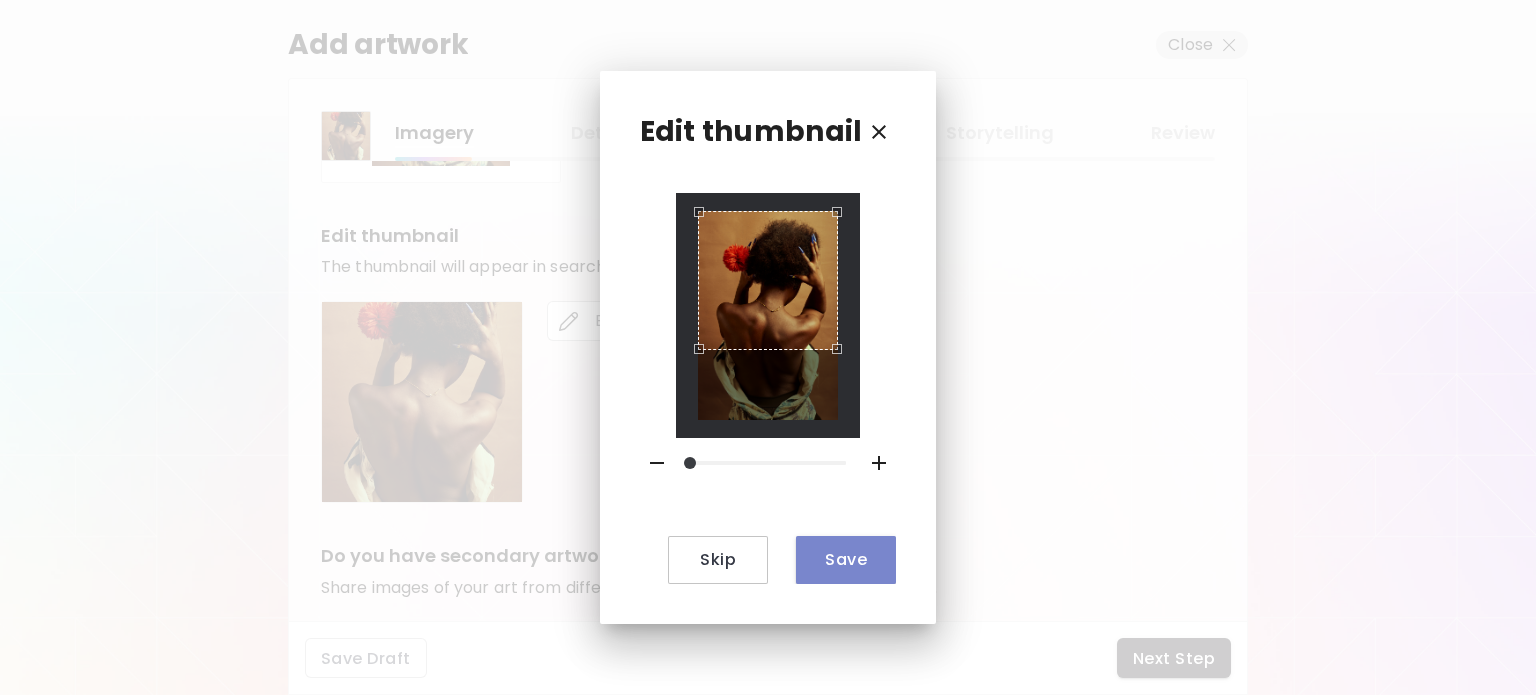 click on "Save" at bounding box center [846, 560] 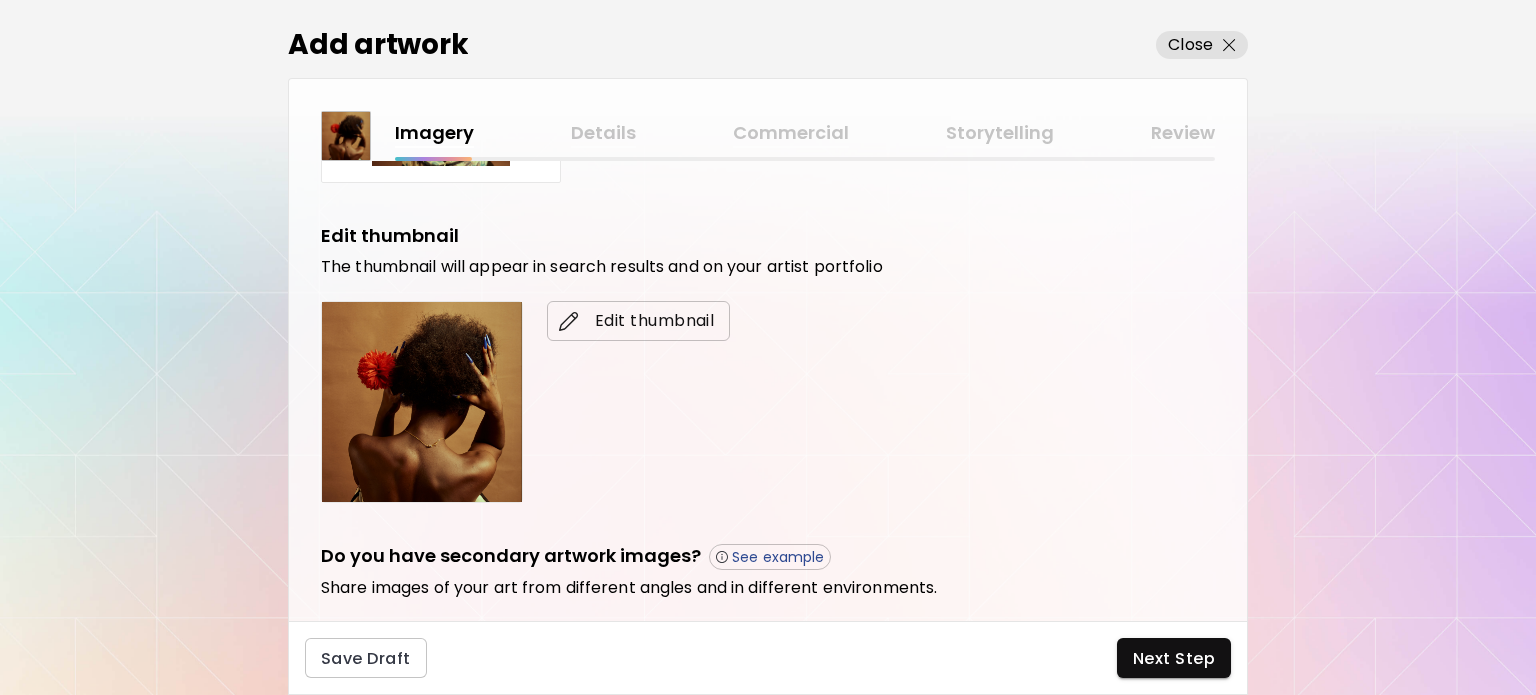 scroll, scrollTop: 596, scrollLeft: 0, axis: vertical 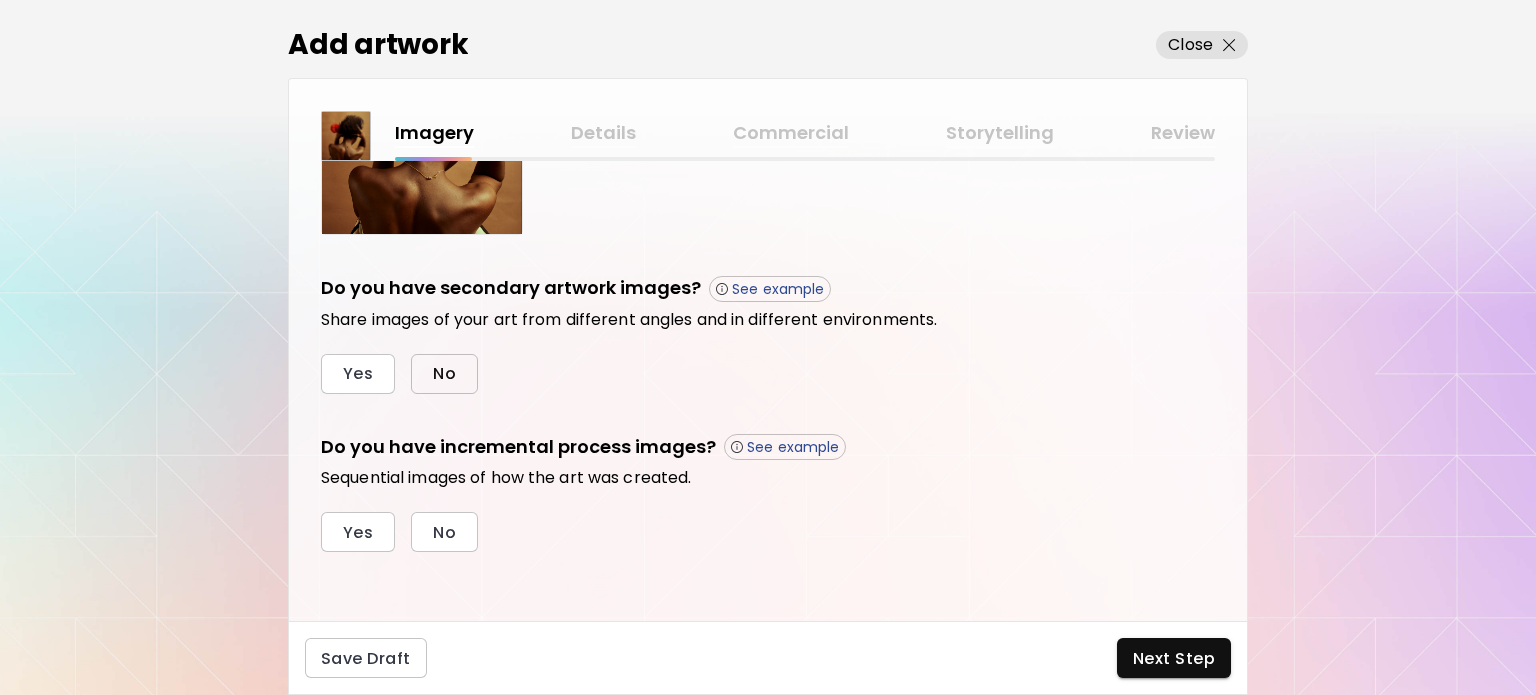 click on "No" at bounding box center (444, 374) 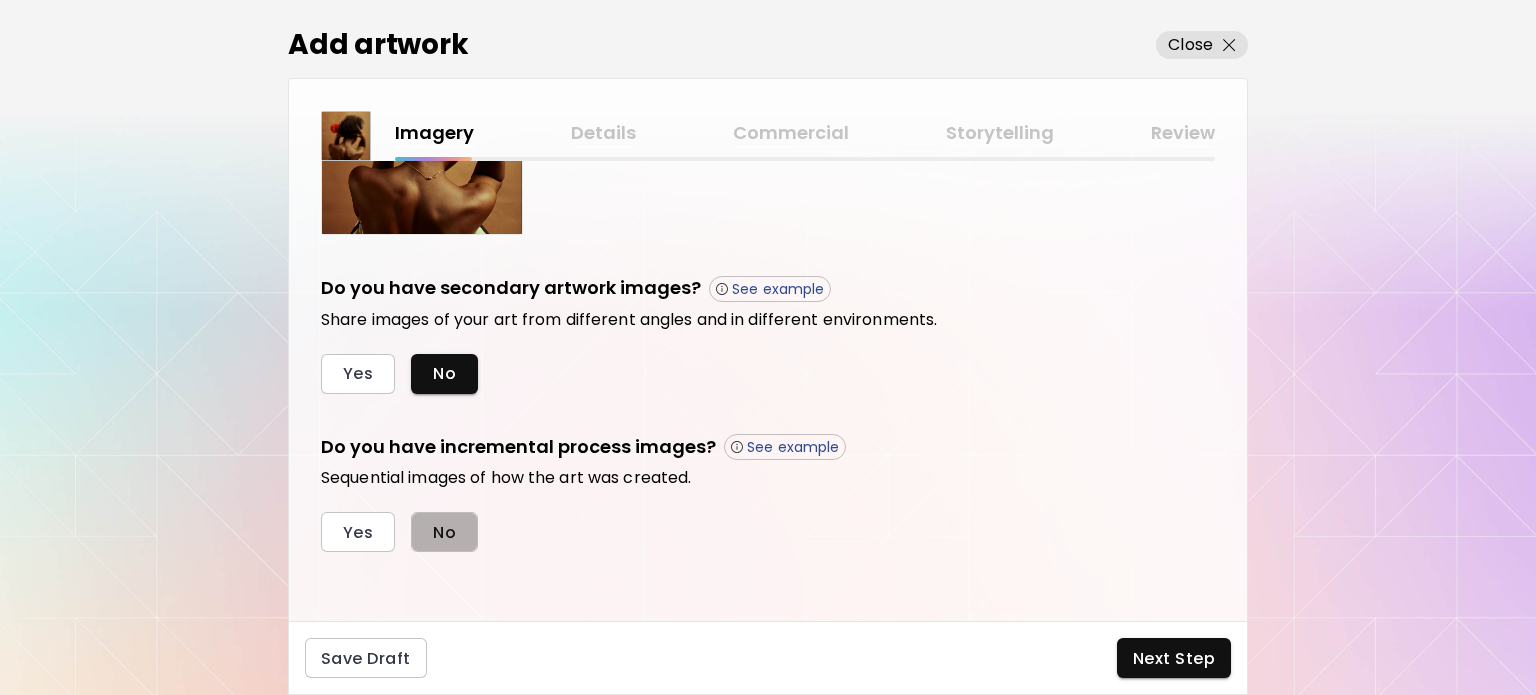 click on "No" at bounding box center (444, 532) 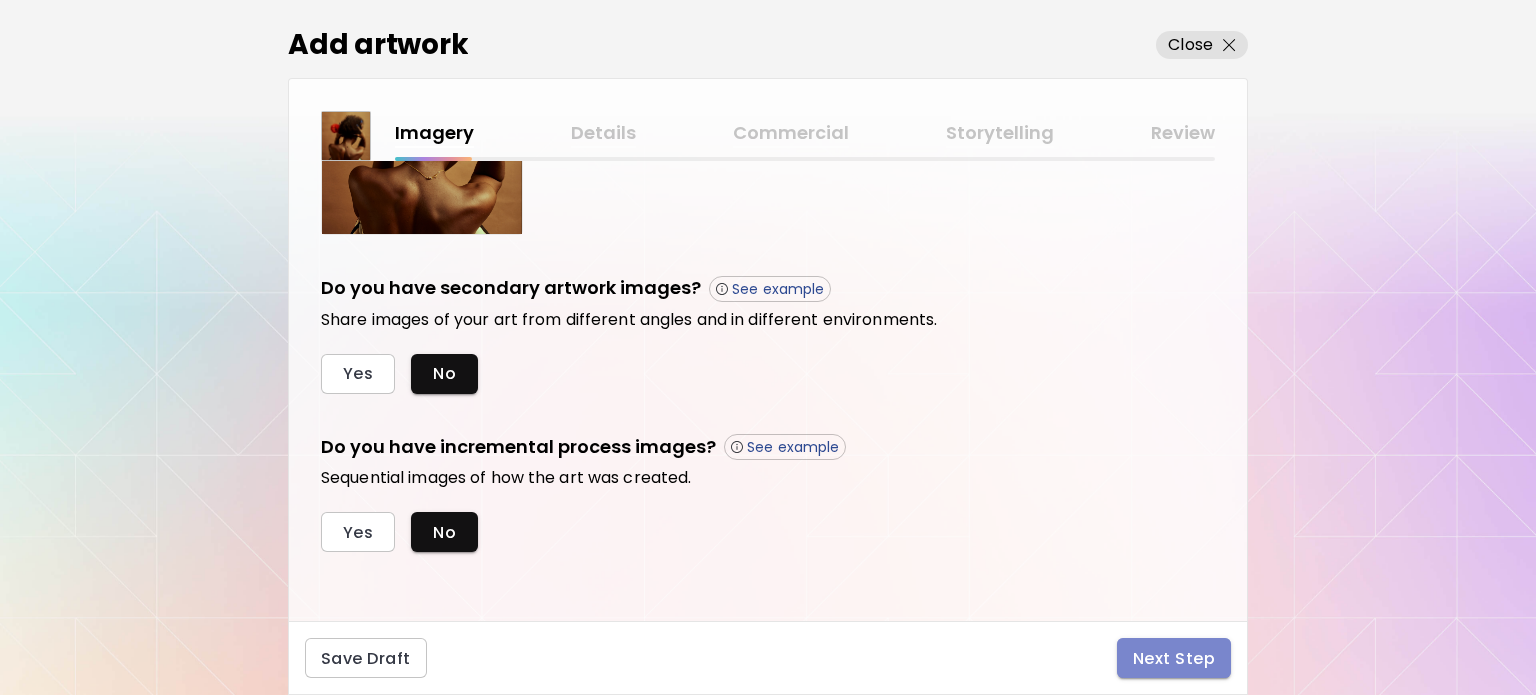 click on "Next Step" at bounding box center (1174, 658) 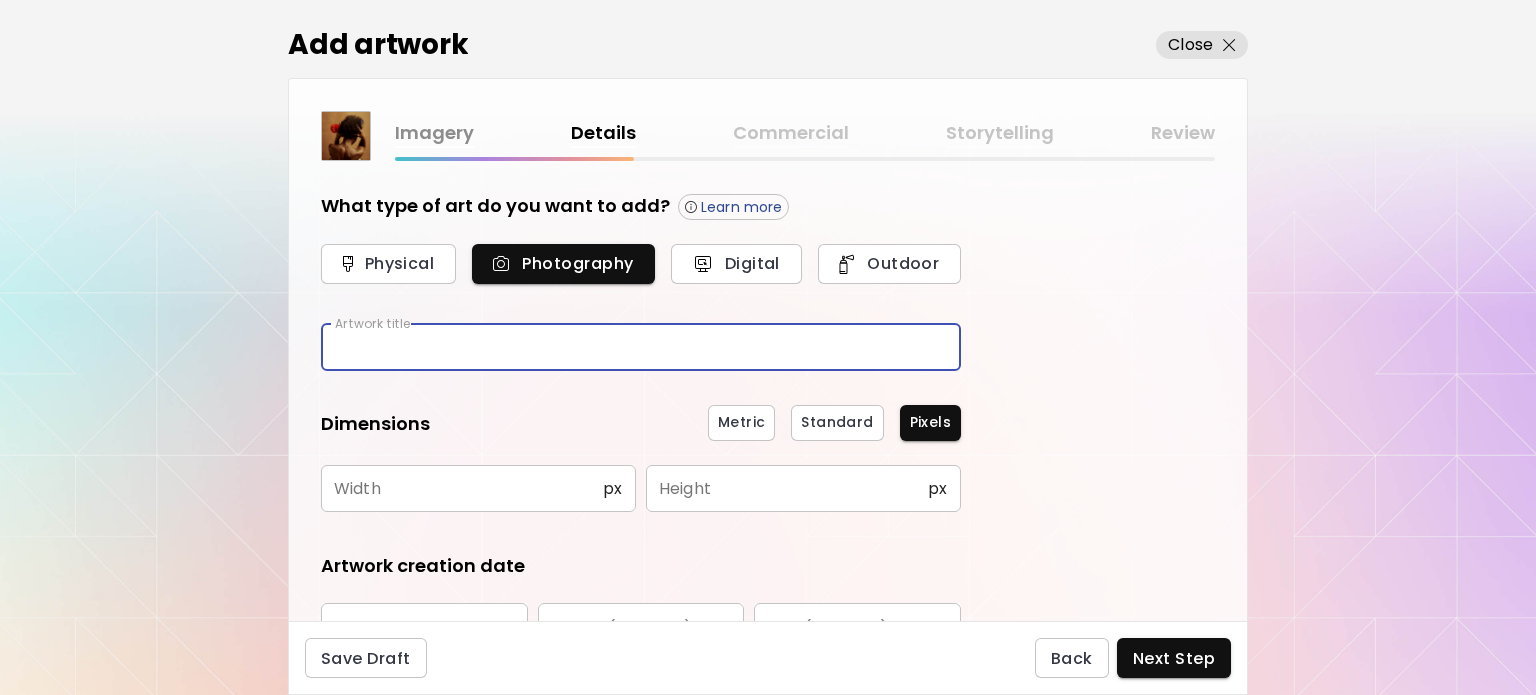 click at bounding box center [641, 347] 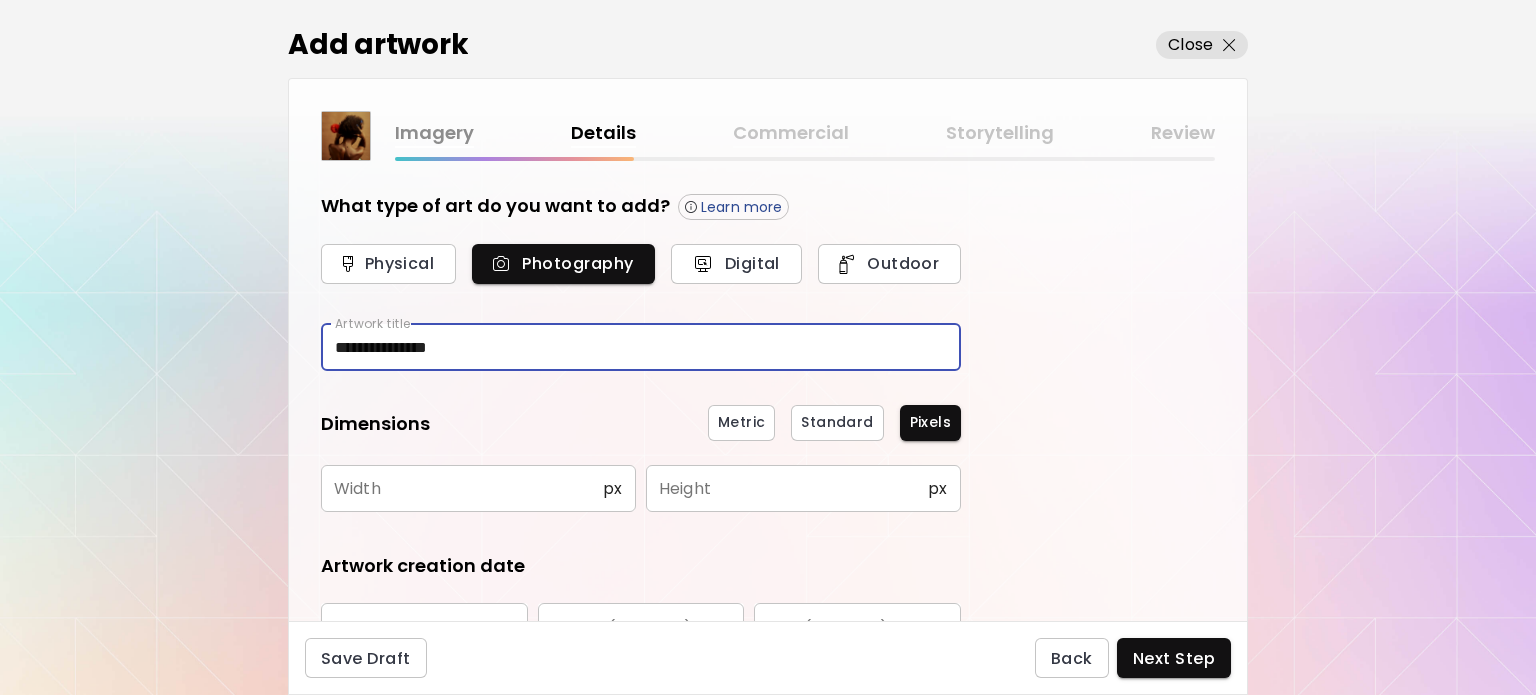 type on "**********" 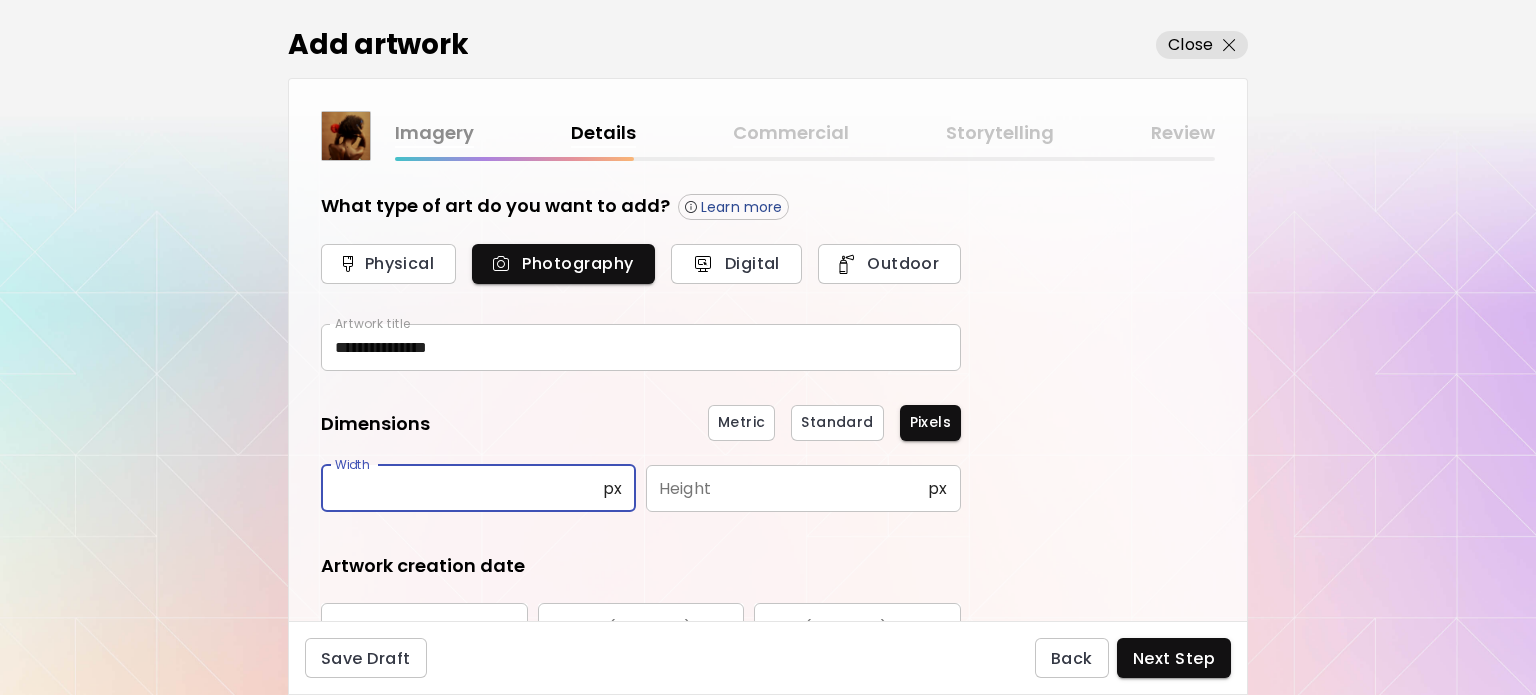 click at bounding box center (462, 488) 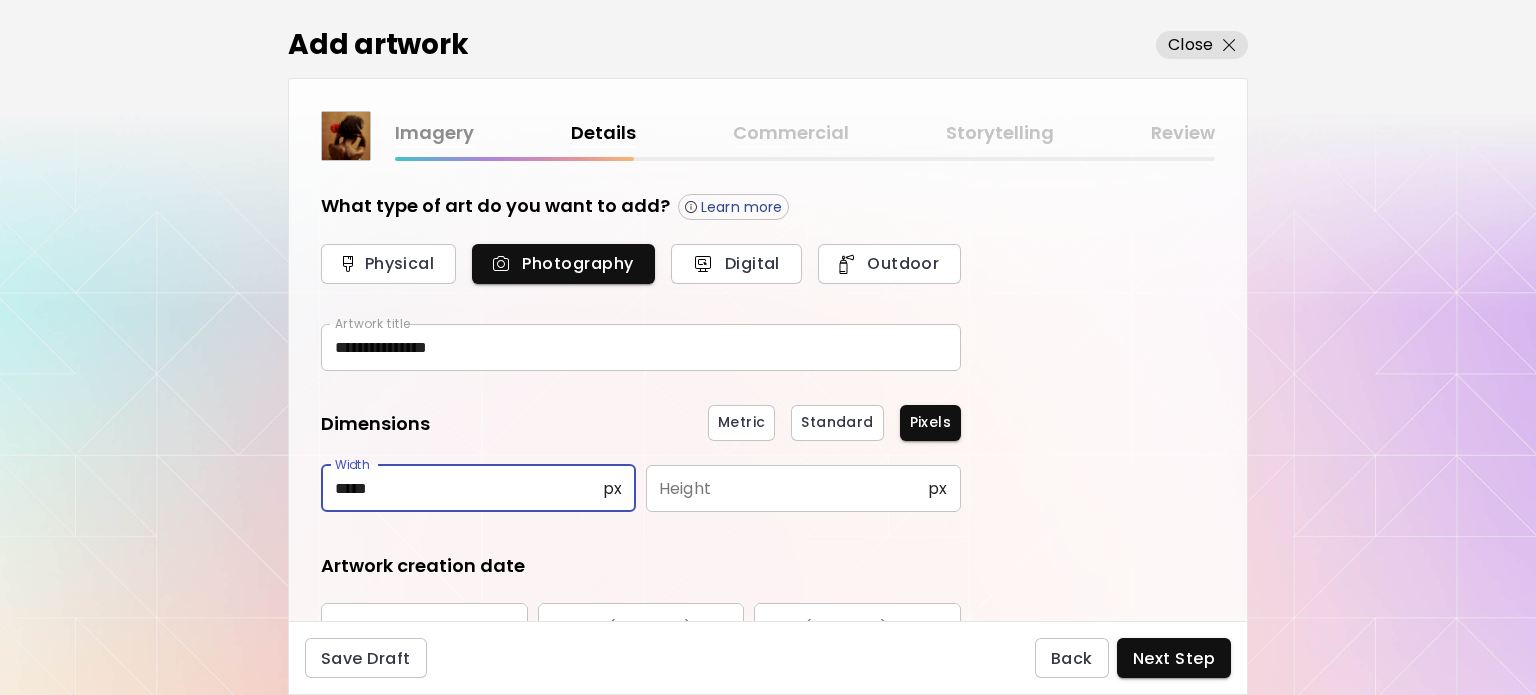 type on "*****" 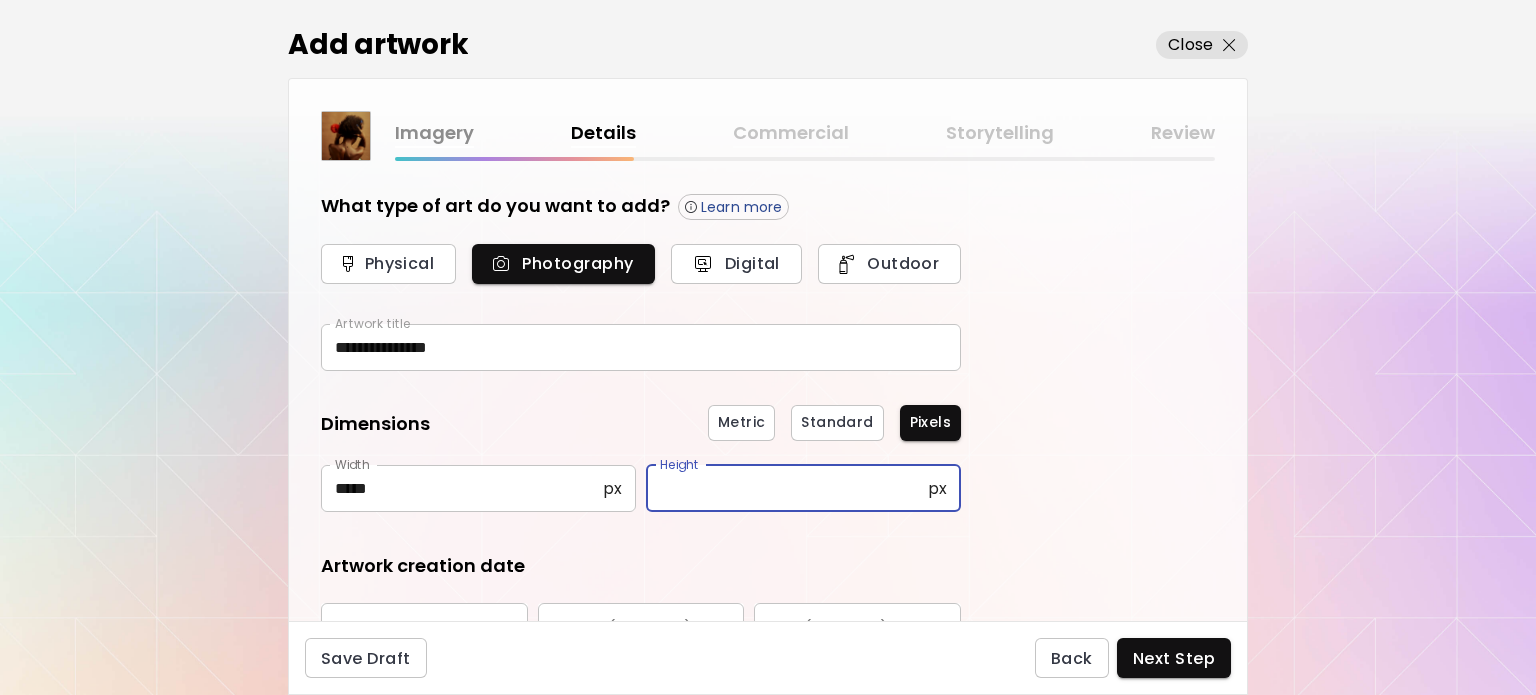 click at bounding box center [787, 488] 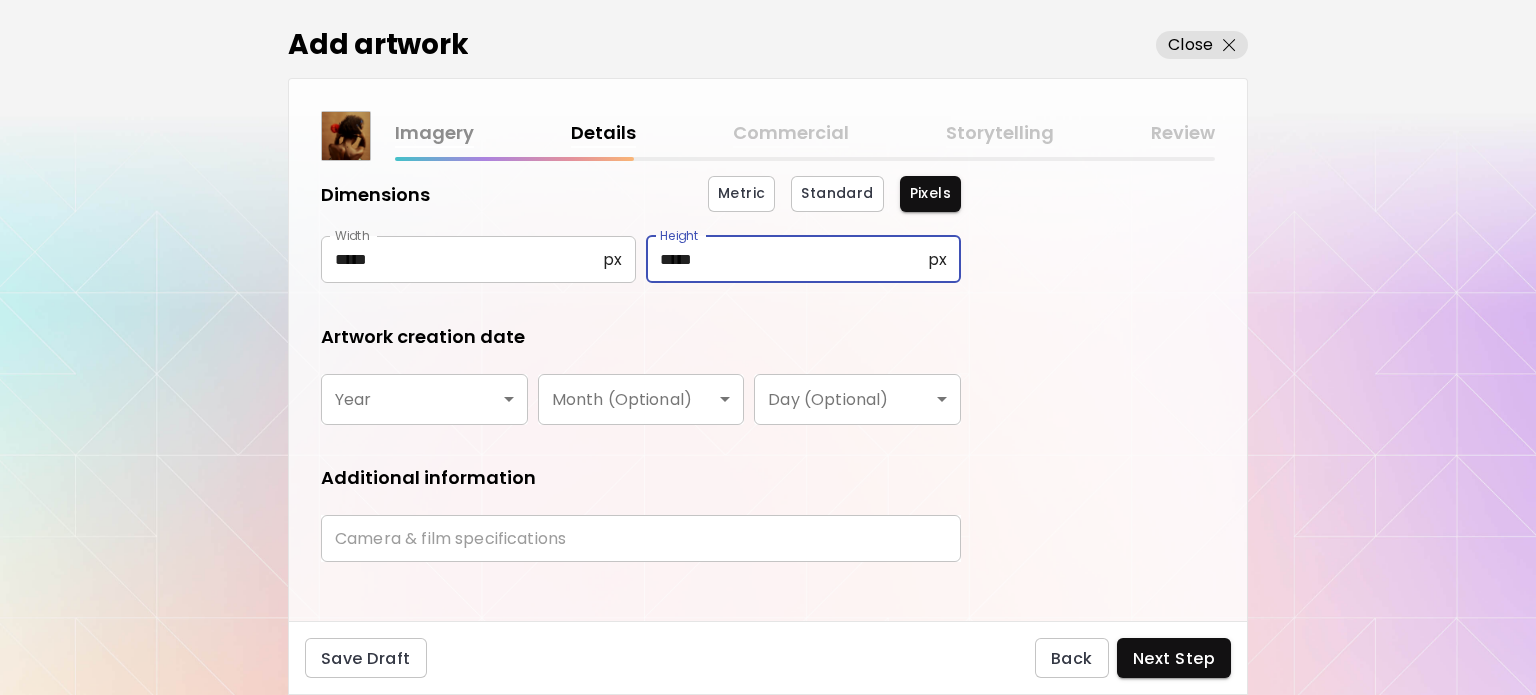 scroll, scrollTop: 248, scrollLeft: 0, axis: vertical 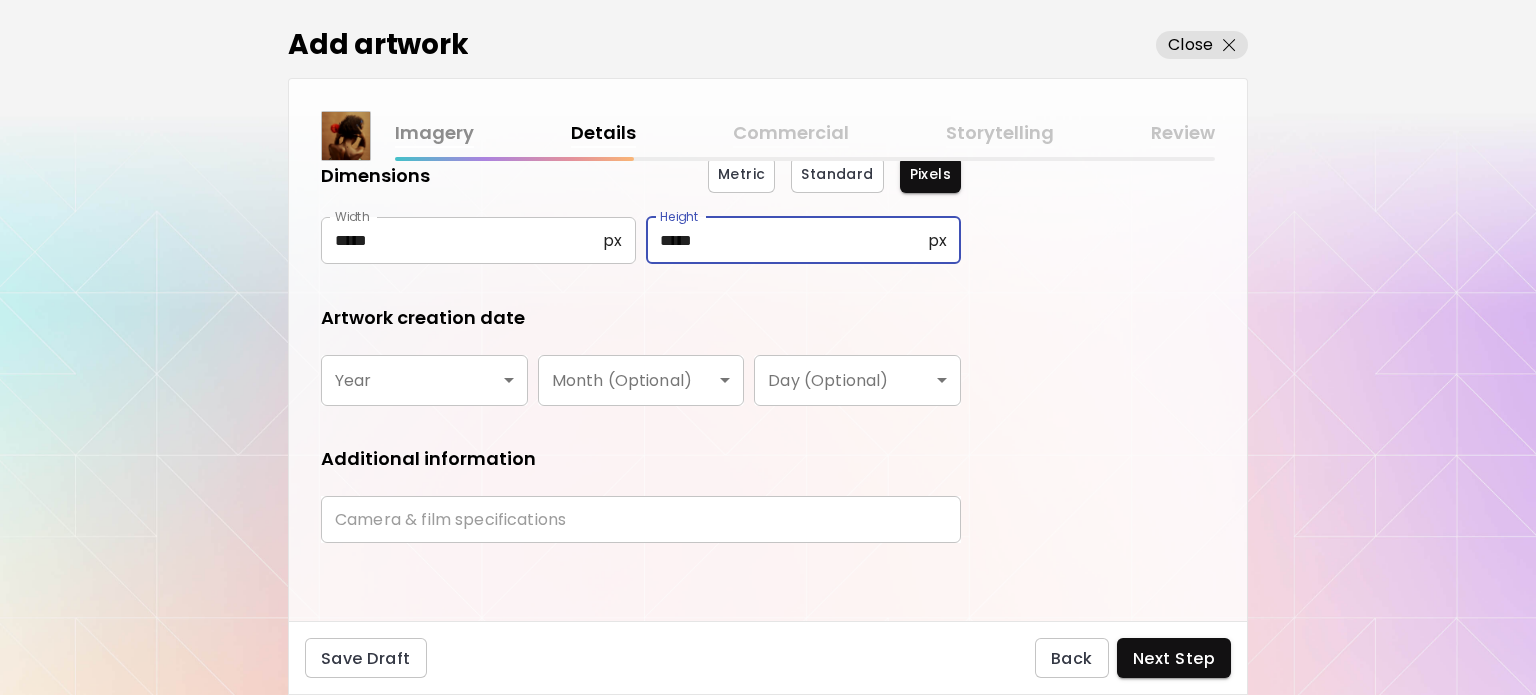 type on "*****" 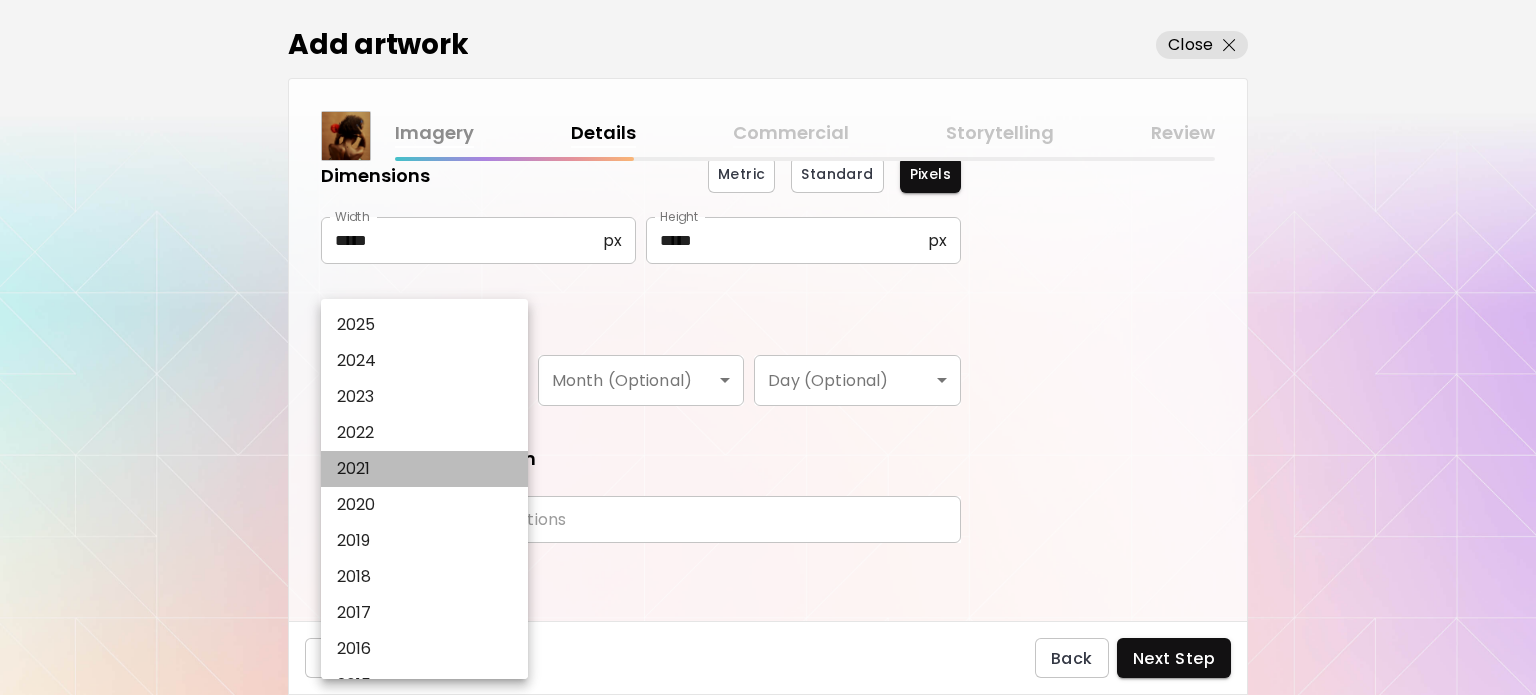 click on "2021" at bounding box center [429, 469] 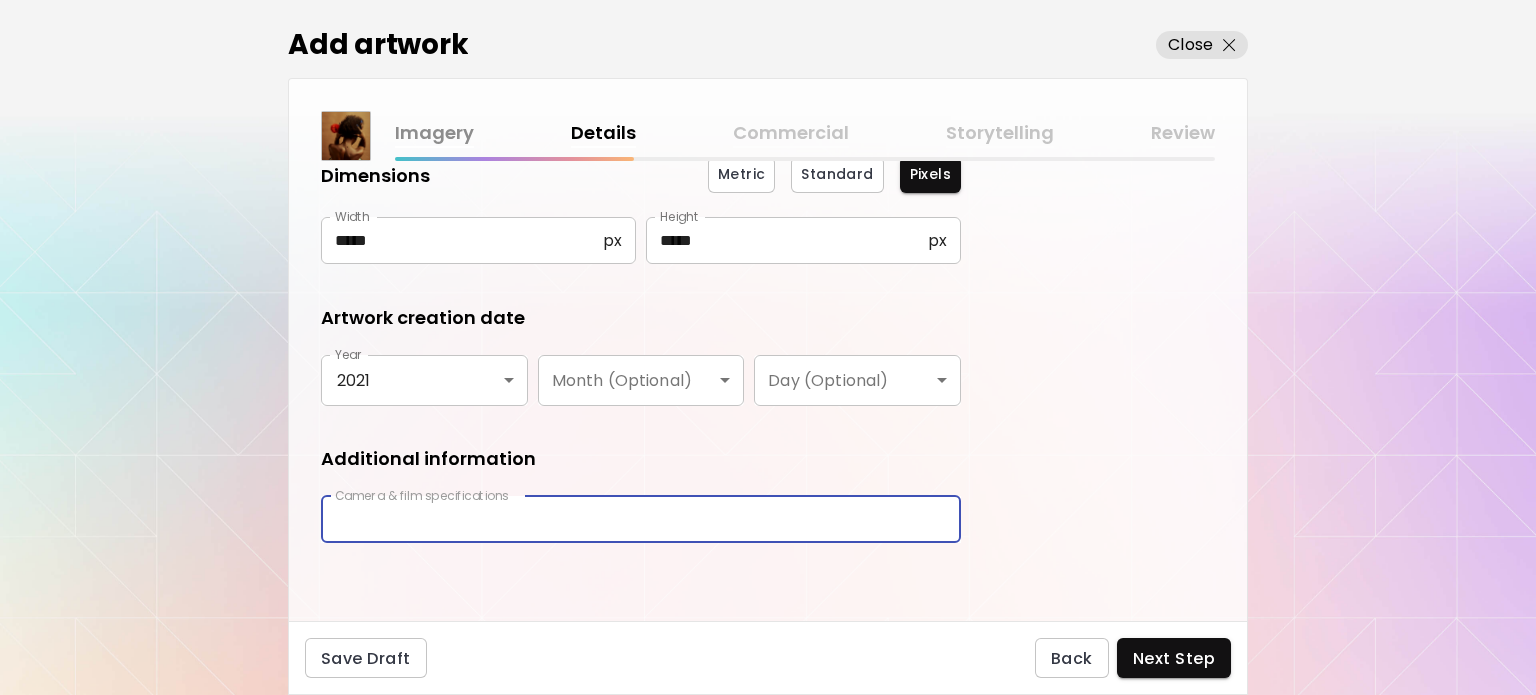 click at bounding box center [641, 519] 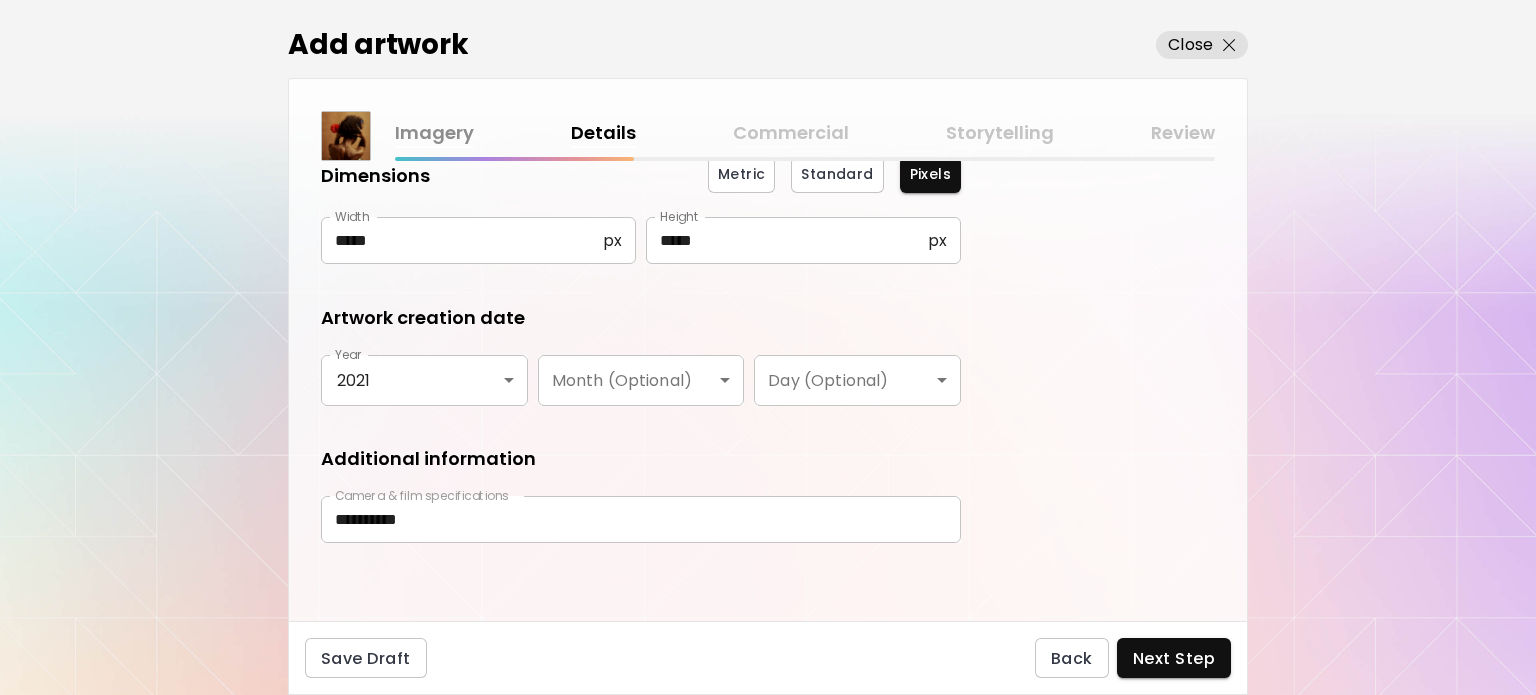 drag, startPoint x: 1235, startPoint y: 495, endPoint x: 1247, endPoint y: 497, distance: 12.165525 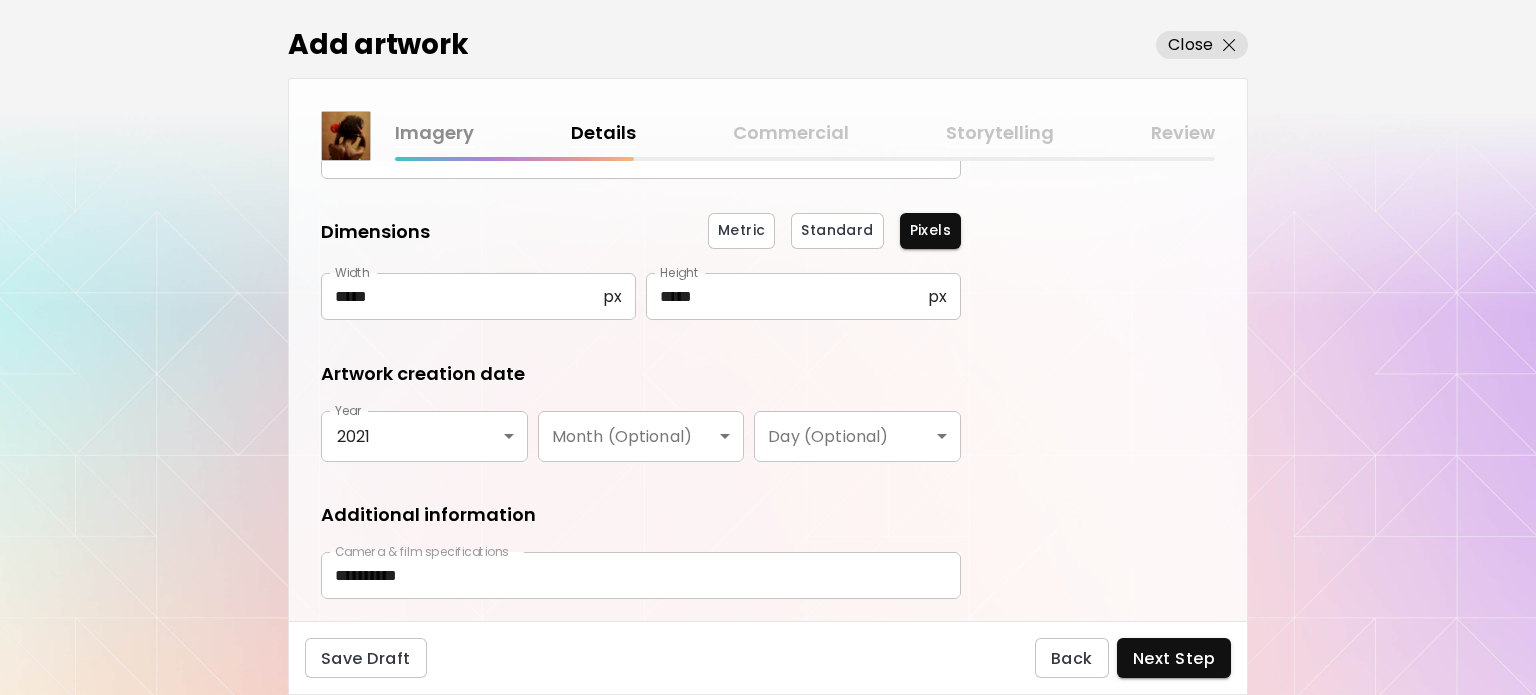 scroll, scrollTop: 248, scrollLeft: 0, axis: vertical 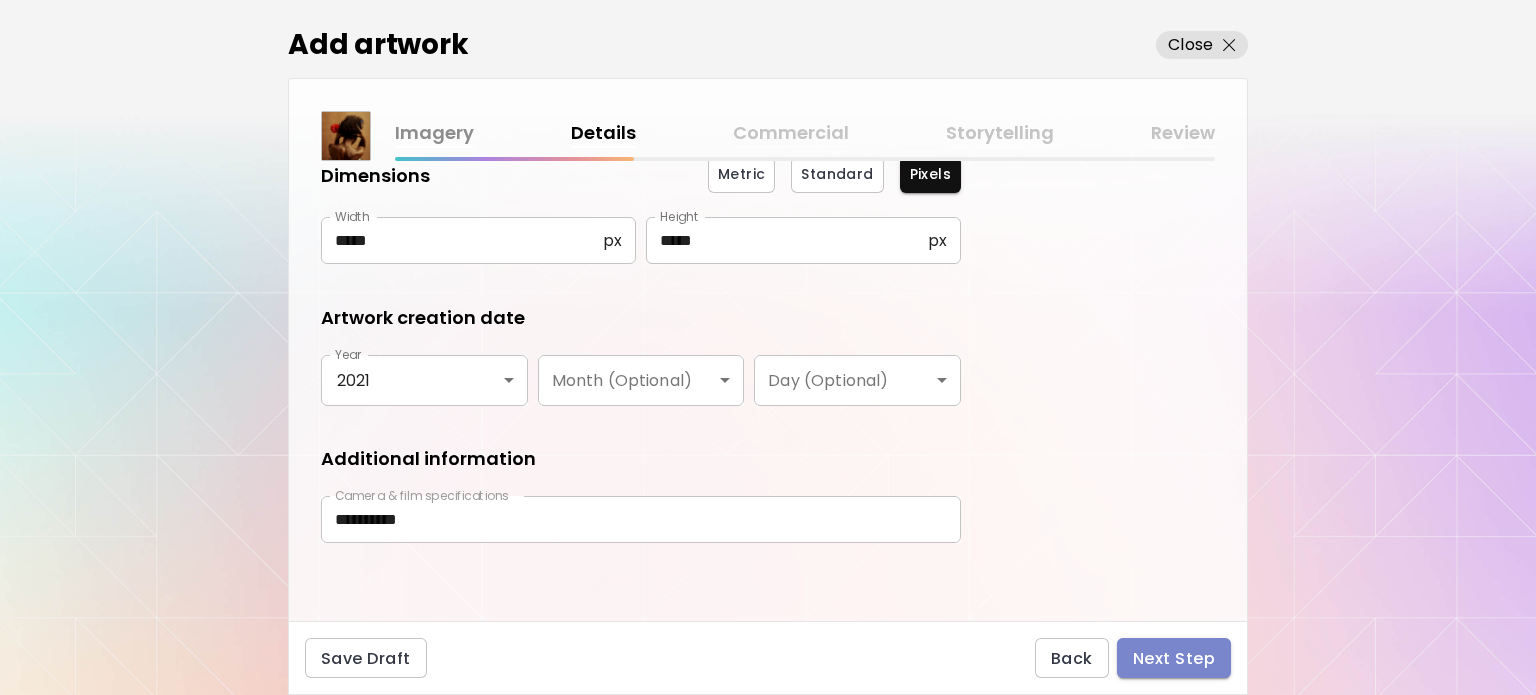 click on "Next Step" at bounding box center [1174, 658] 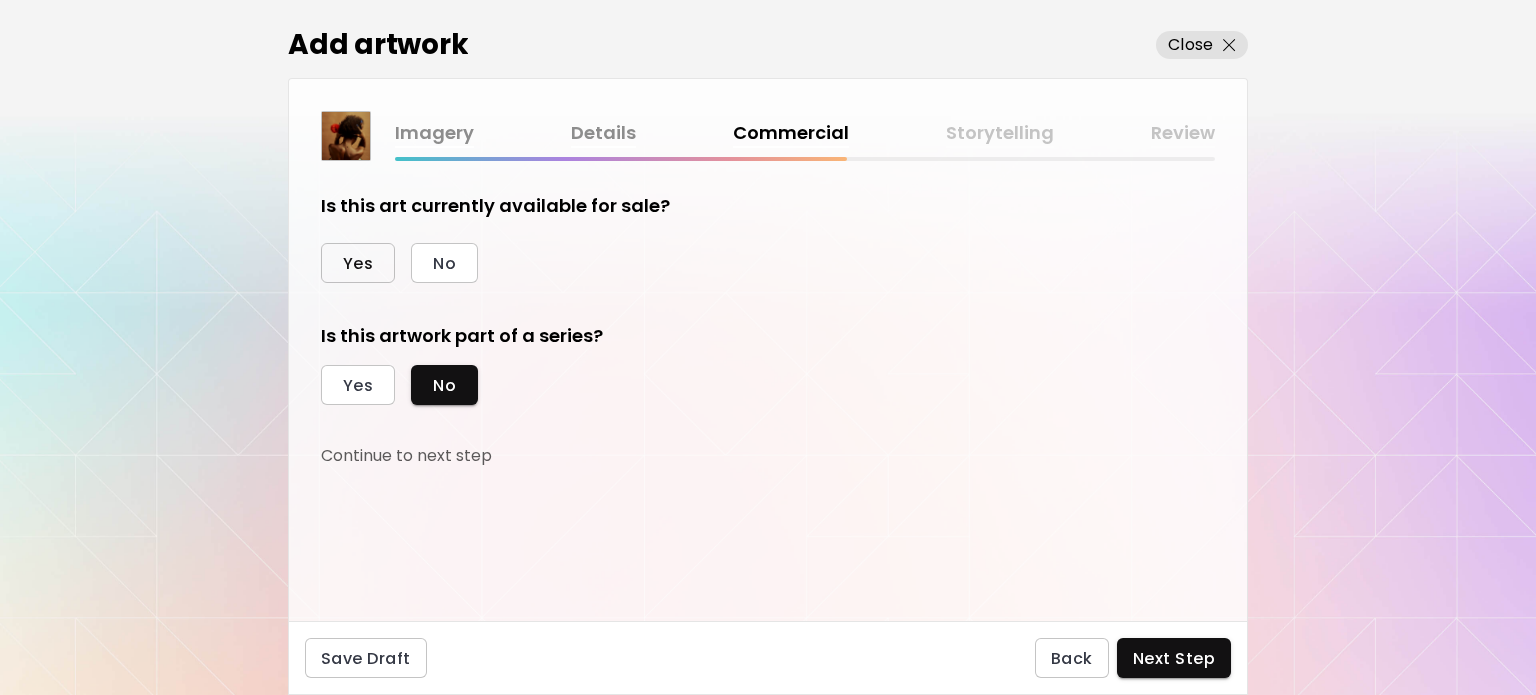click on "Yes" at bounding box center [358, 263] 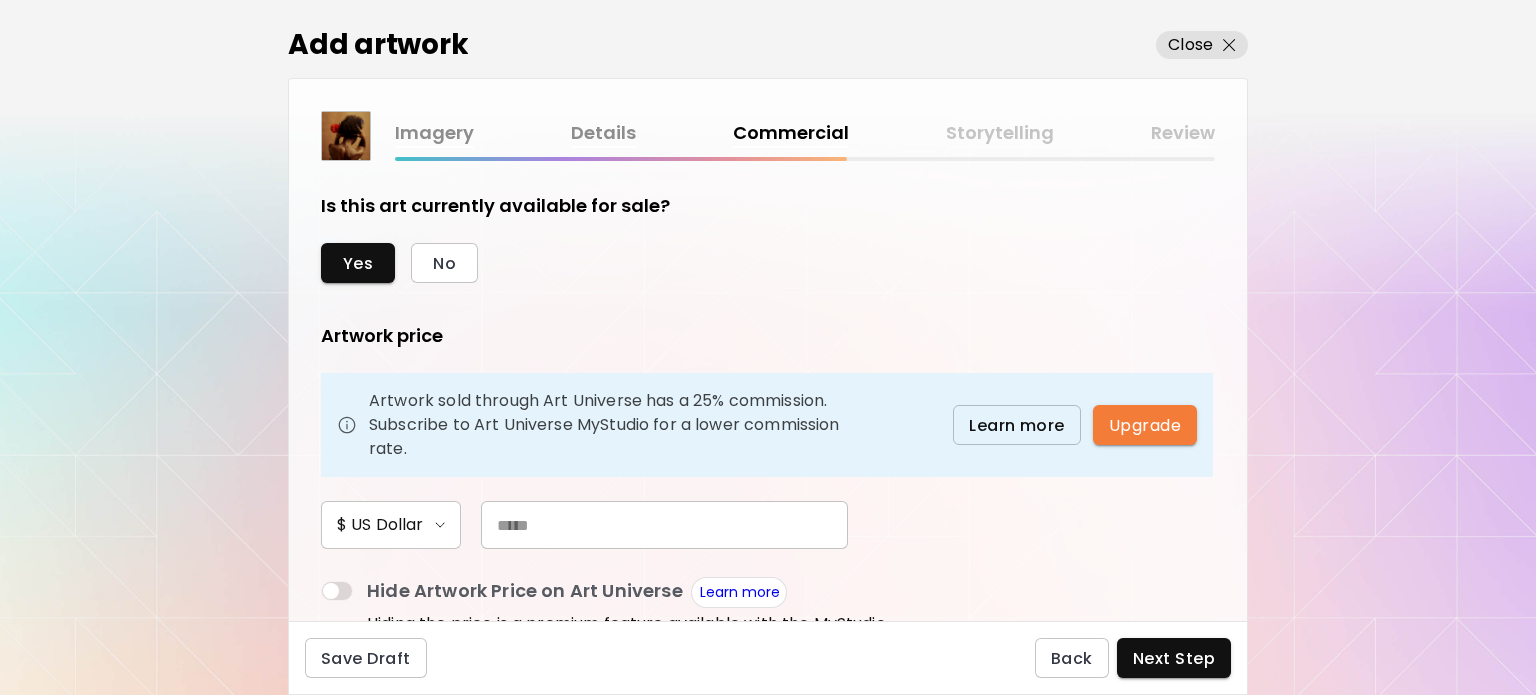 click at bounding box center [664, 525] 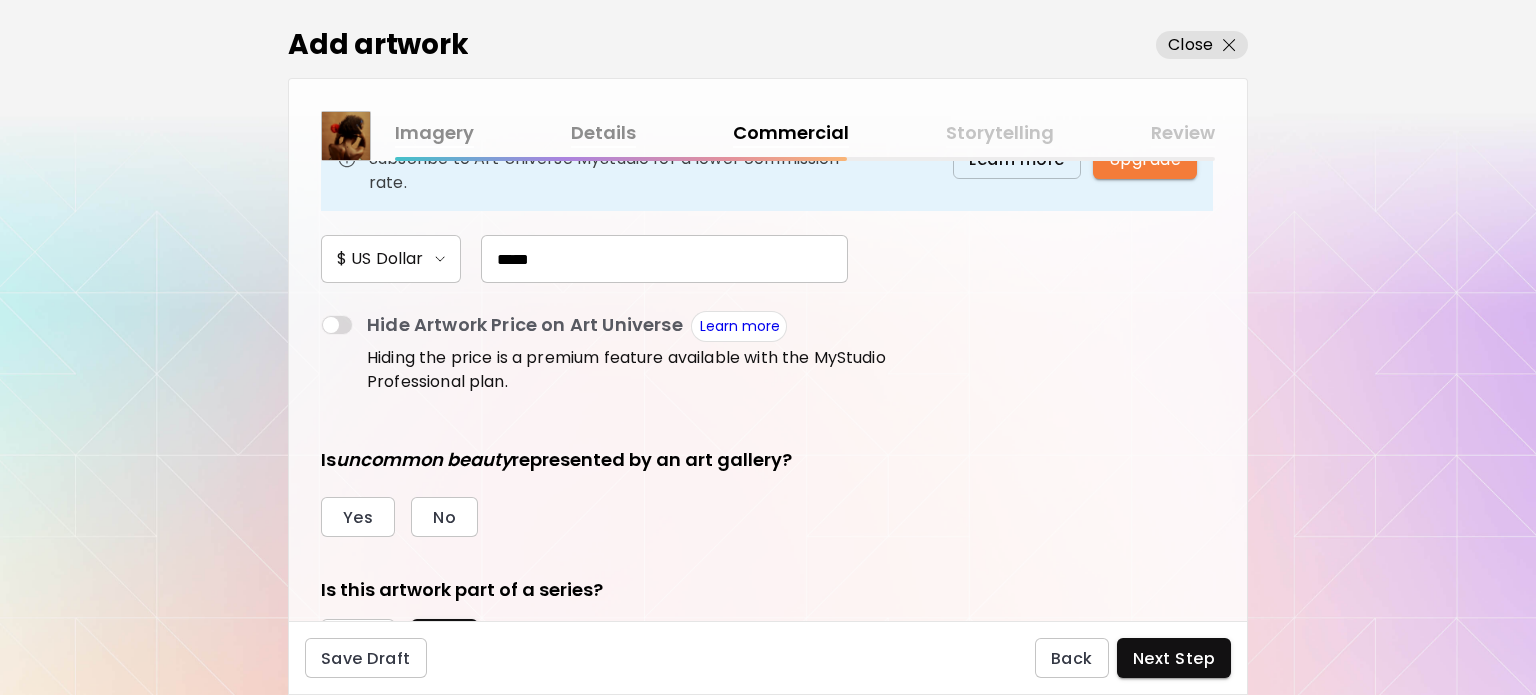 scroll, scrollTop: 273, scrollLeft: 0, axis: vertical 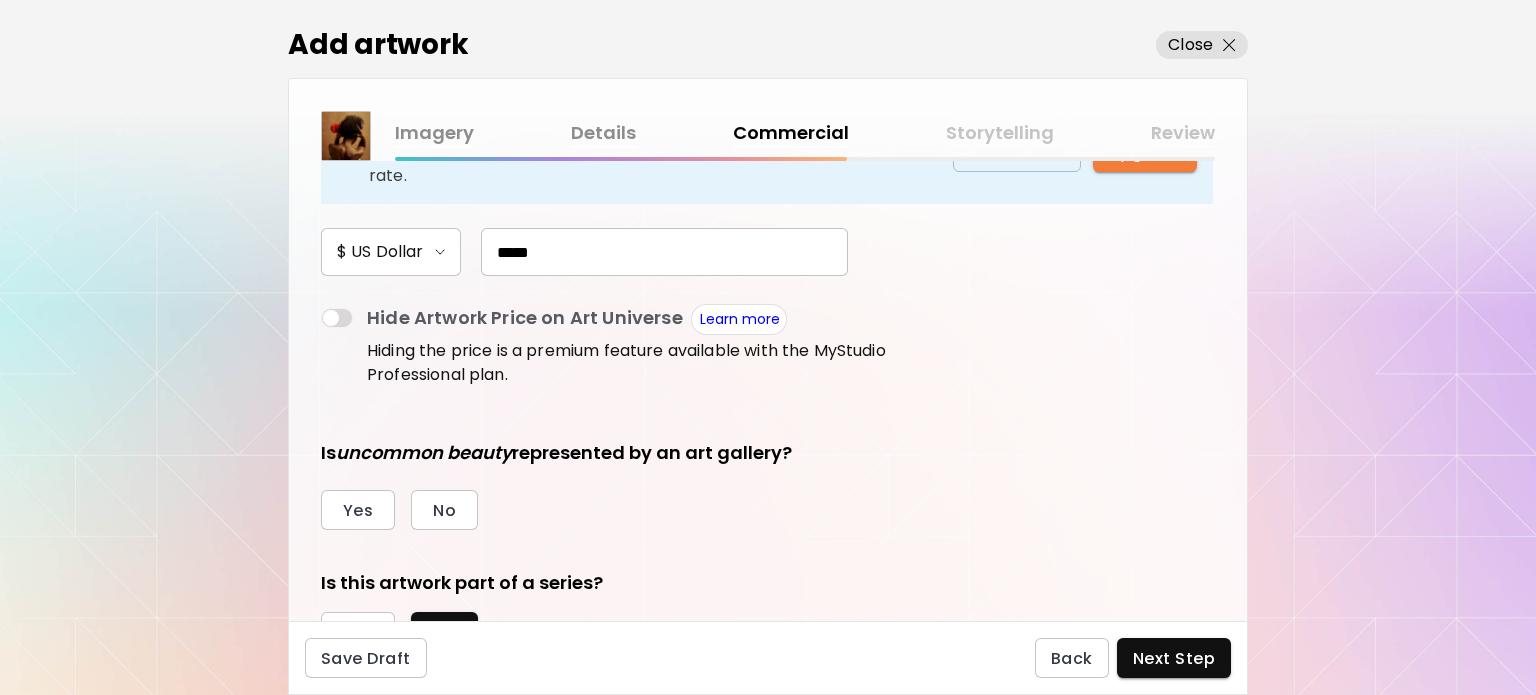type on "*****" 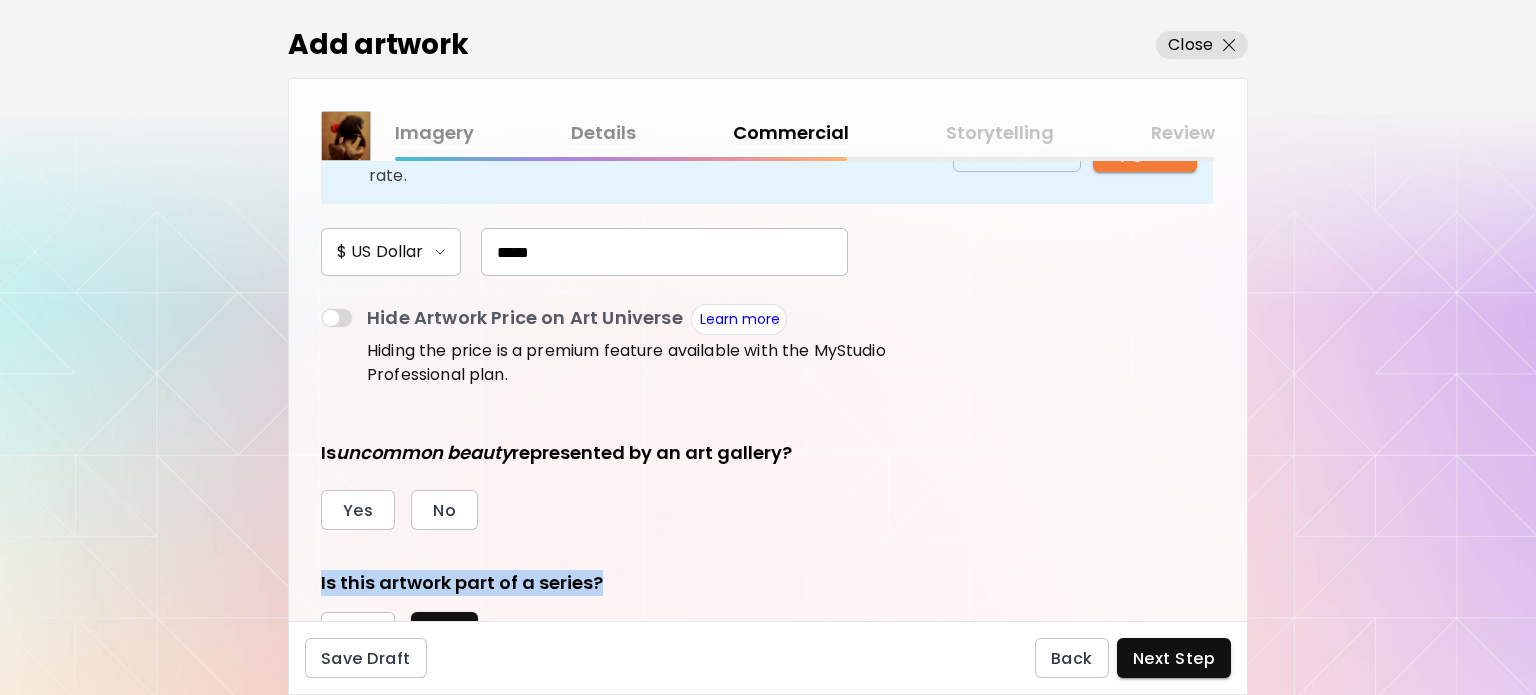 drag, startPoint x: 1262, startPoint y: 492, endPoint x: 1266, endPoint y: 563, distance: 71.11259 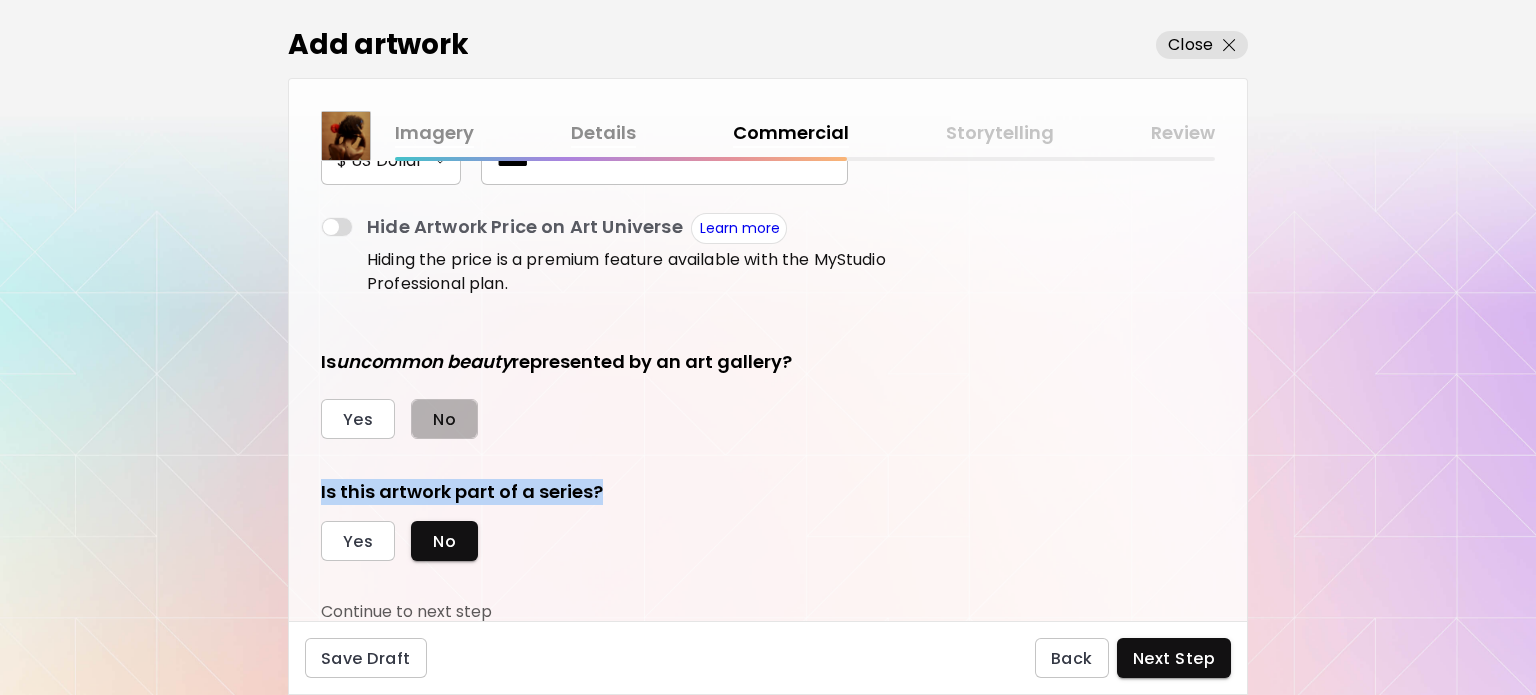 click on "No" at bounding box center [444, 419] 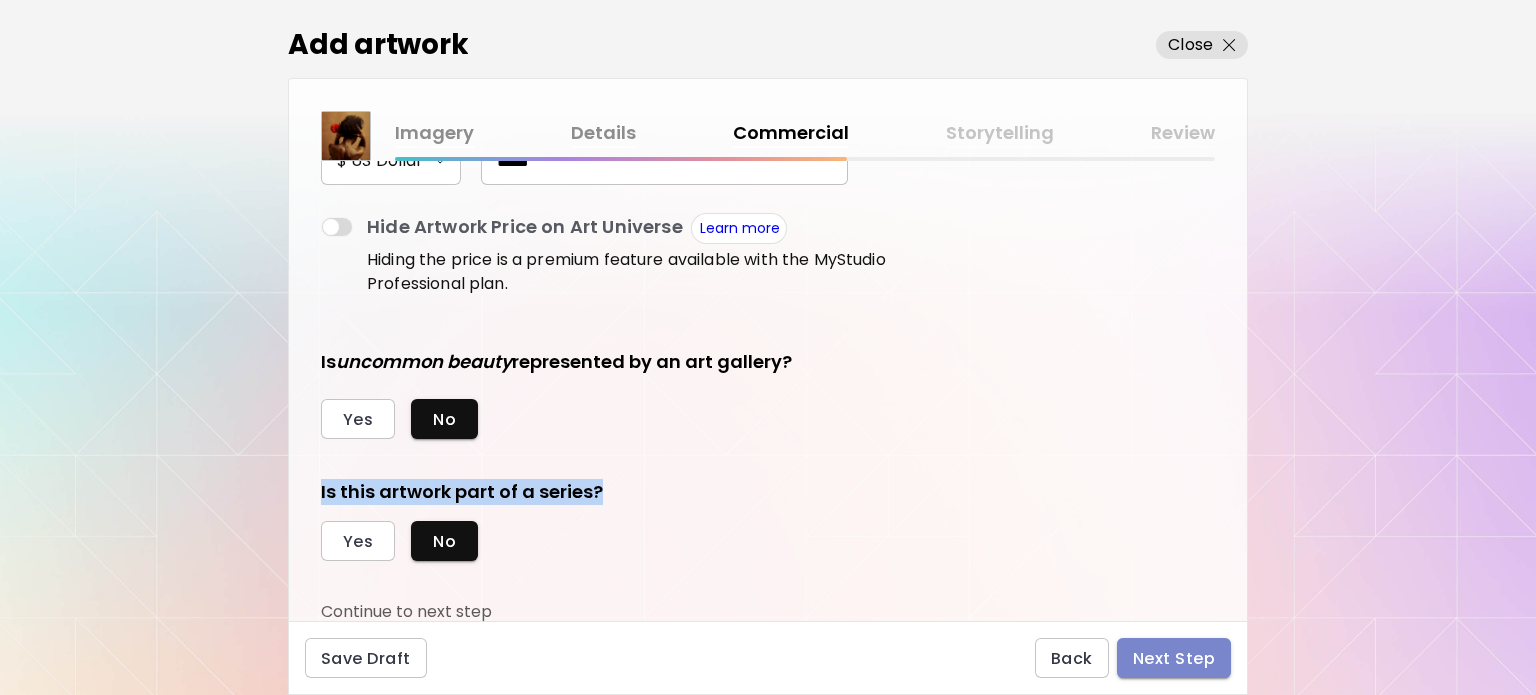 click on "Next Step" at bounding box center [1174, 658] 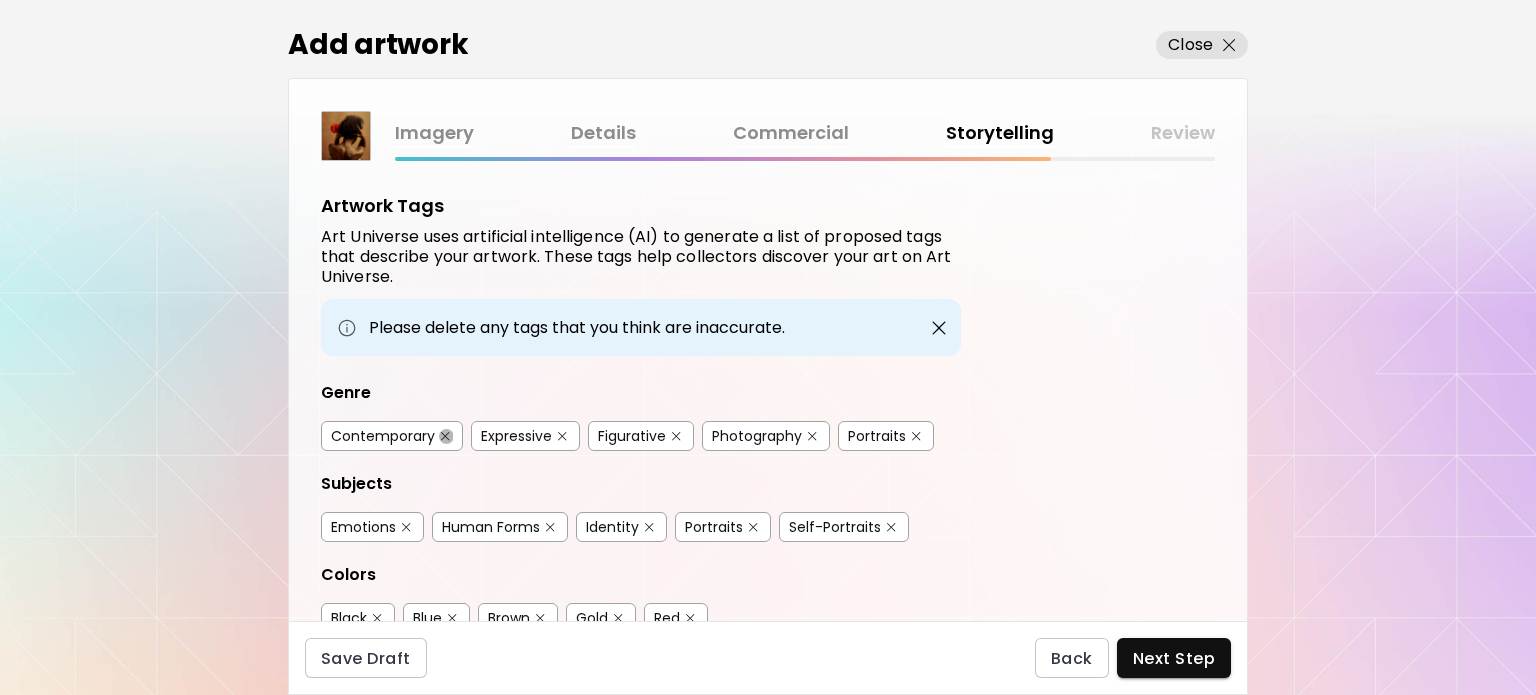 click at bounding box center (445, 436) 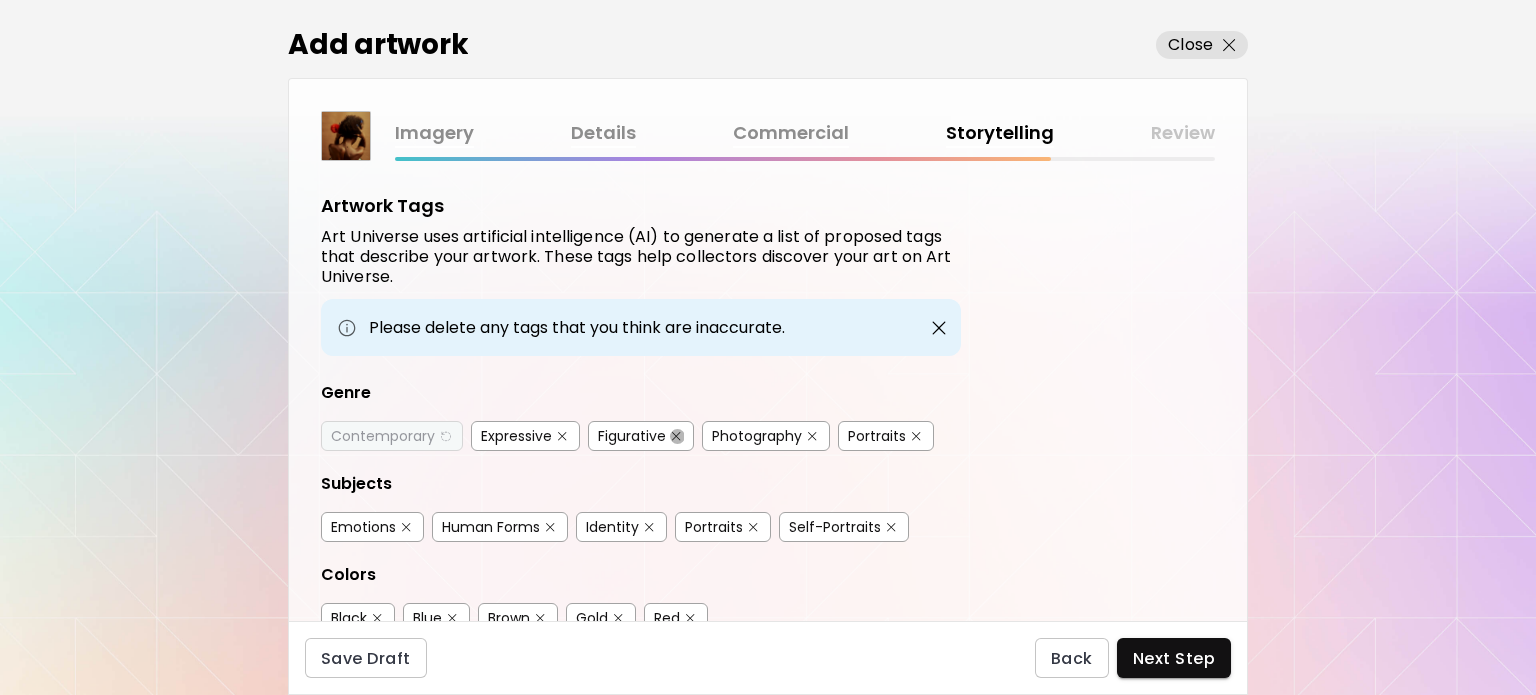 click at bounding box center (676, 436) 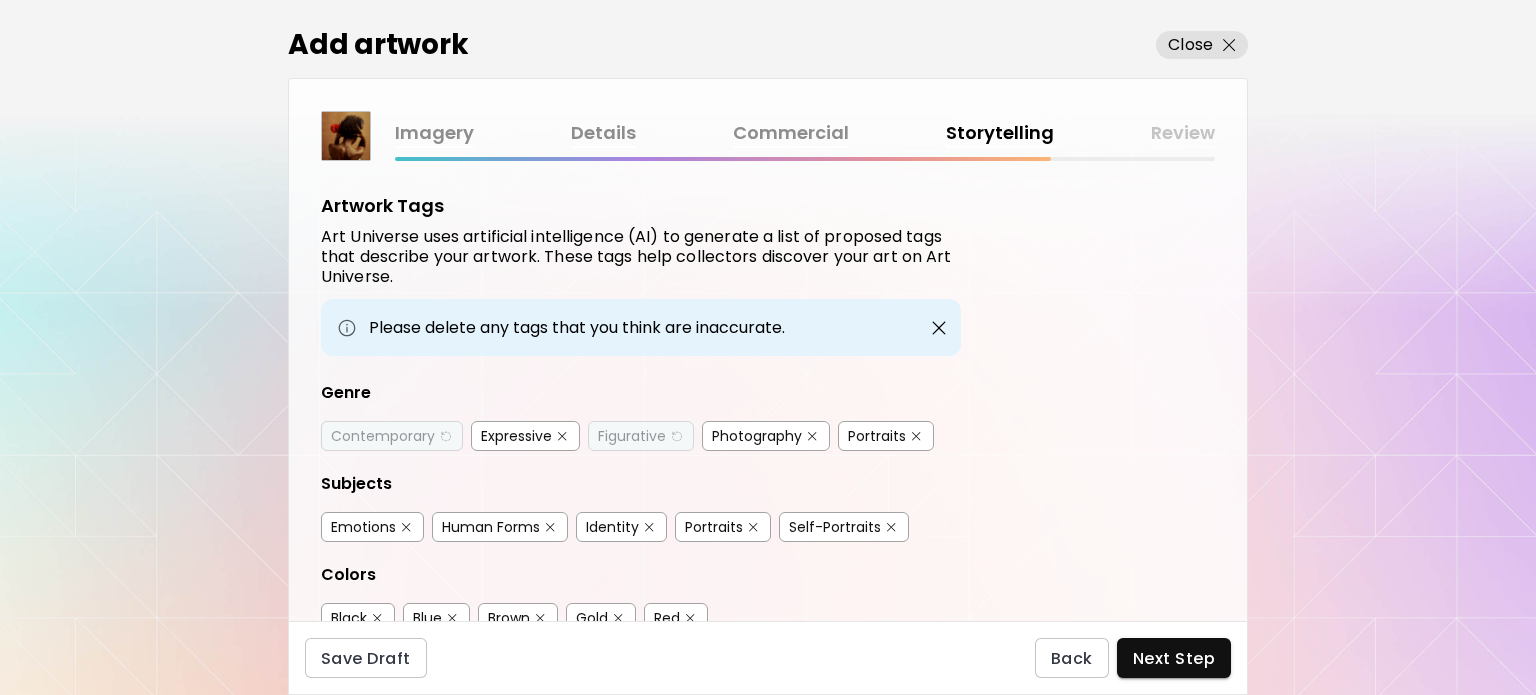 click at bounding box center (406, 527) 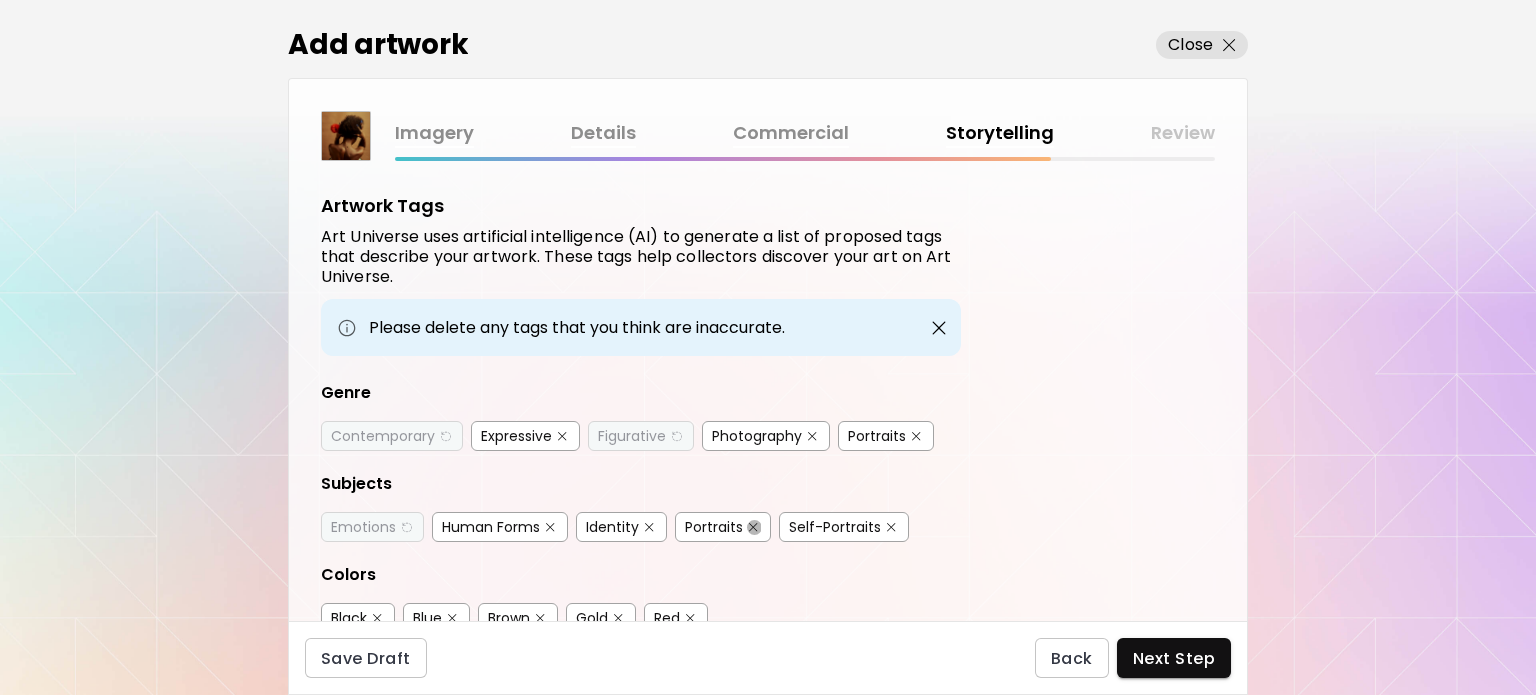 click at bounding box center [753, 527] 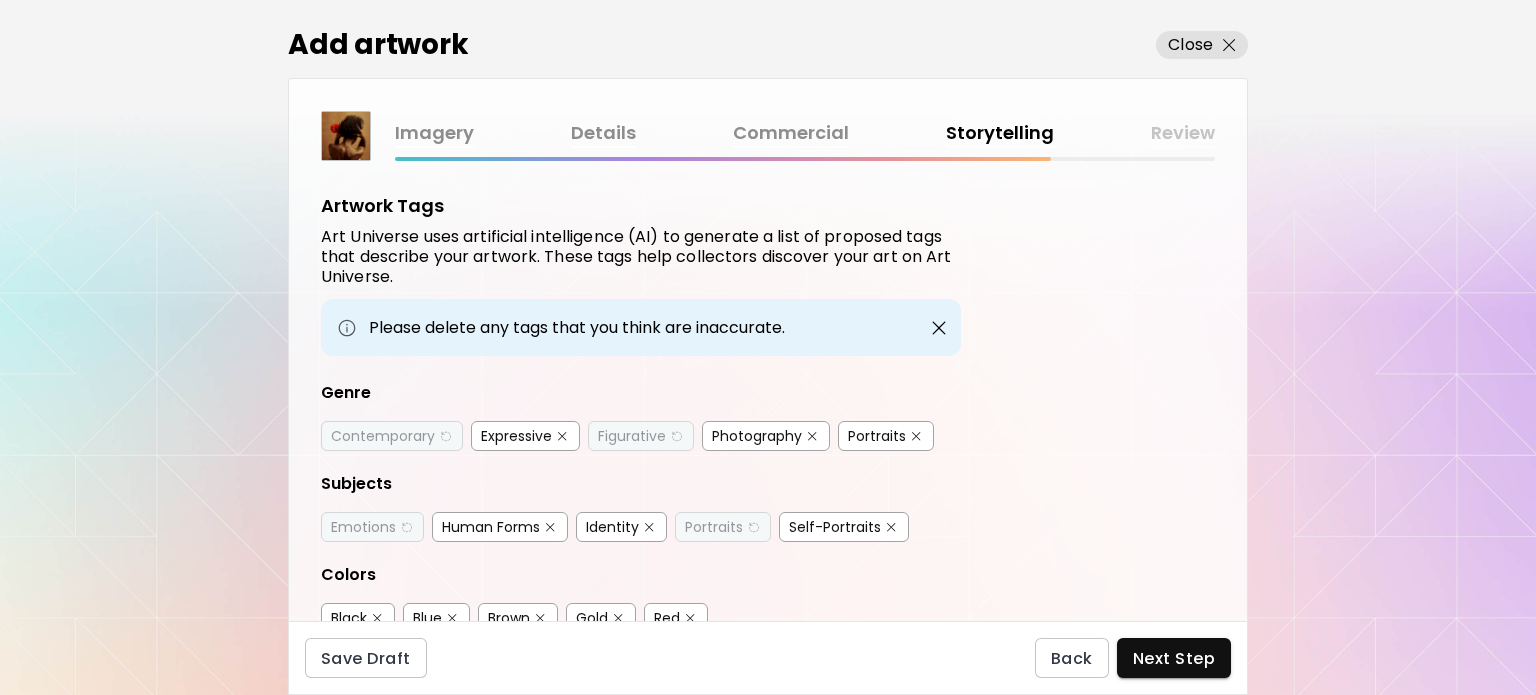 click at bounding box center (891, 527) 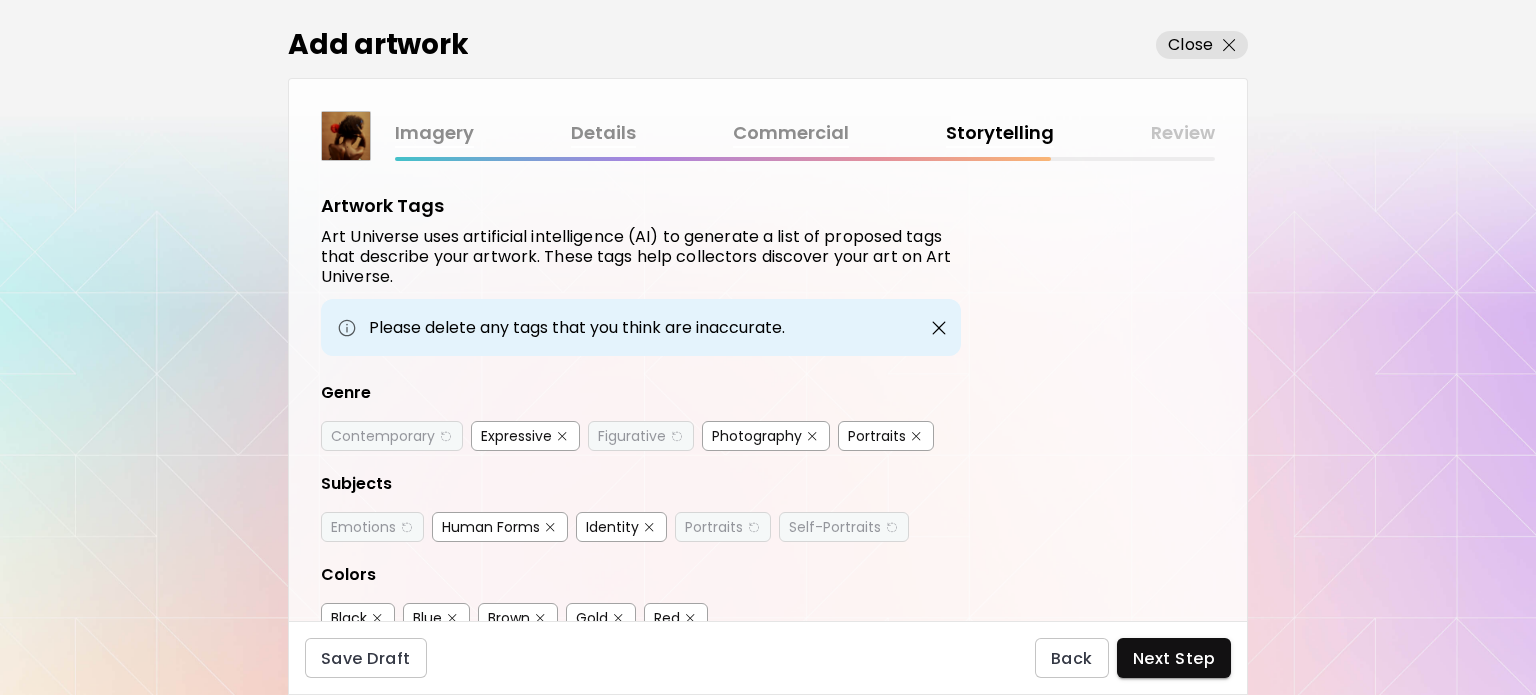 click at bounding box center (649, 527) 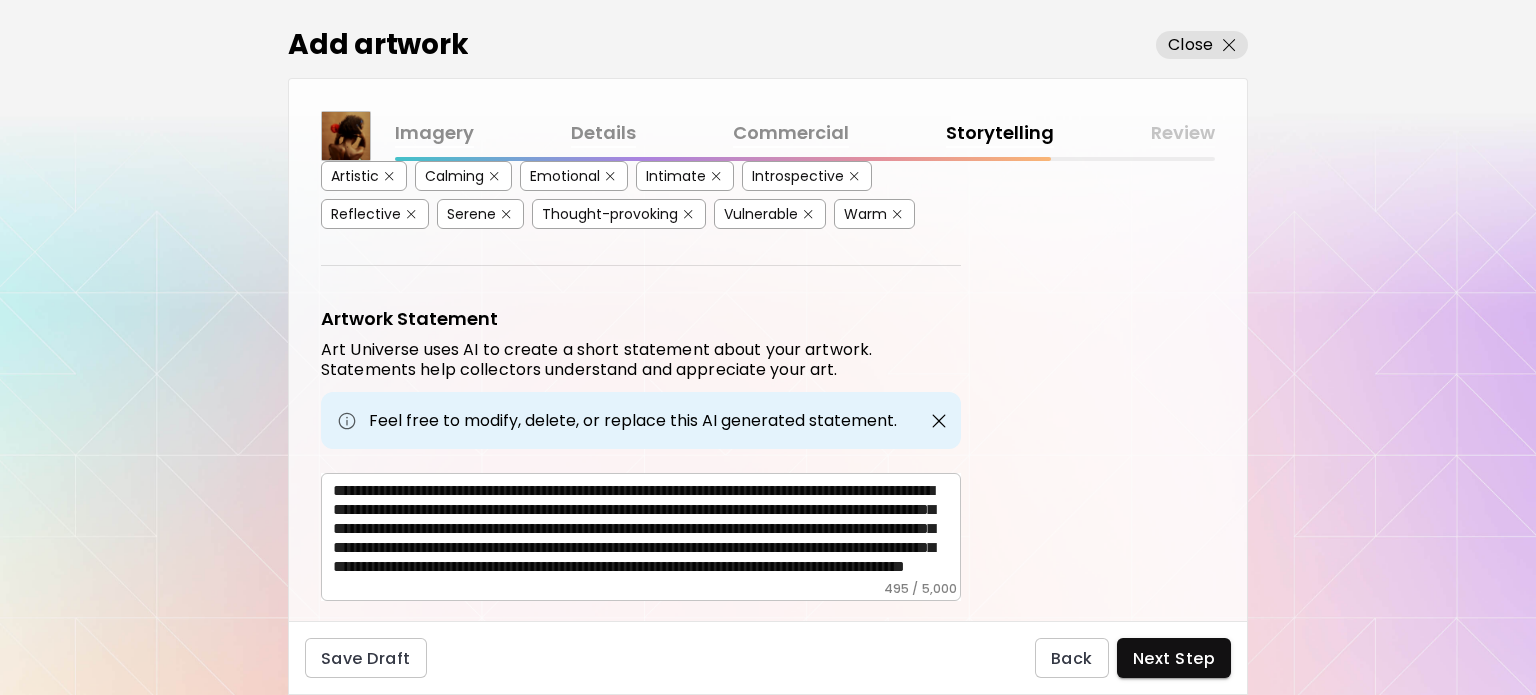 scroll, scrollTop: 576, scrollLeft: 0, axis: vertical 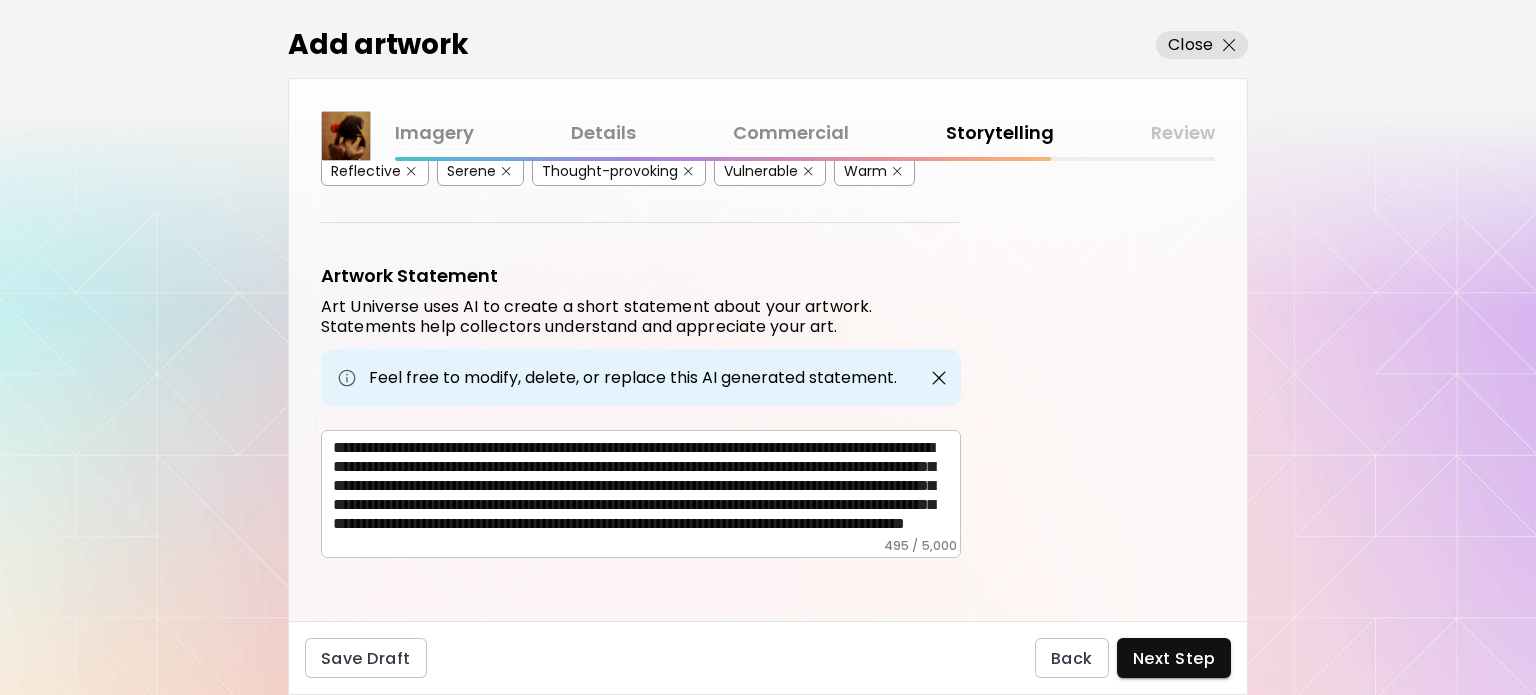 click on "**********" at bounding box center (647, 488) 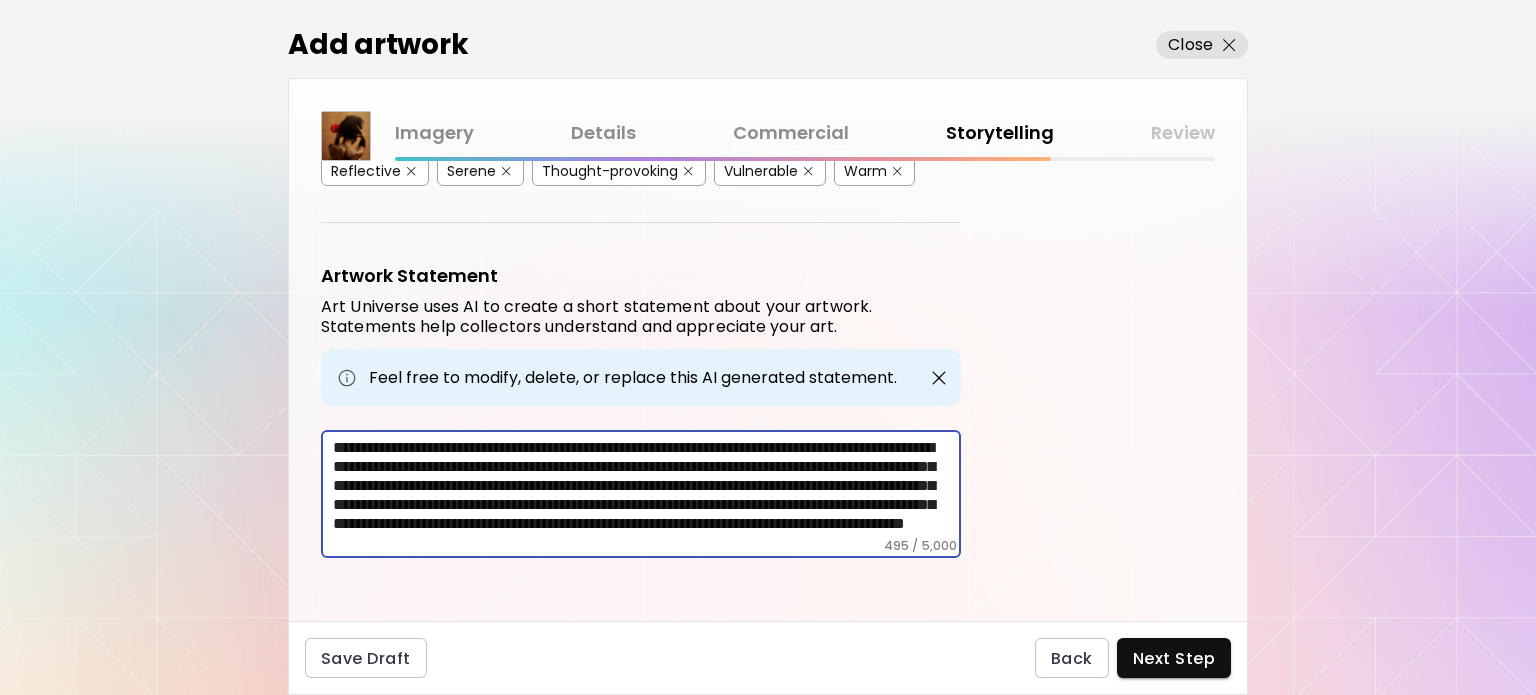 drag, startPoint x: 588, startPoint y: 455, endPoint x: 556, endPoint y: 497, distance: 52.801514 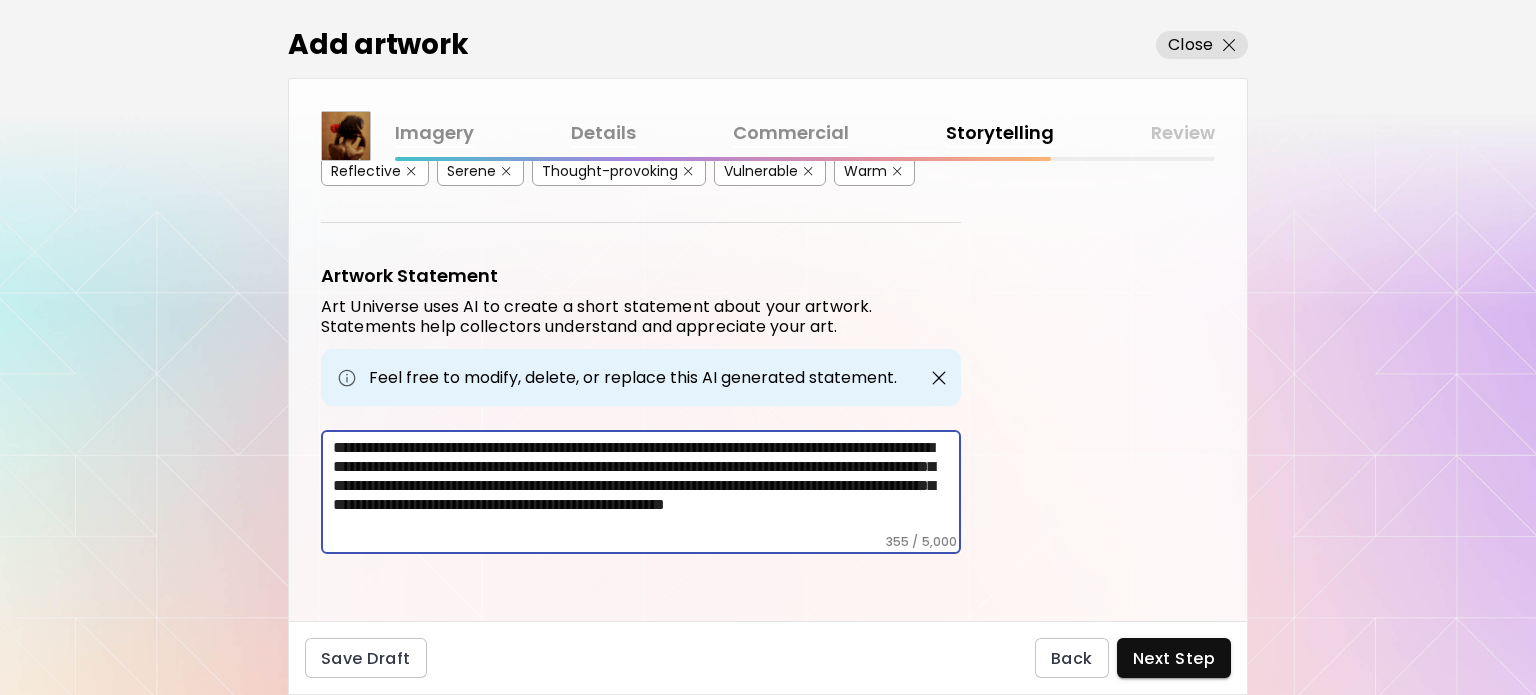 scroll, scrollTop: 572, scrollLeft: 0, axis: vertical 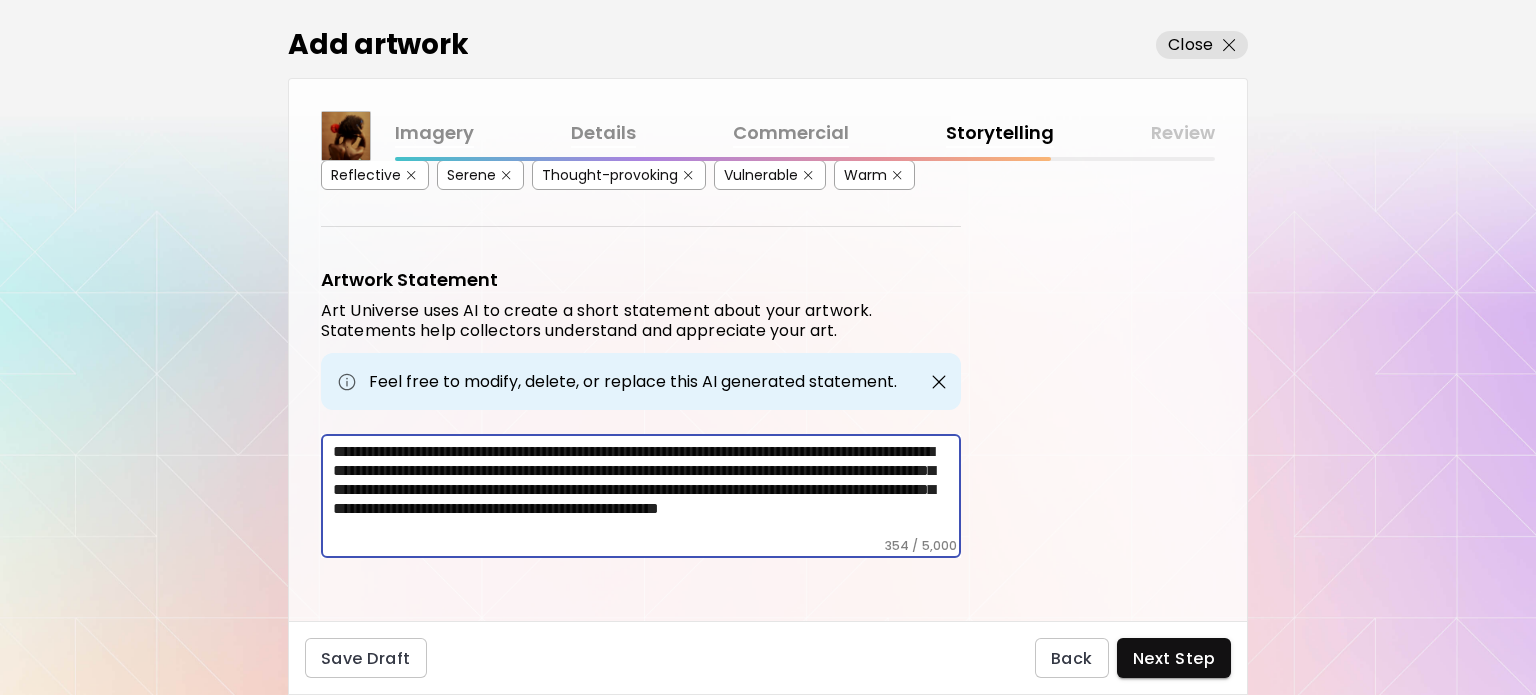 click on "**********" at bounding box center [647, 490] 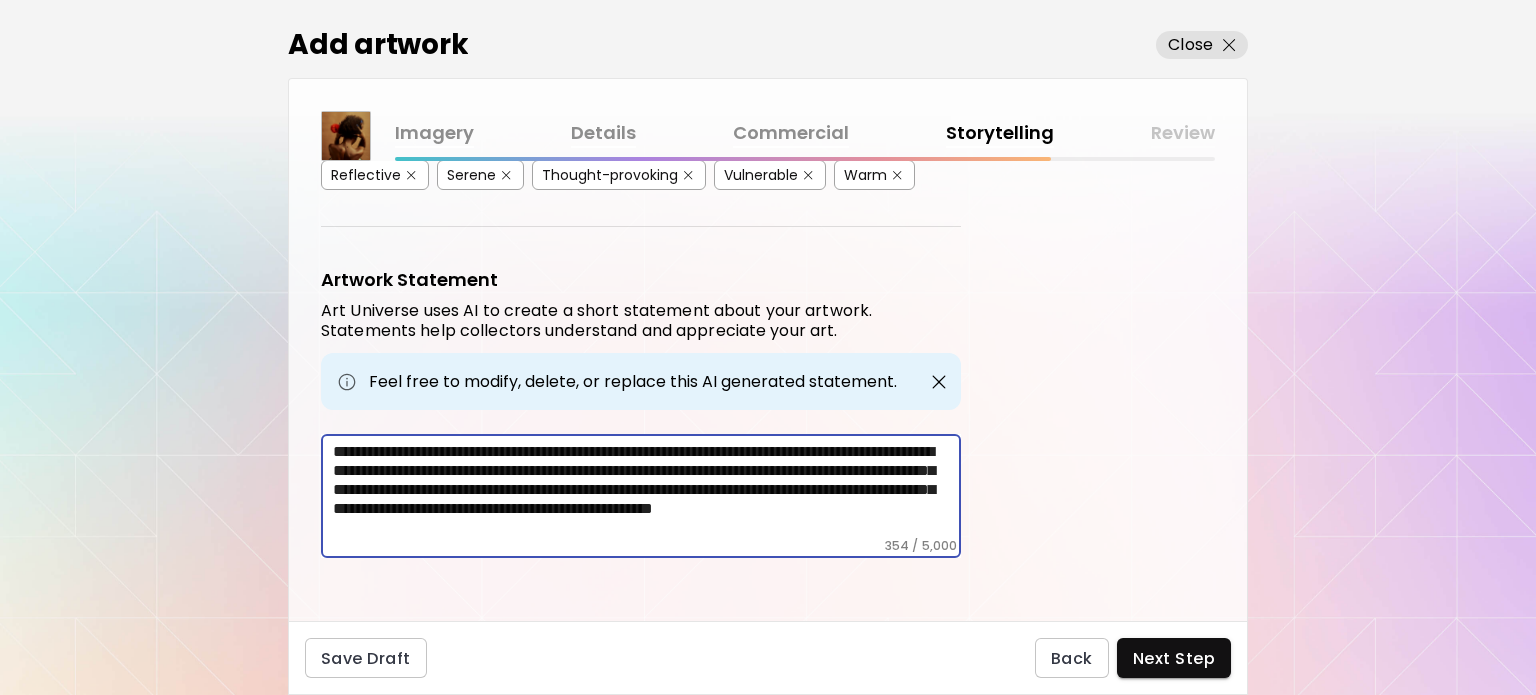 scroll, scrollTop: 0, scrollLeft: 0, axis: both 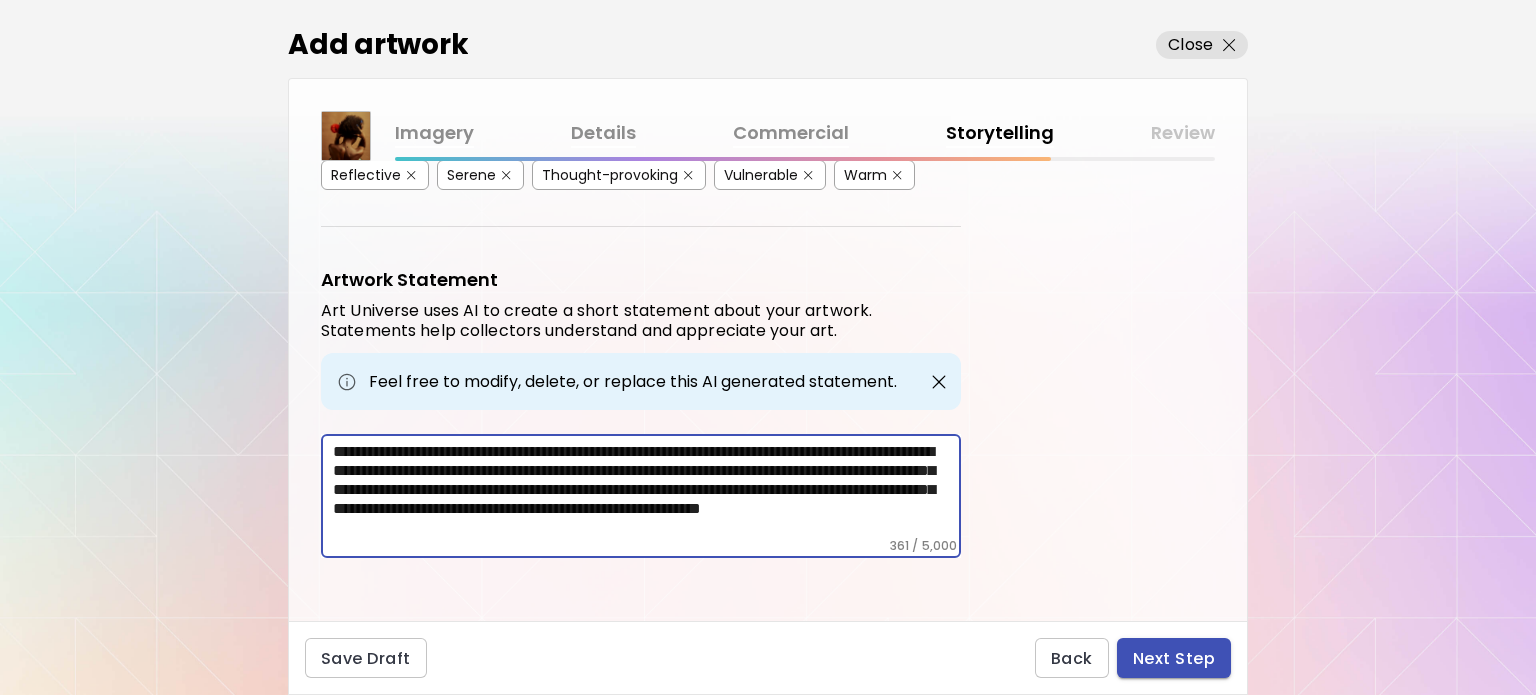 type on "**********" 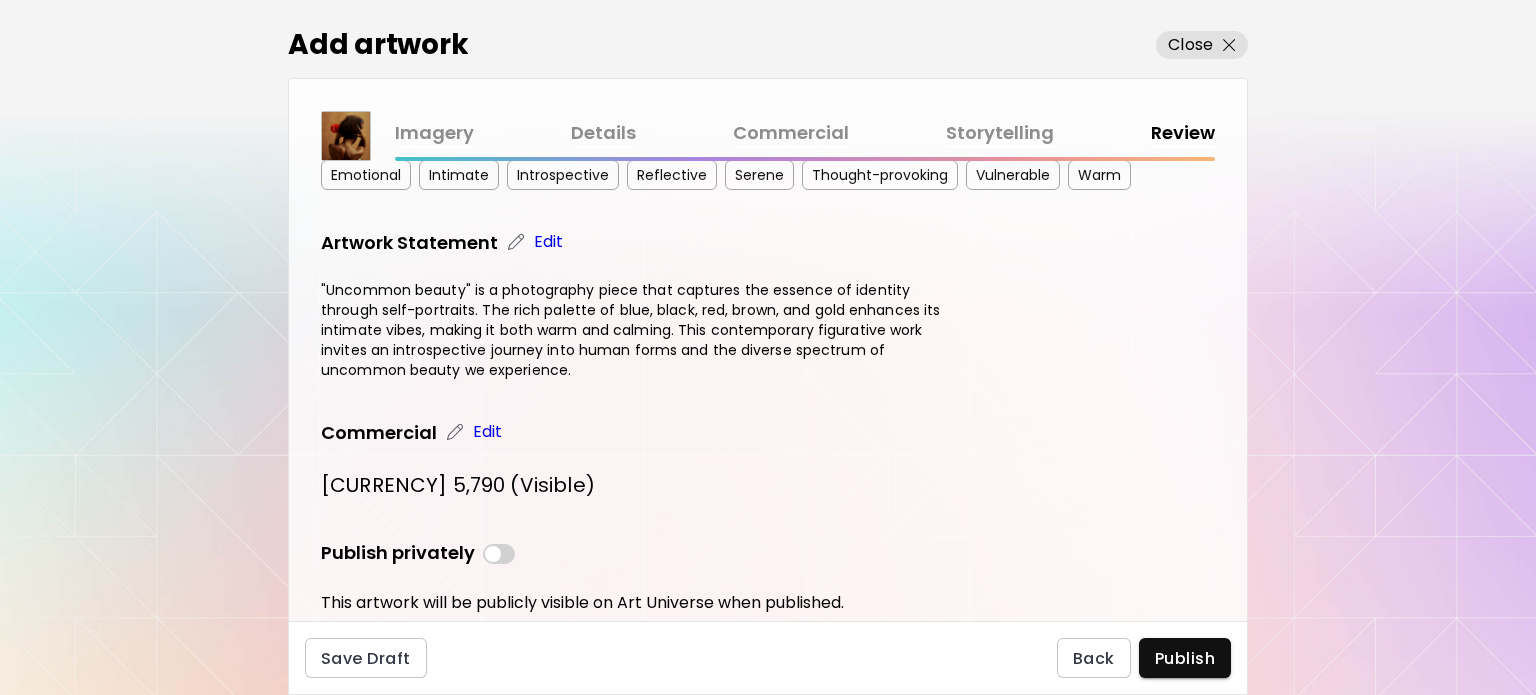 scroll, scrollTop: 583, scrollLeft: 0, axis: vertical 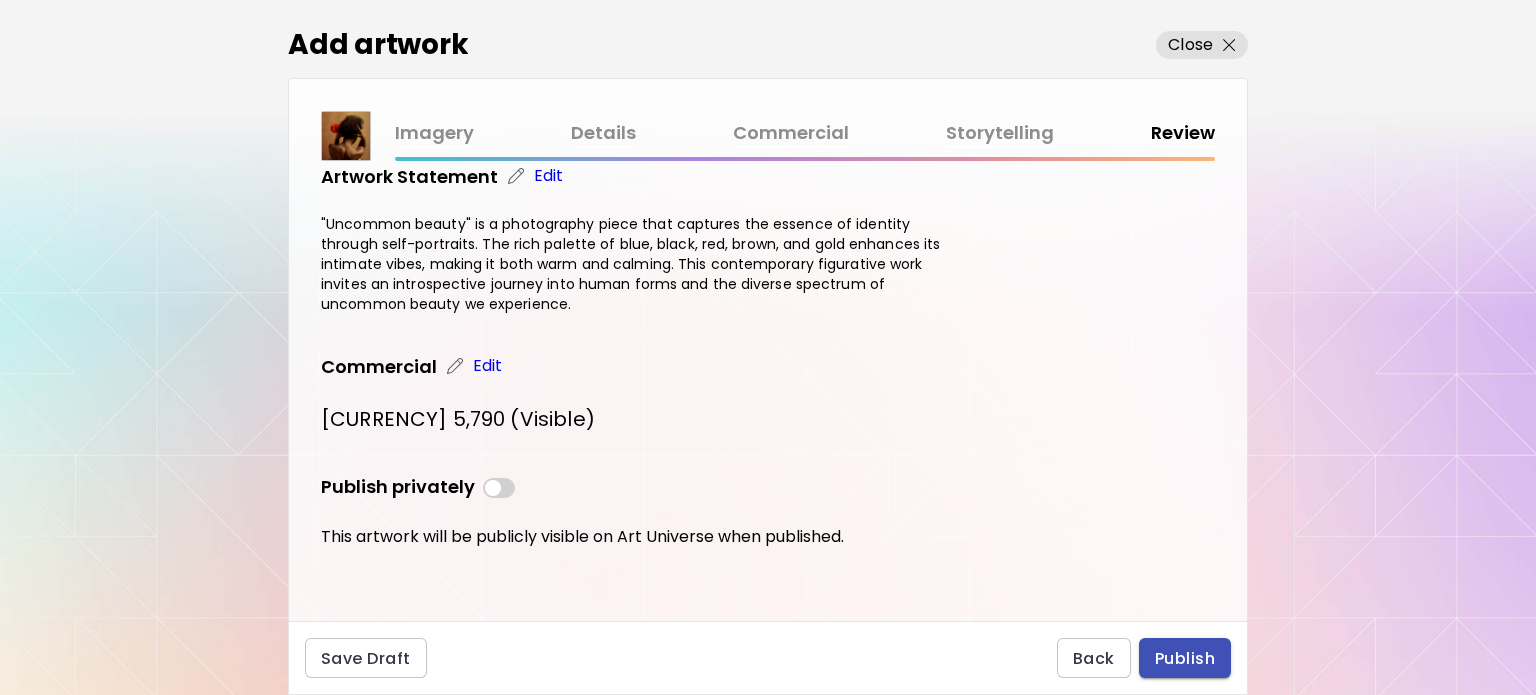 click on "Publish" at bounding box center [1185, 658] 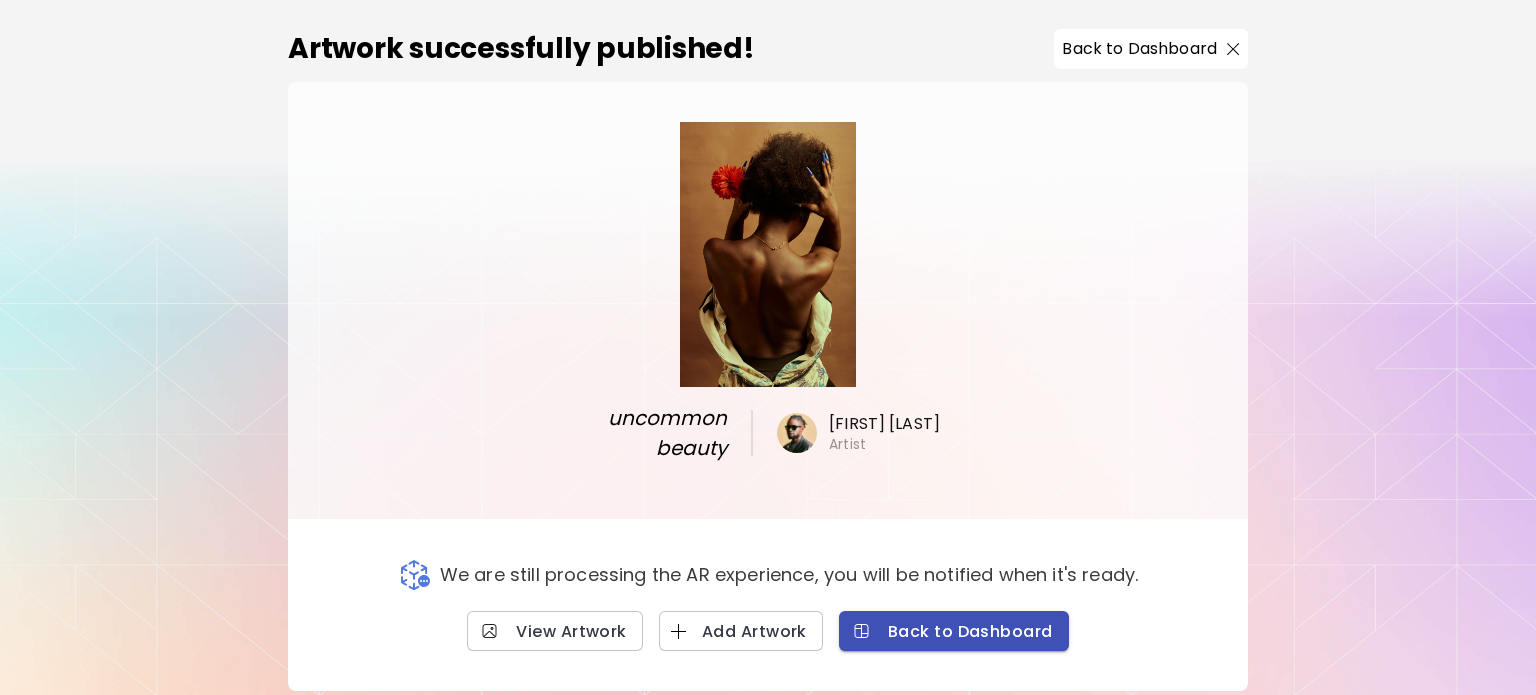 click on "Back to Dashboard" at bounding box center [954, 631] 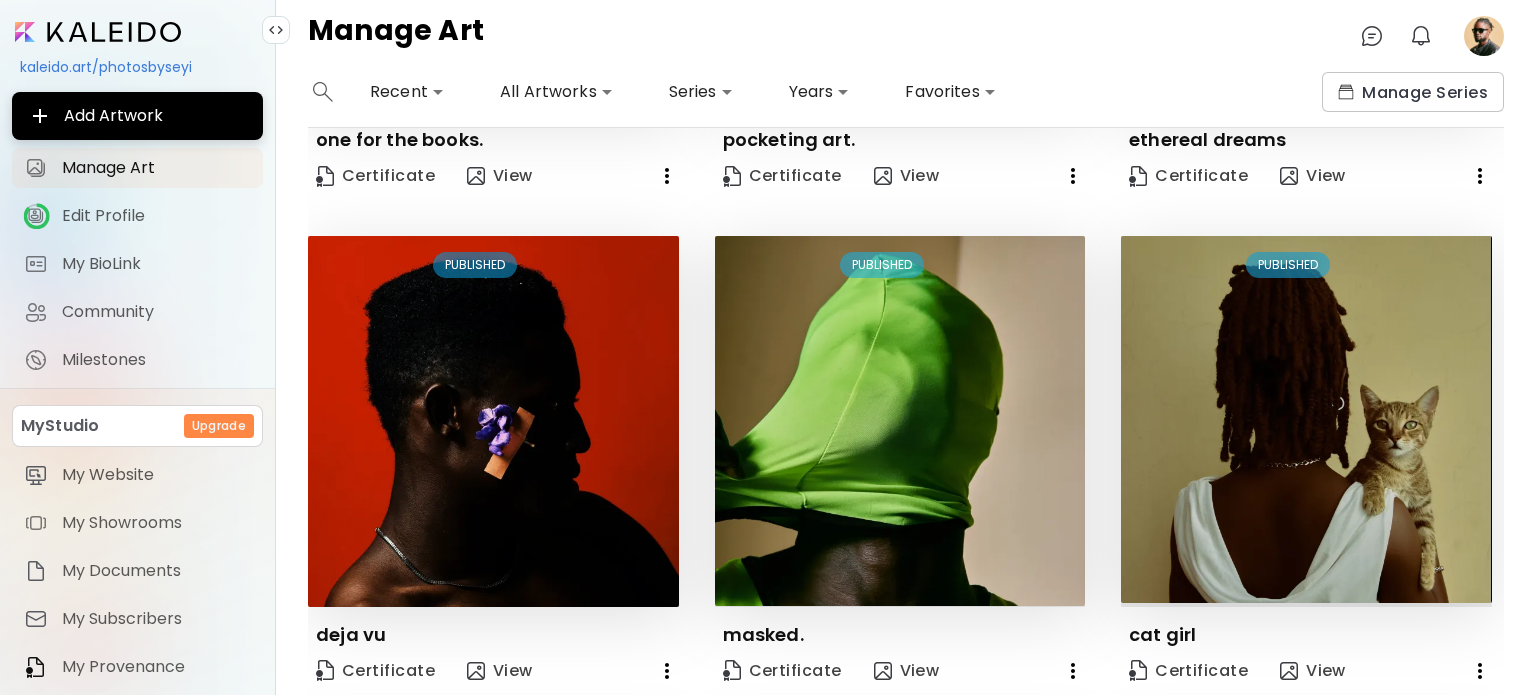 scroll, scrollTop: 1360, scrollLeft: 0, axis: vertical 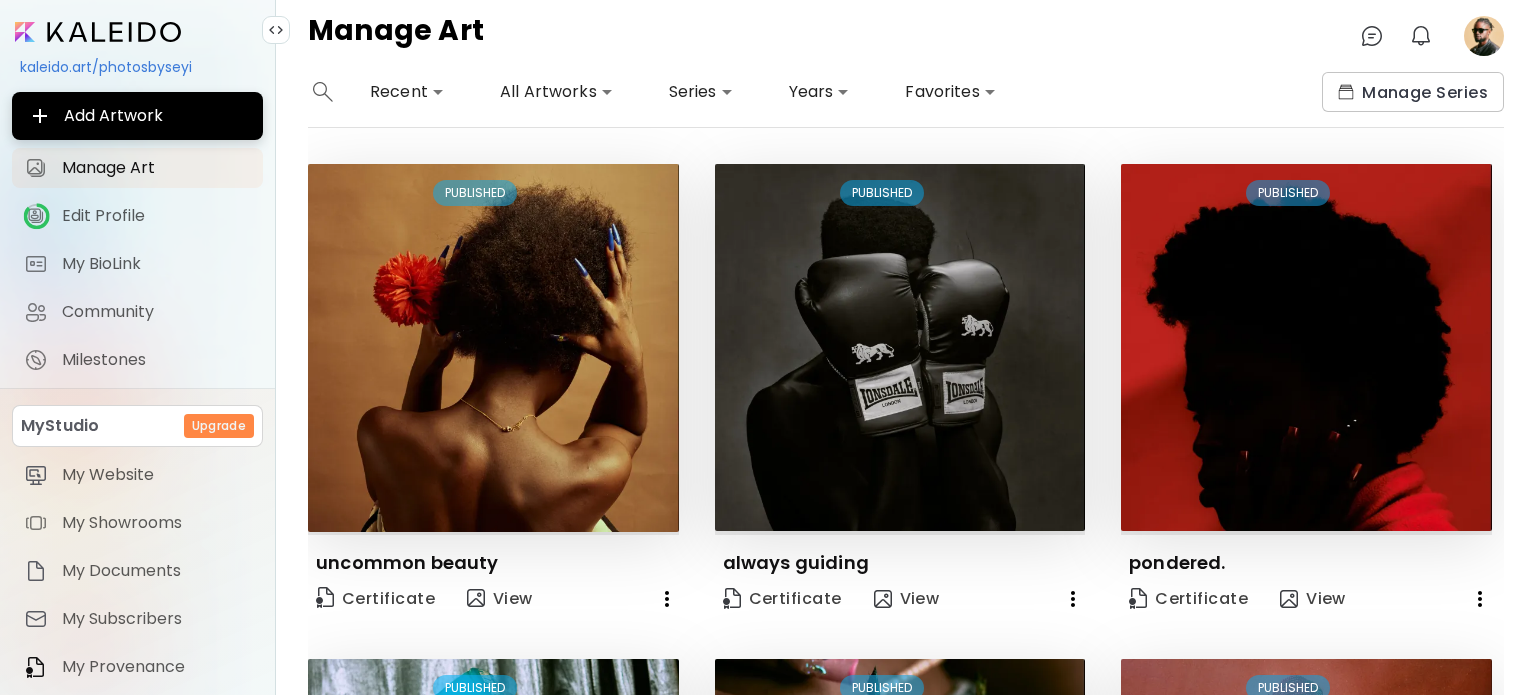 drag, startPoint x: 1506, startPoint y: 211, endPoint x: 1501, endPoint y: 229, distance: 18.681541 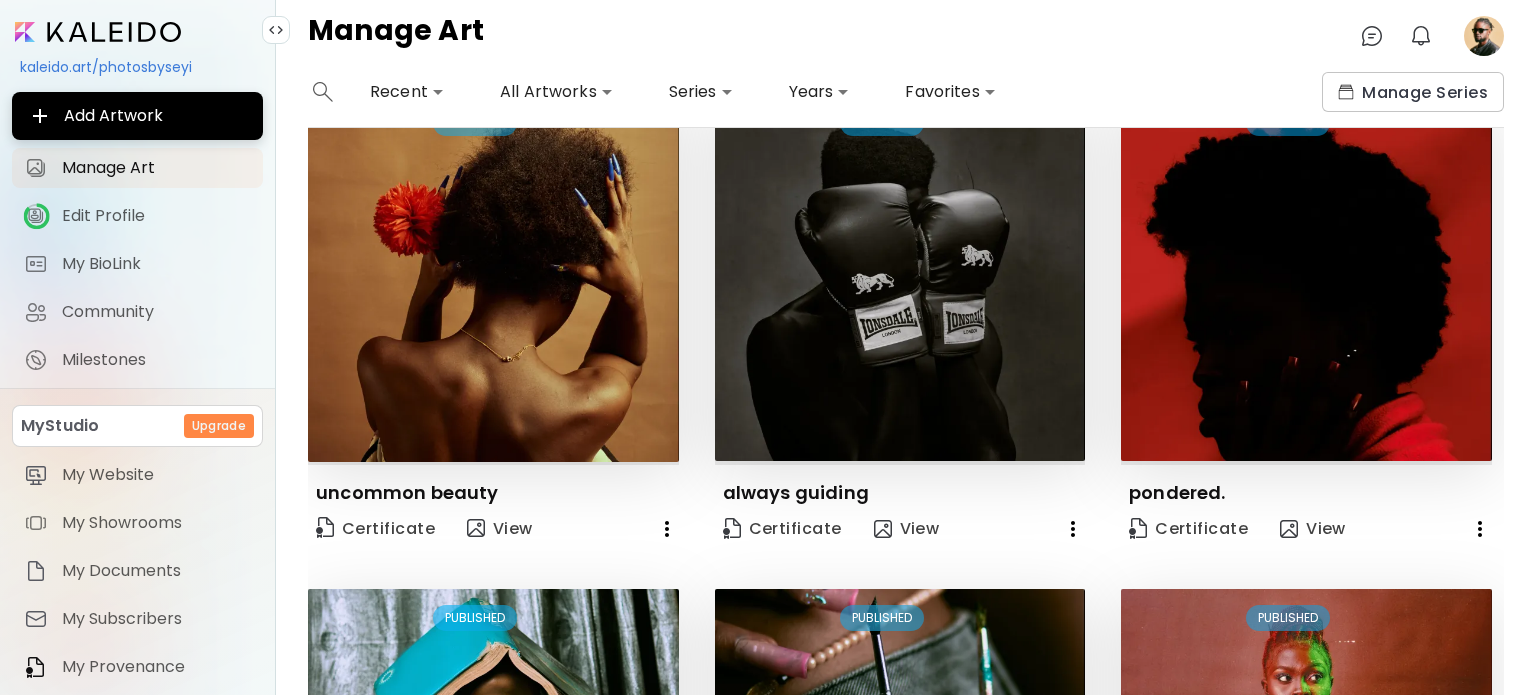 scroll, scrollTop: 0, scrollLeft: 0, axis: both 